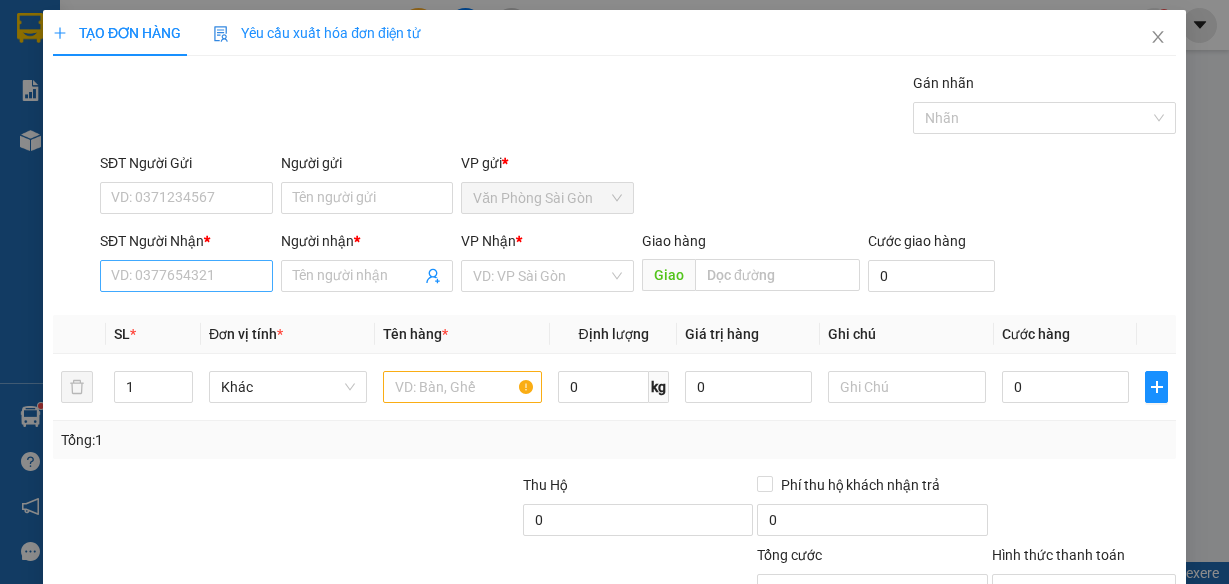 scroll, scrollTop: 0, scrollLeft: 0, axis: both 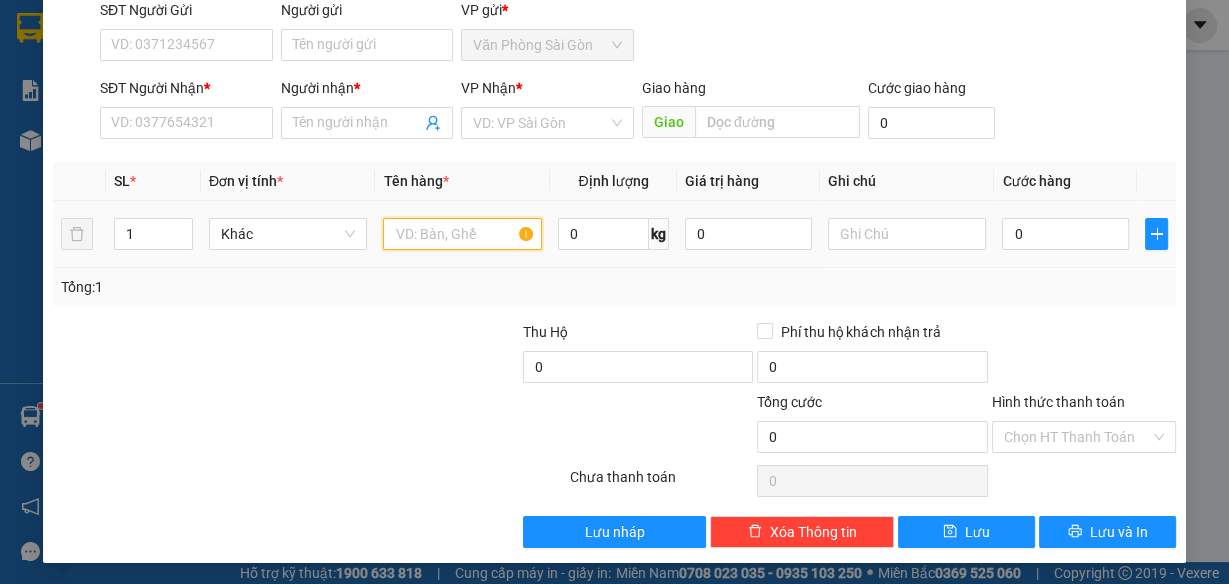 click at bounding box center [462, 234] 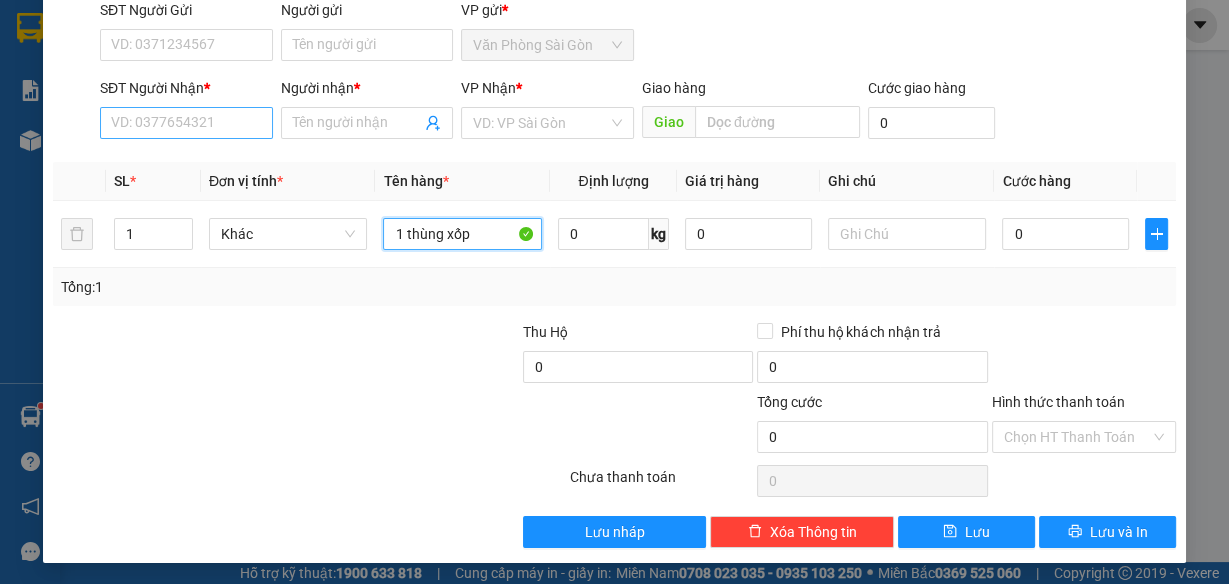 type on "1 thùng xốp" 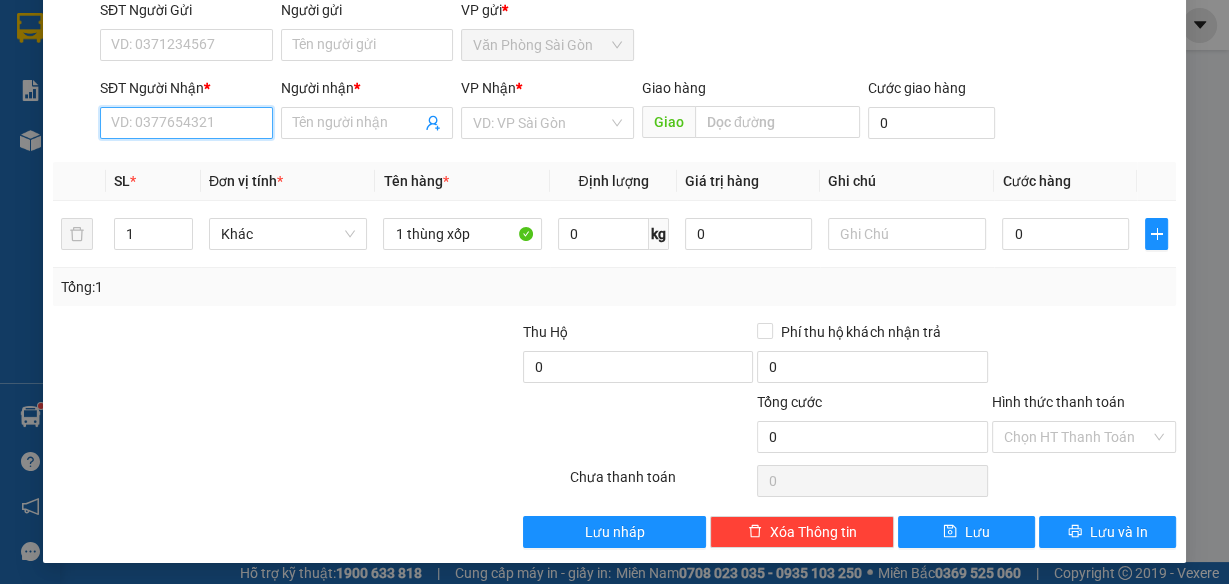 click on "SĐT Người Nhận  *" at bounding box center [186, 123] 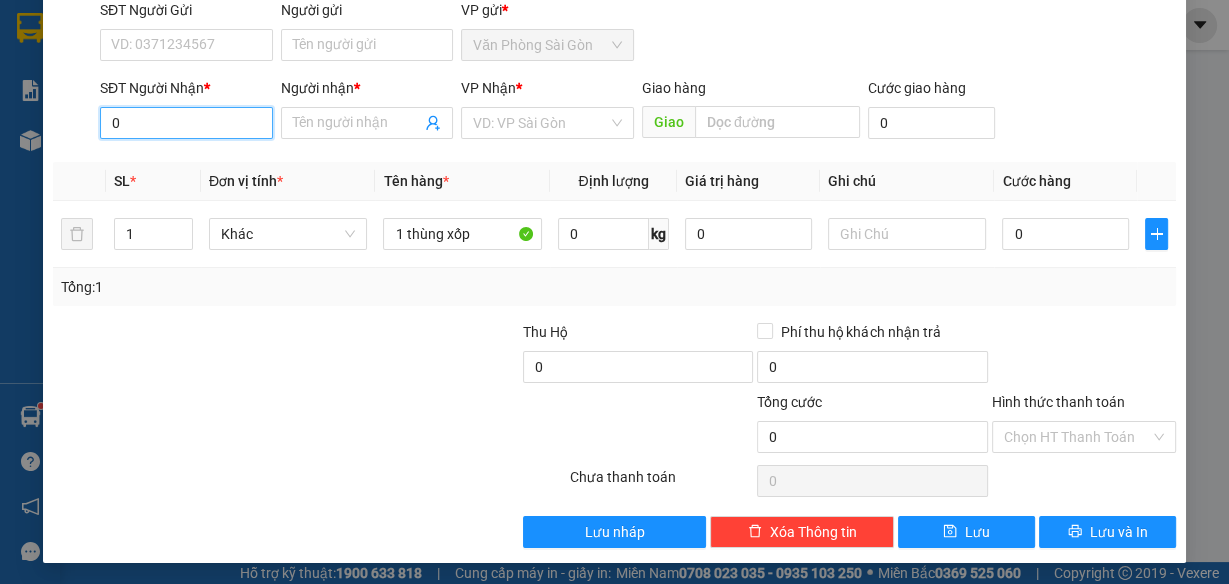 drag, startPoint x: 159, startPoint y: 132, endPoint x: 106, endPoint y: 132, distance: 53 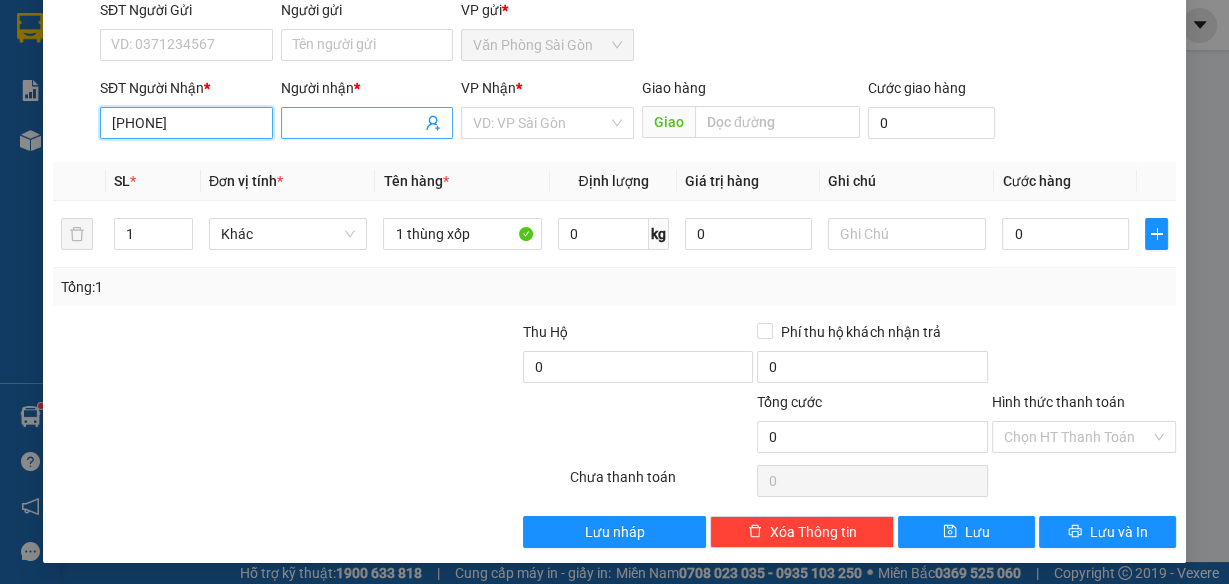 type on "[PHONE]" 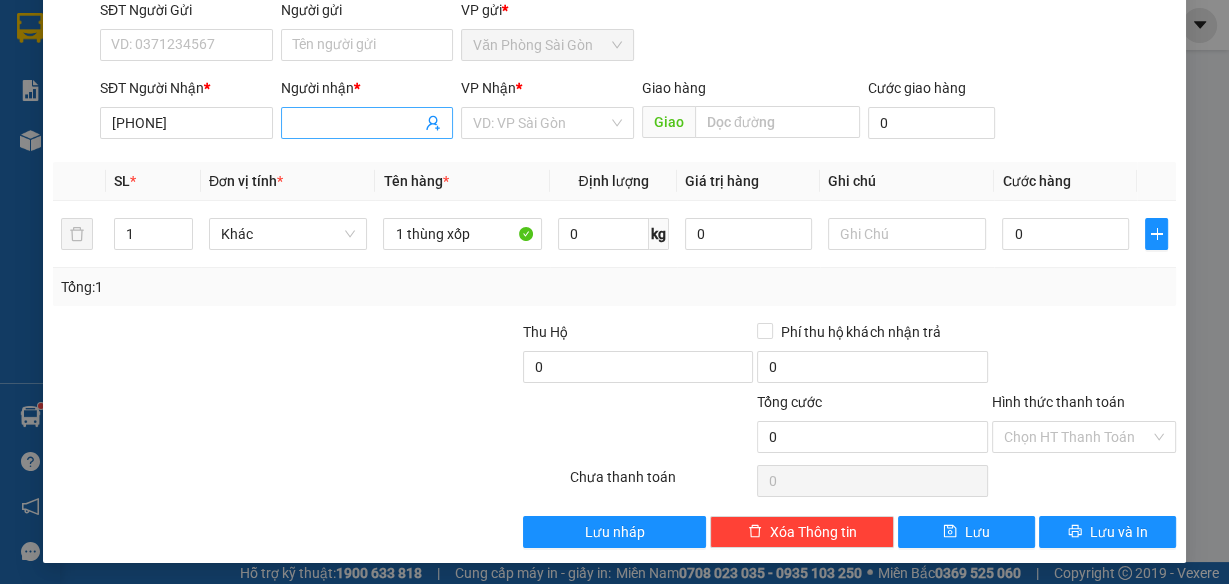 click on "Người nhận  *" at bounding box center [357, 123] 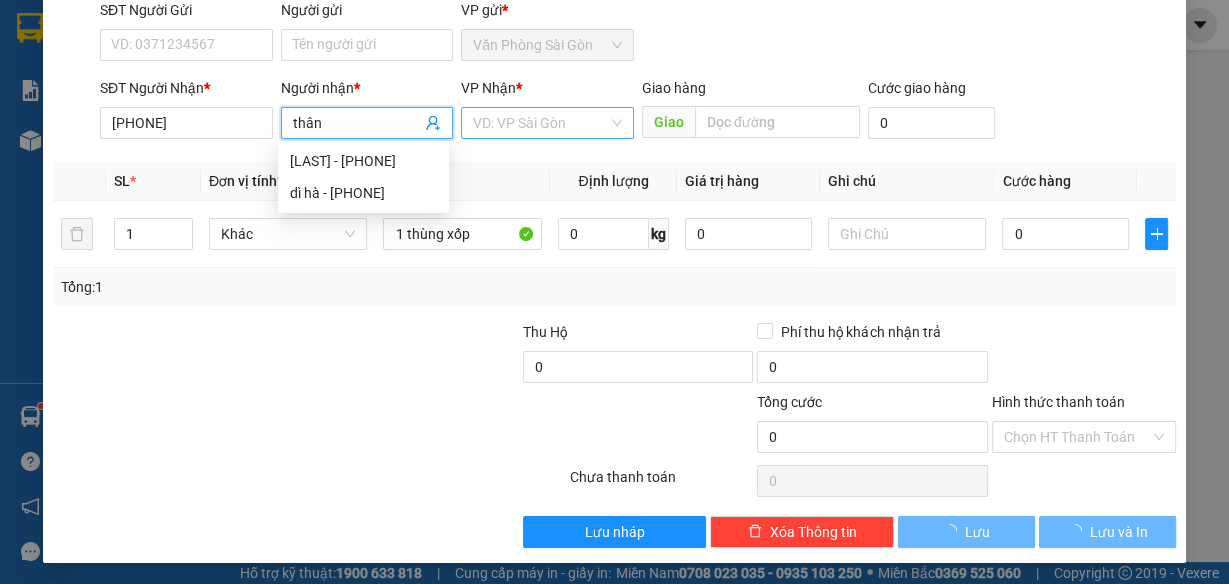 type on "thân" 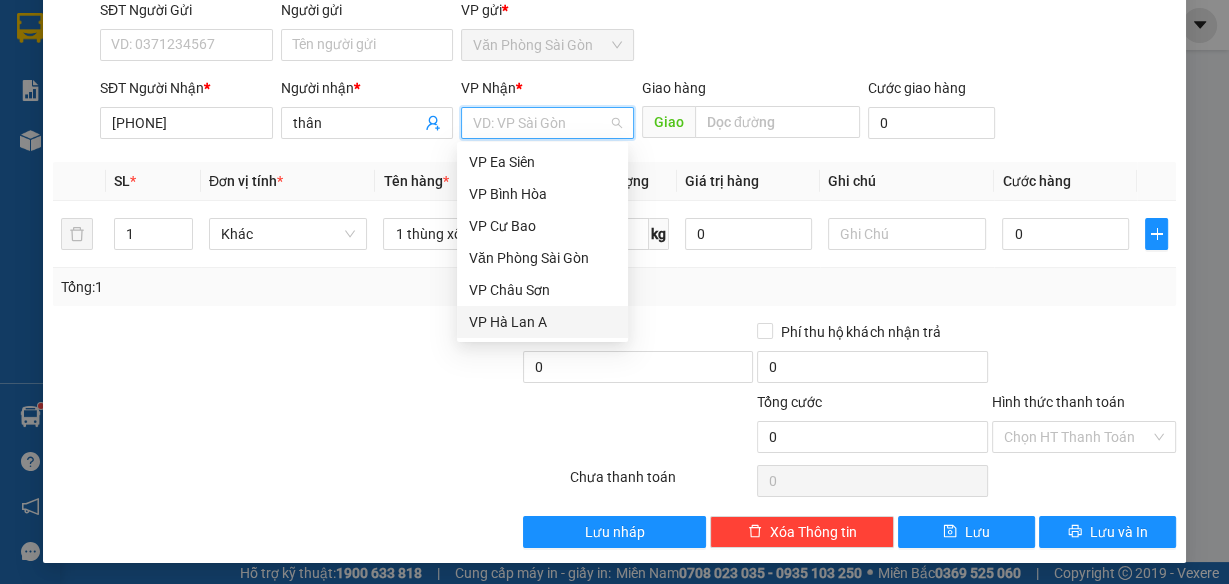 click on "VP Hà Lan A" at bounding box center [542, 322] 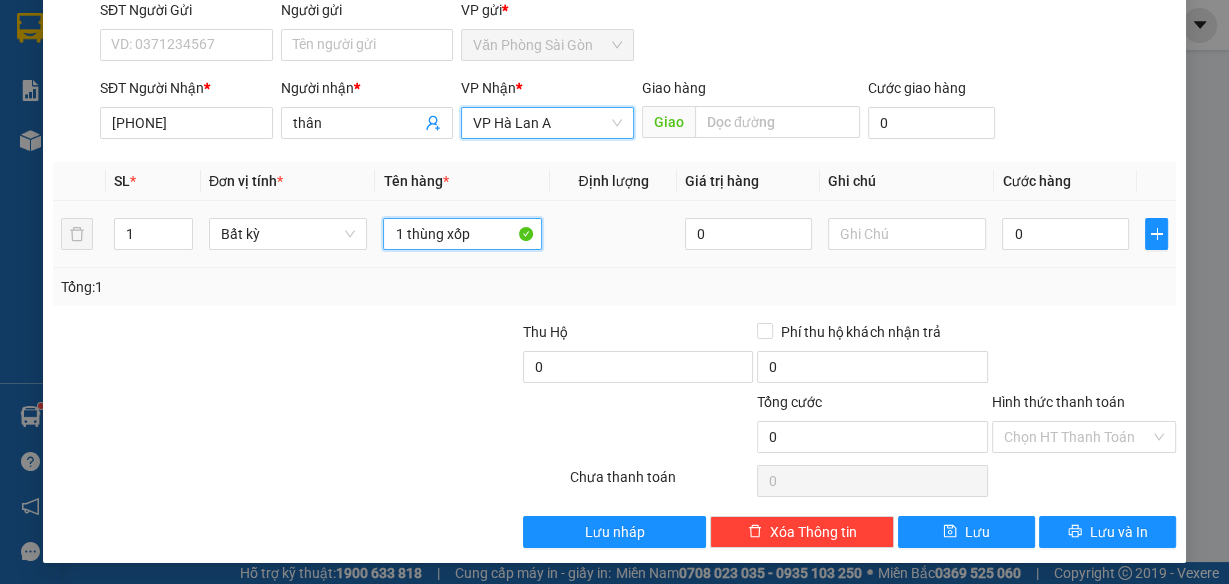 click on "1 thùng xốp" at bounding box center (462, 234) 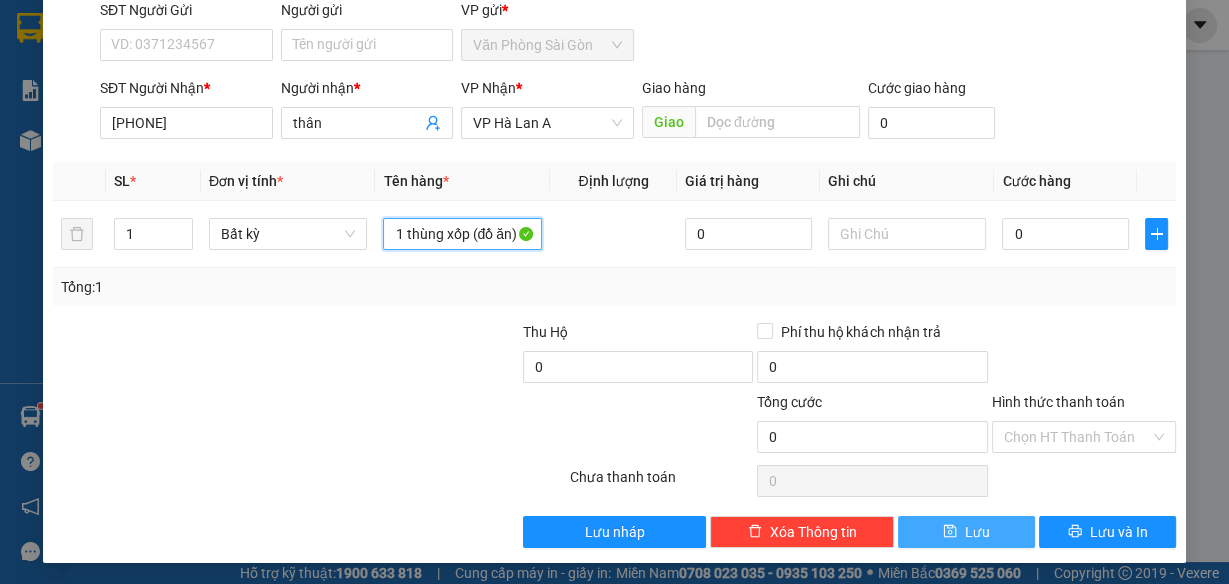 type on "1 thùng xốp (đồ ăn)" 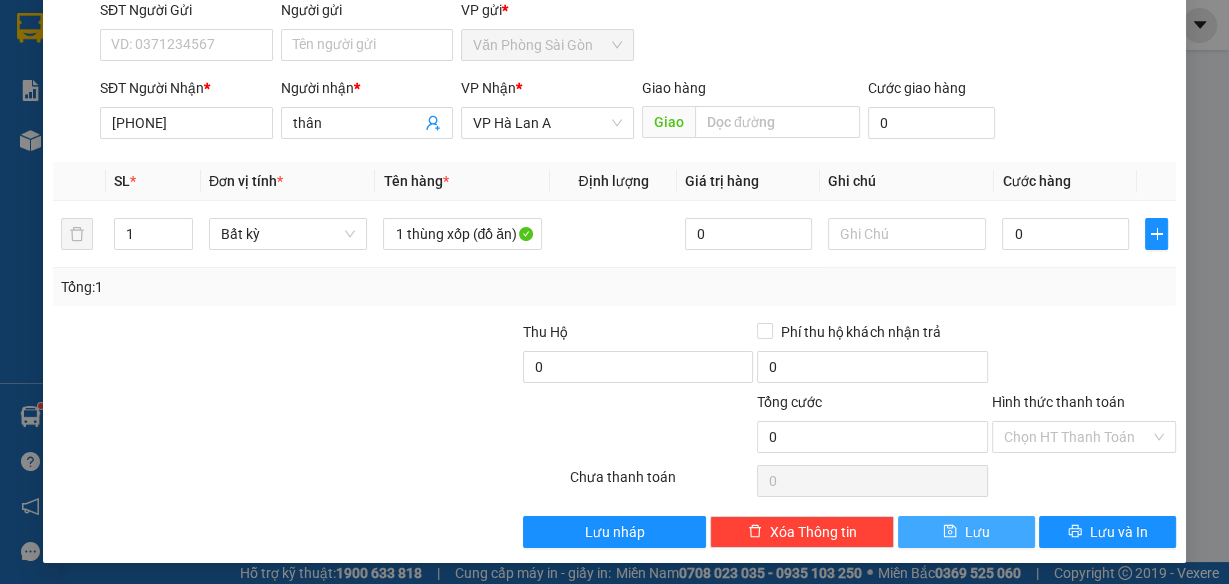 click on "Lưu" at bounding box center [977, 532] 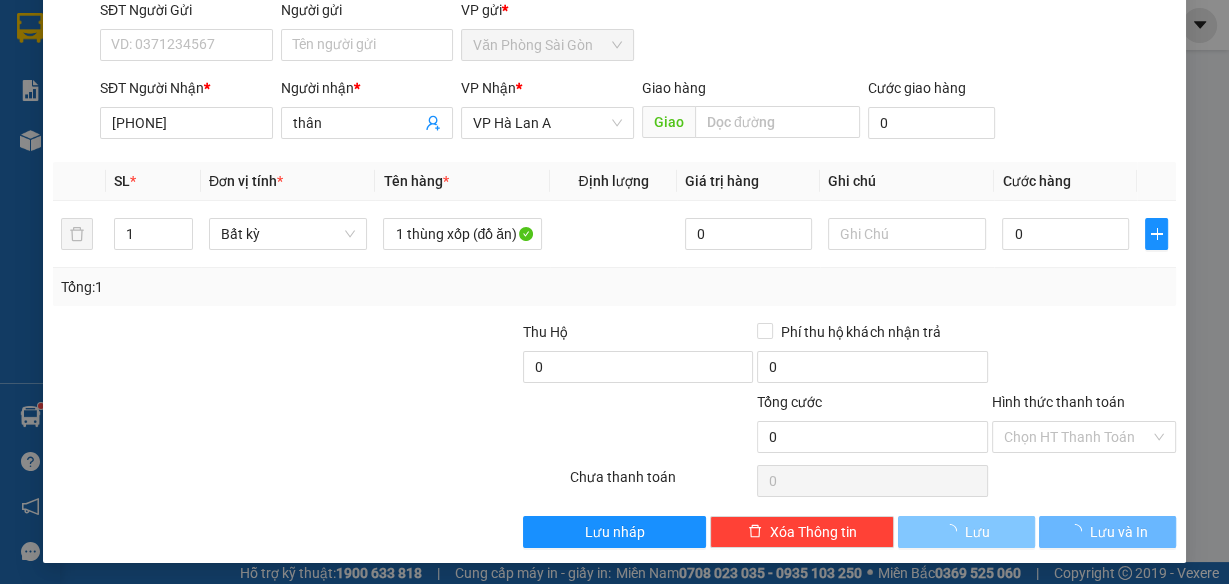 type 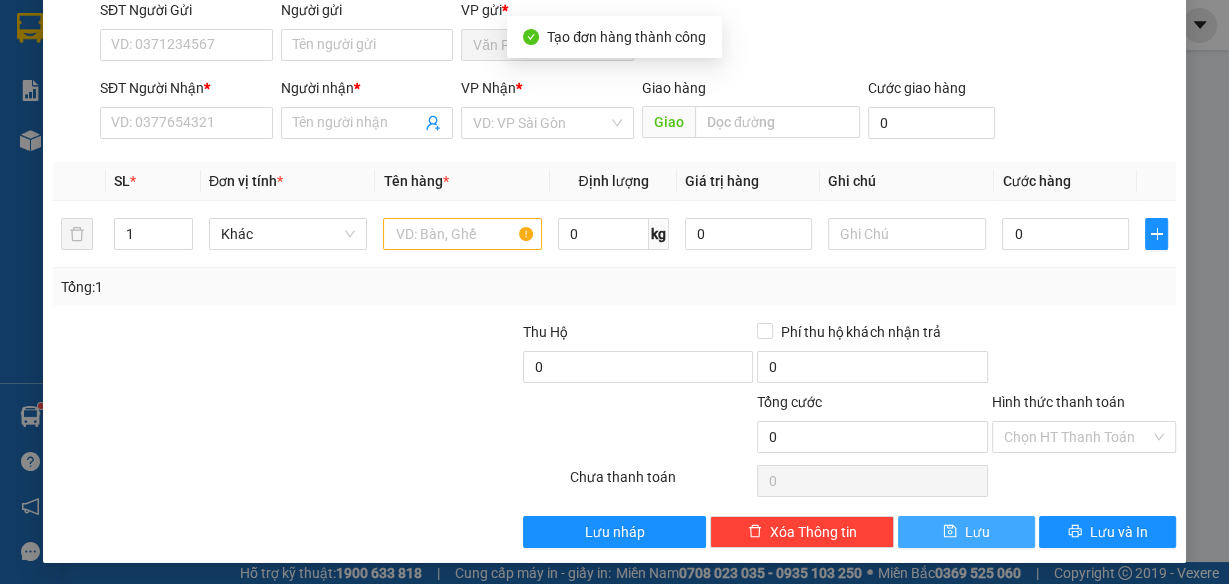scroll, scrollTop: 0, scrollLeft: 0, axis: both 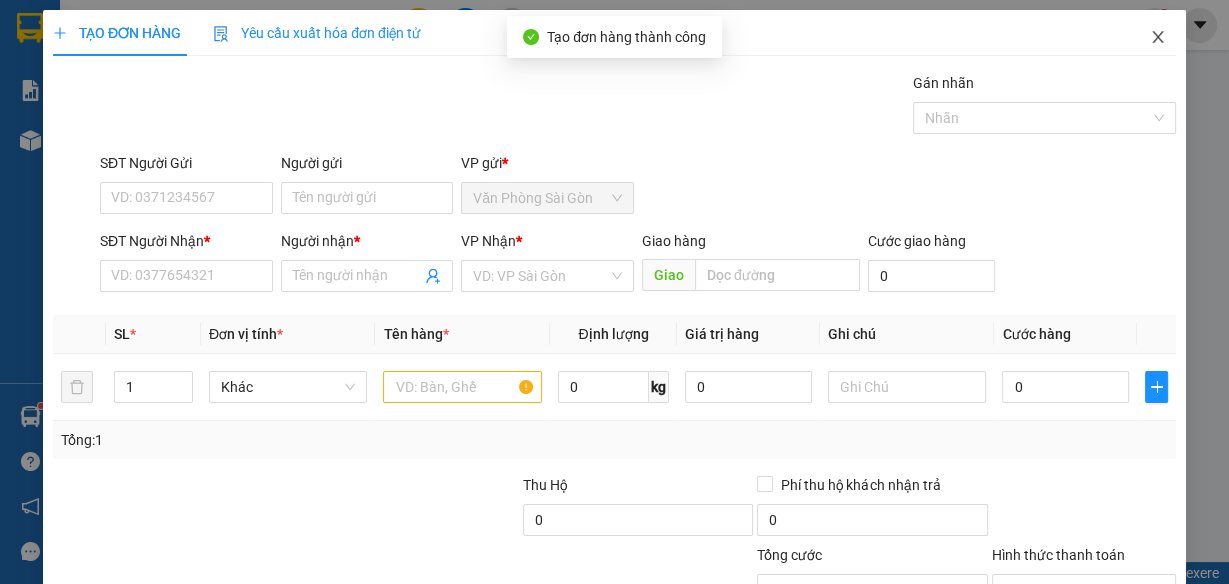 click 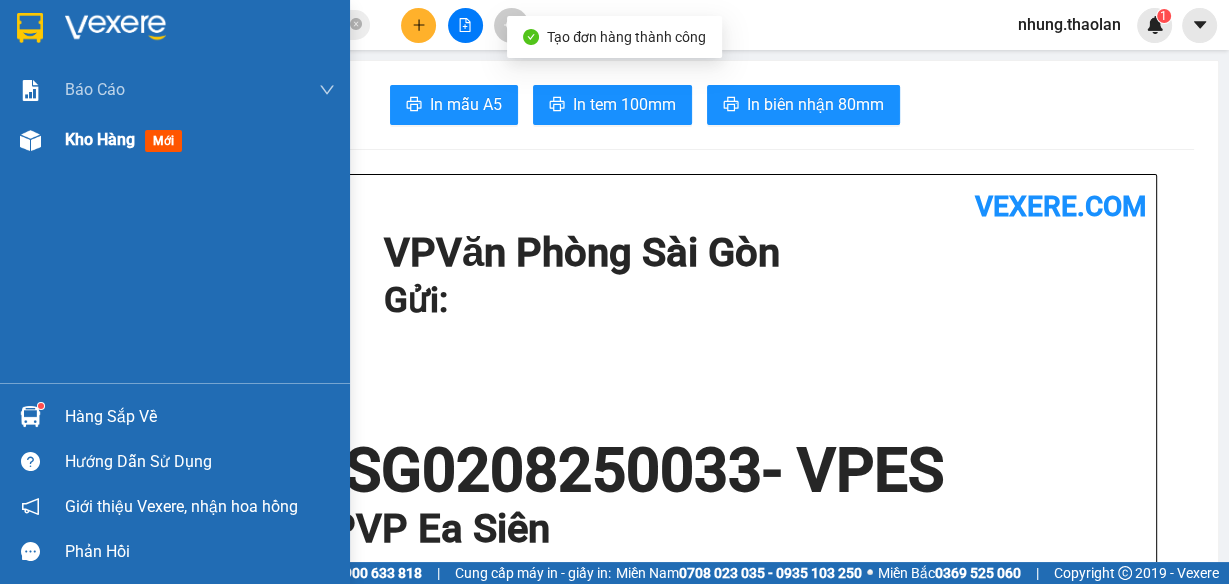 click on "Kho hàng" at bounding box center (100, 139) 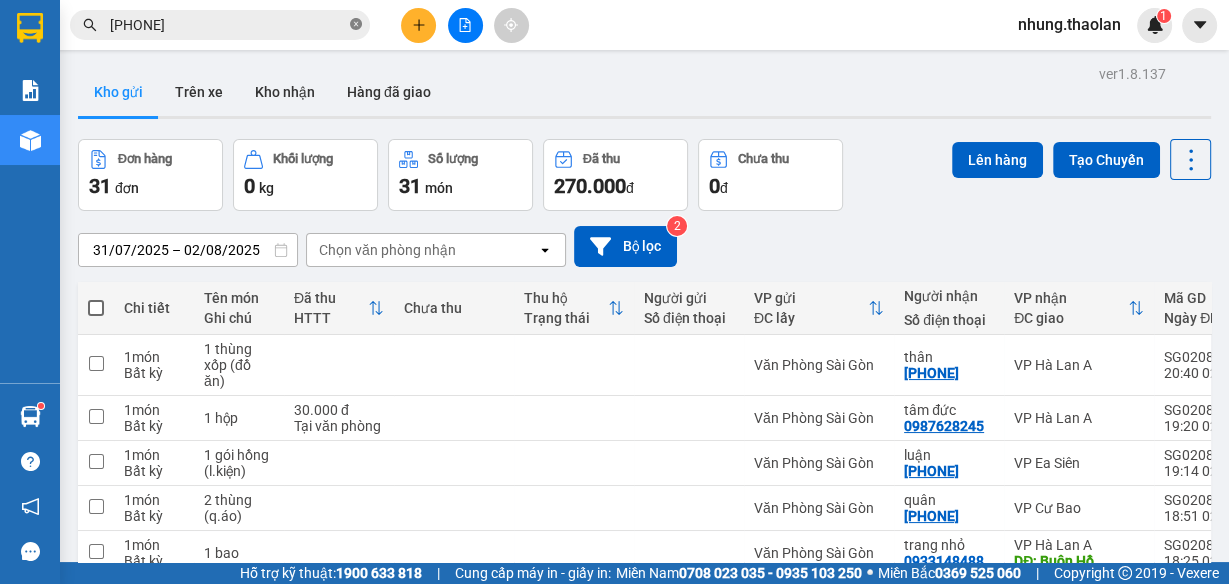 click 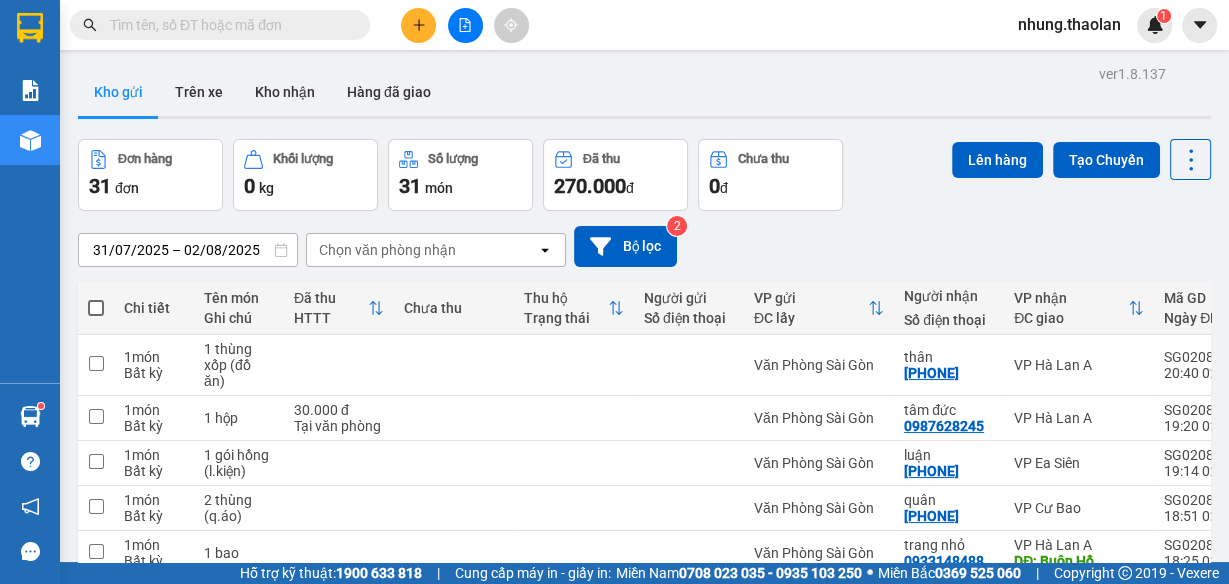 click on "Chọn văn phòng nhận" at bounding box center (422, 250) 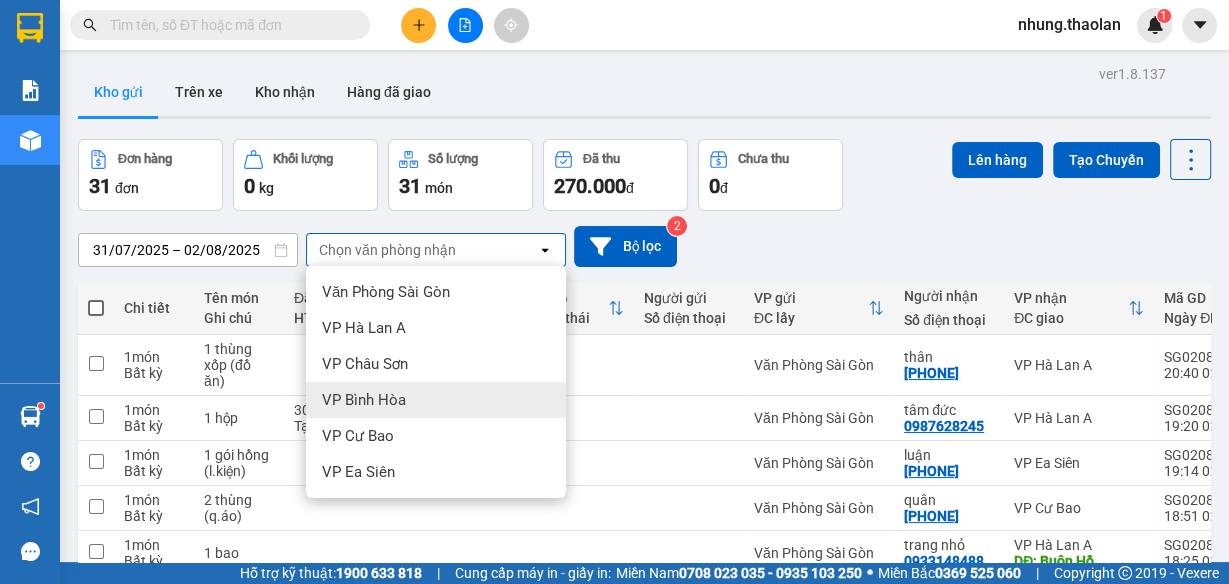 click on "VP Bình Hòa" at bounding box center [436, 400] 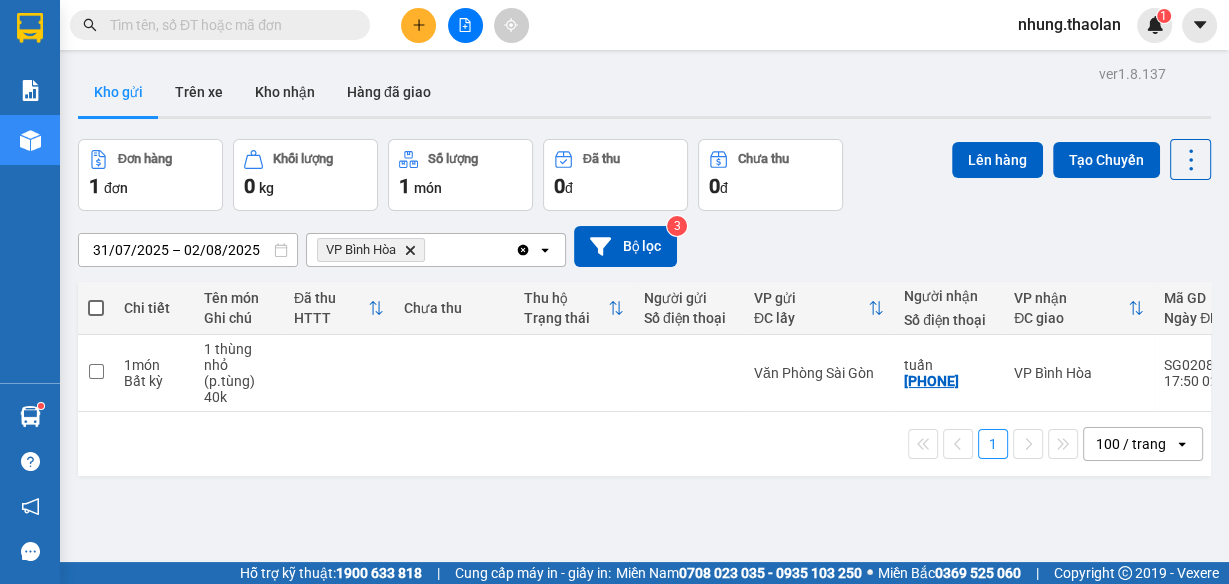 drag, startPoint x: 441, startPoint y: 251, endPoint x: 449, endPoint y: 258, distance: 10.630146 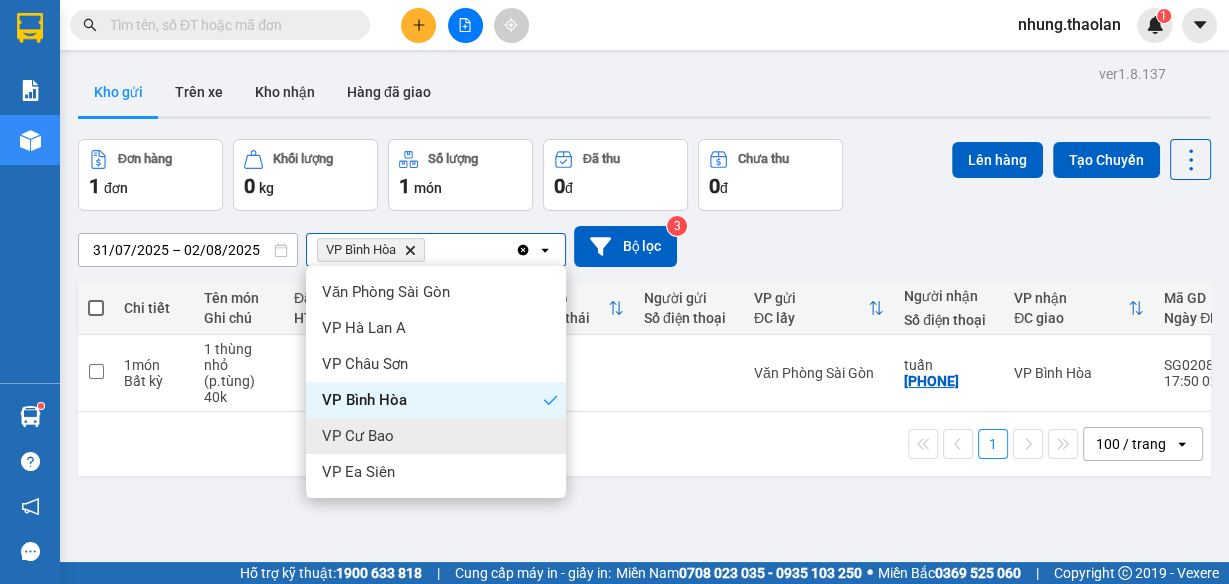 click on "VP Cư Bao" at bounding box center (436, 436) 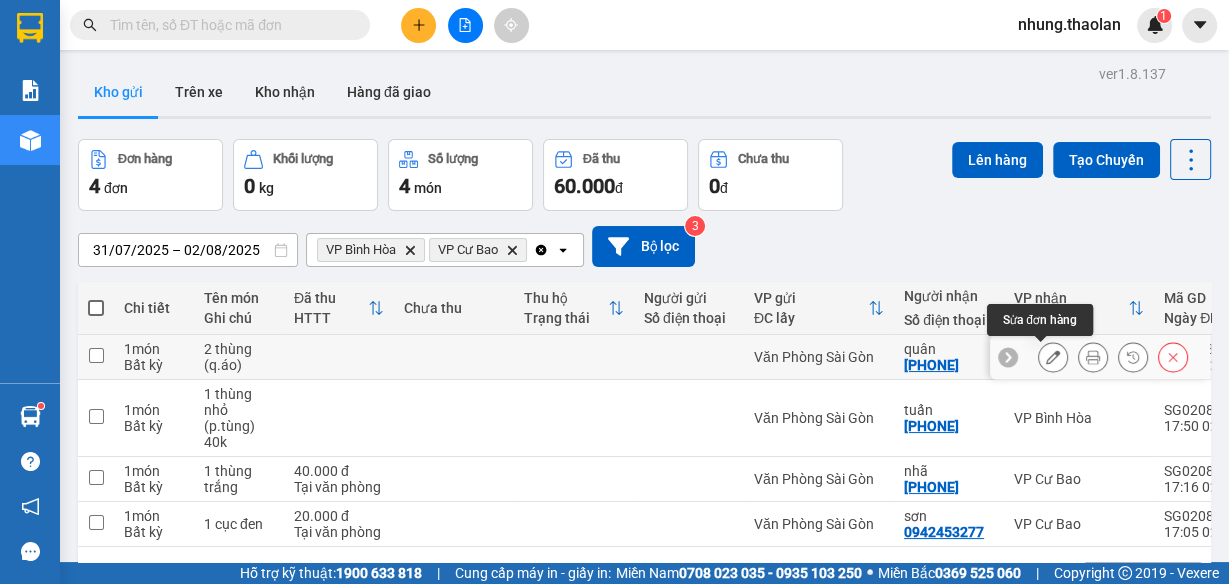 click 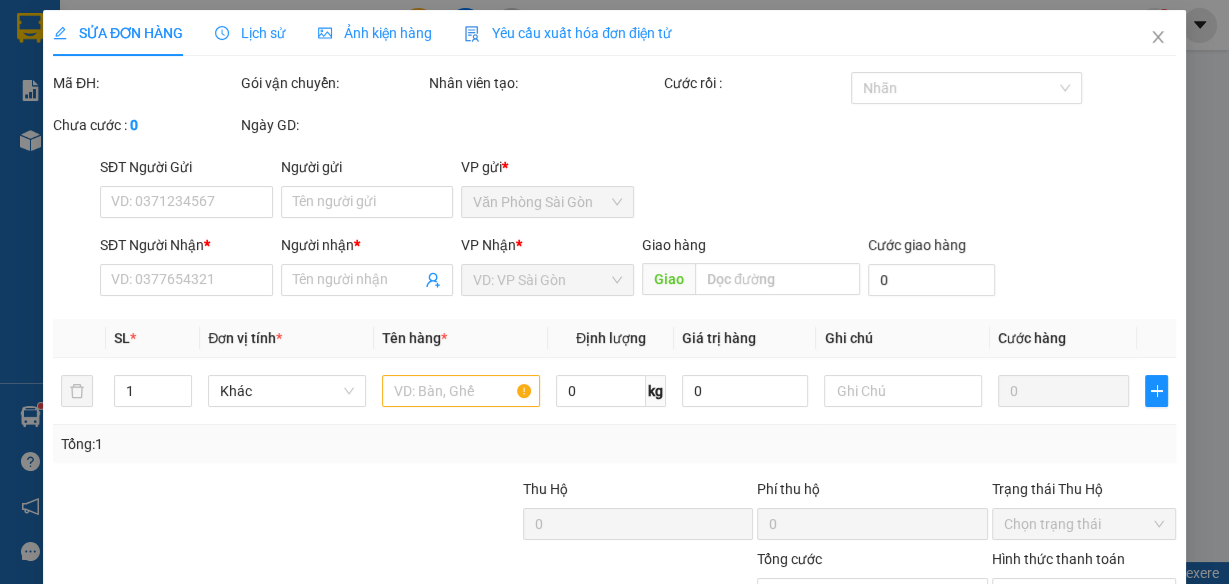 type on "[PHONE]" 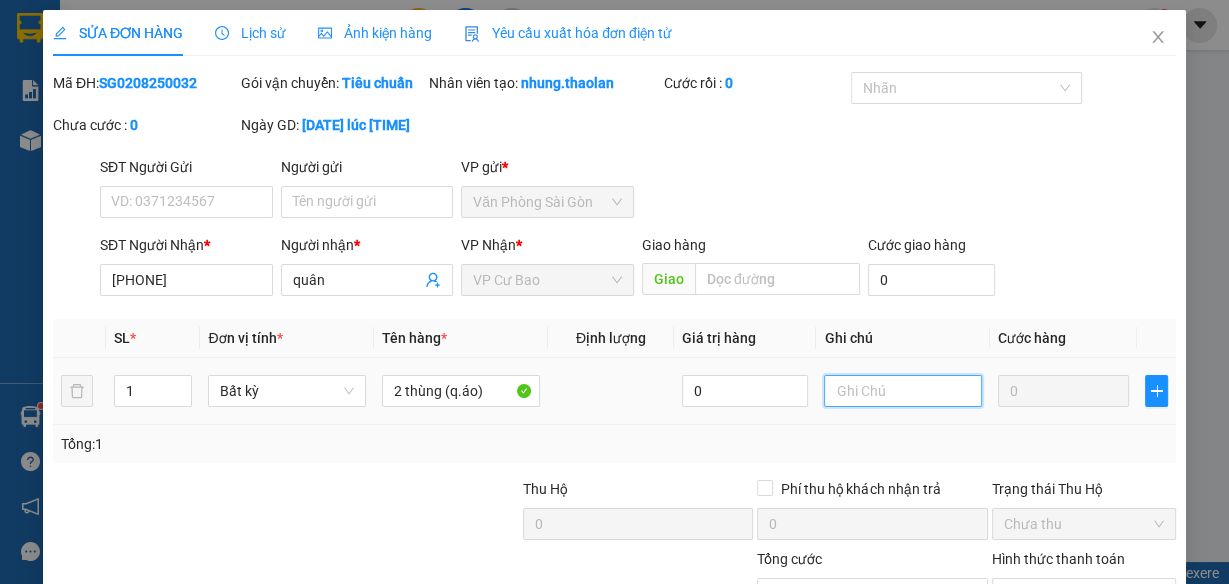 click at bounding box center [903, 391] 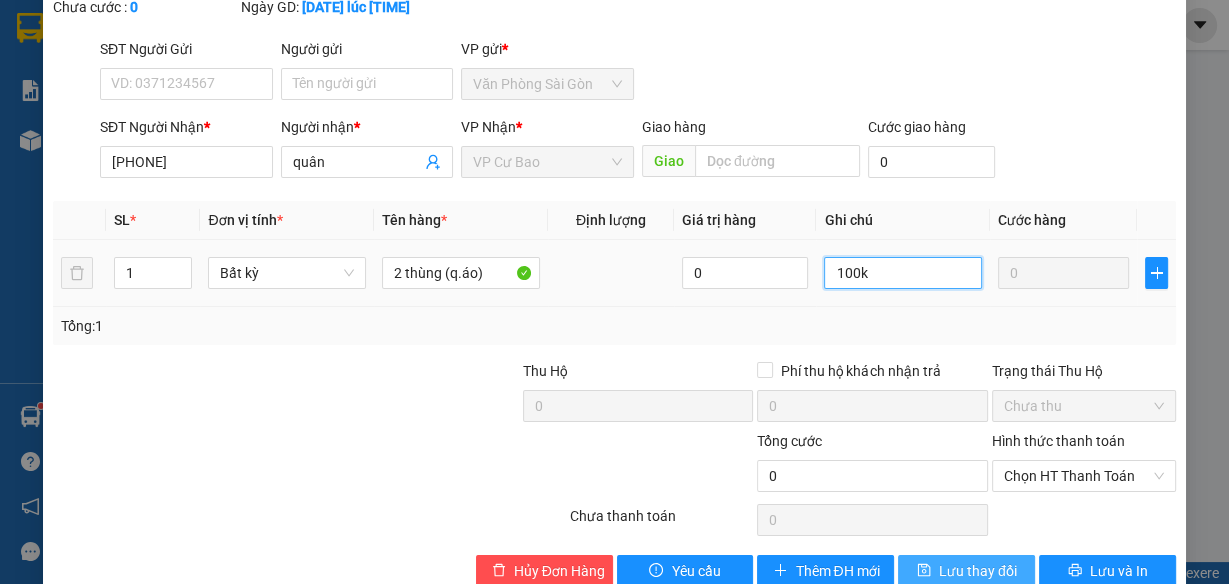 scroll, scrollTop: 181, scrollLeft: 0, axis: vertical 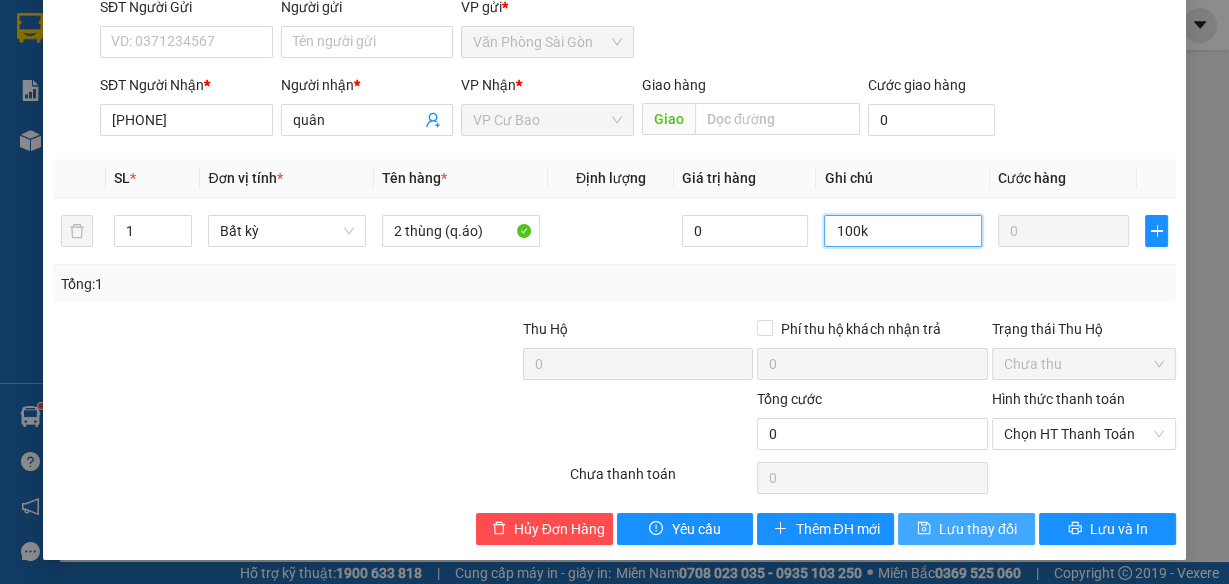 type on "100k" 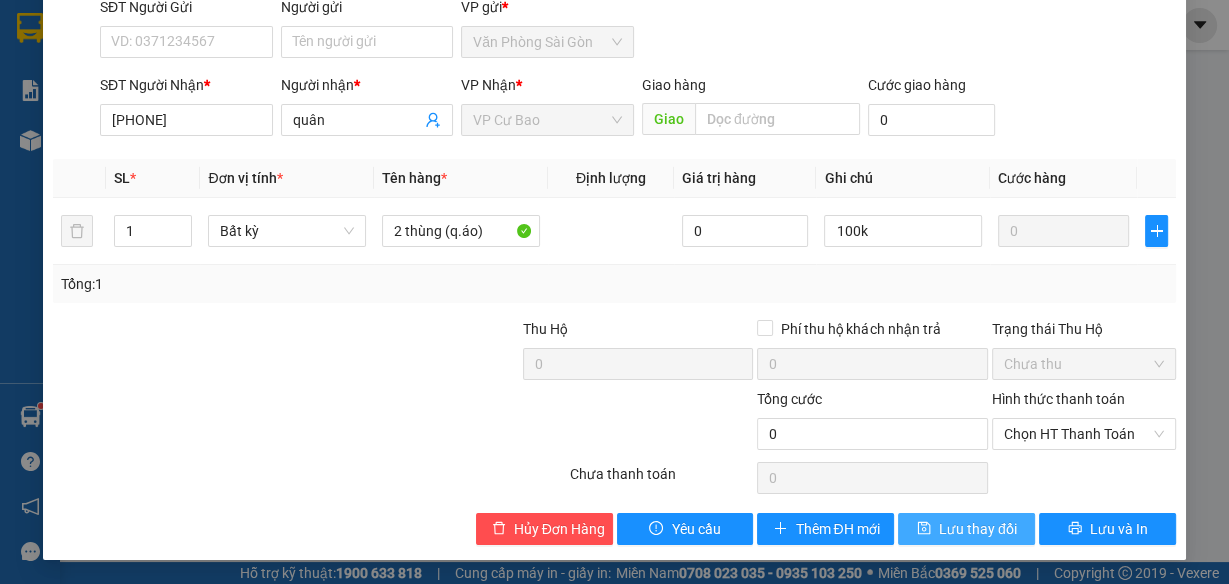 click on "Lưu thay đổi" at bounding box center [978, 529] 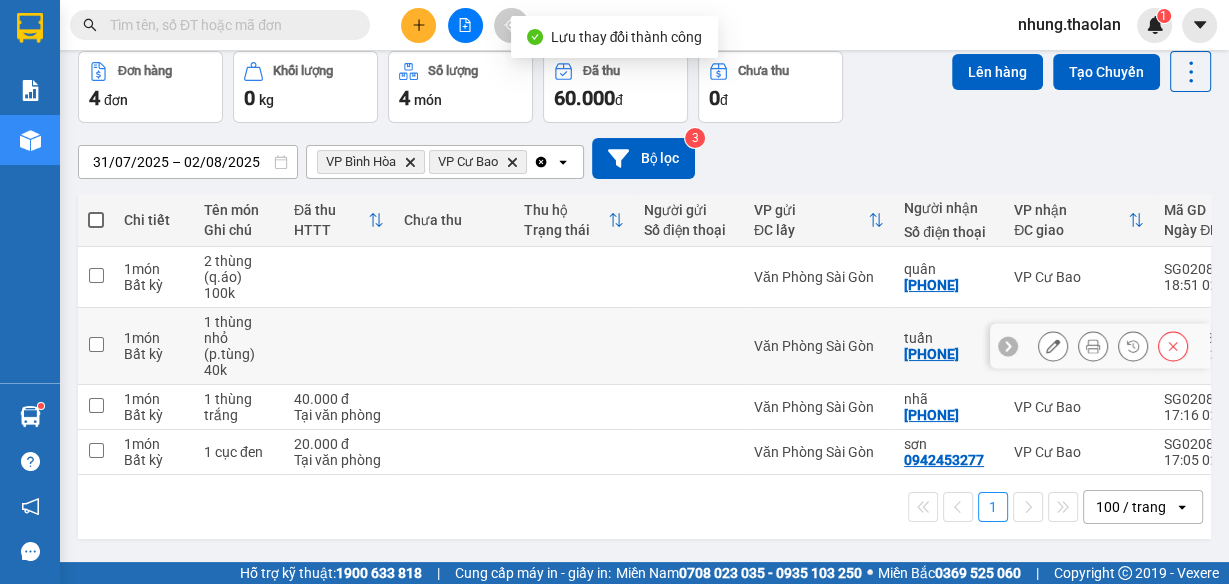 scroll, scrollTop: 91, scrollLeft: 0, axis: vertical 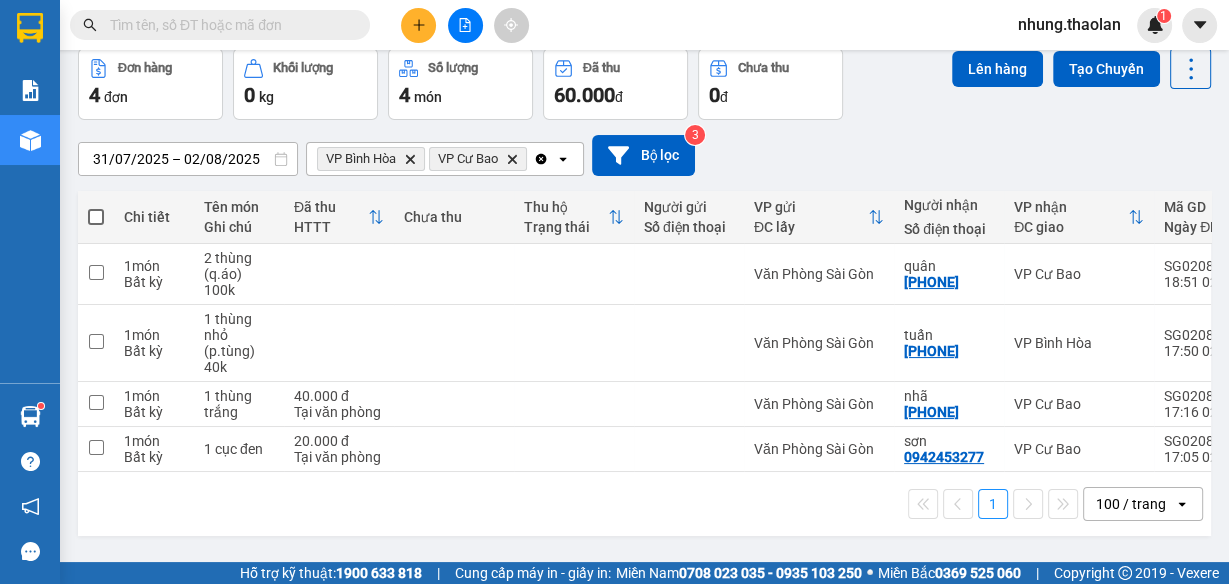 click at bounding box center (96, 217) 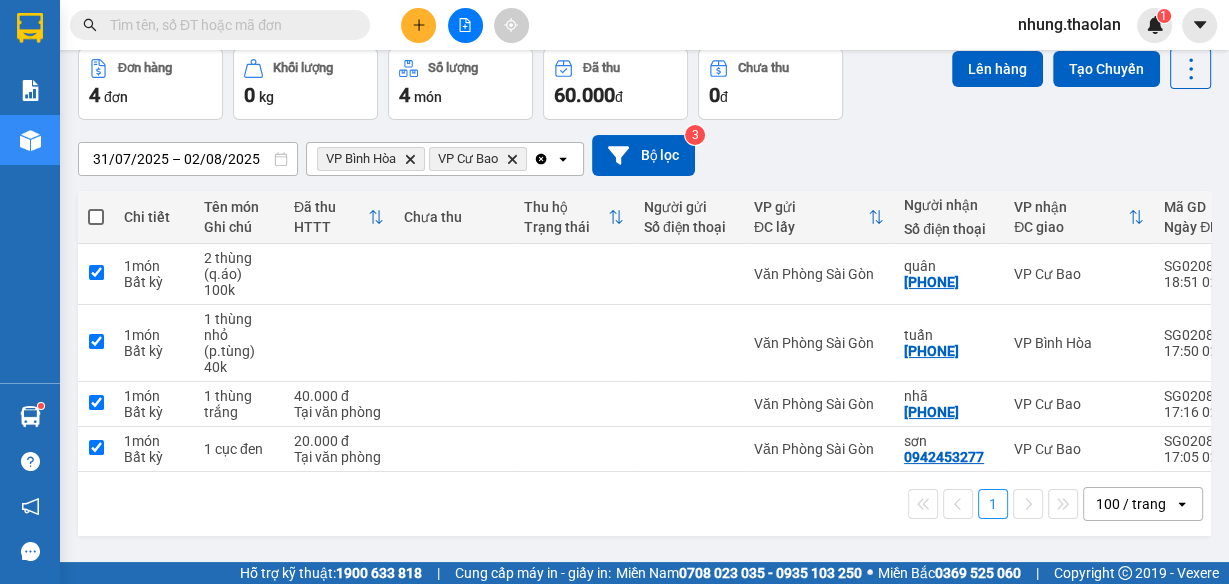 checkbox on "true" 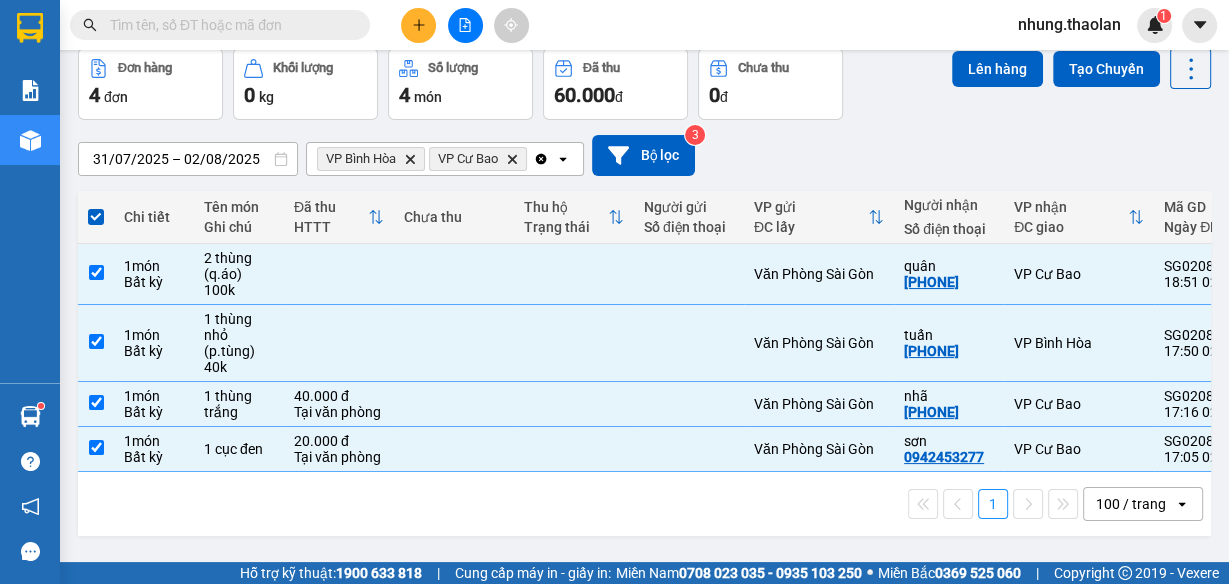 click on "open" 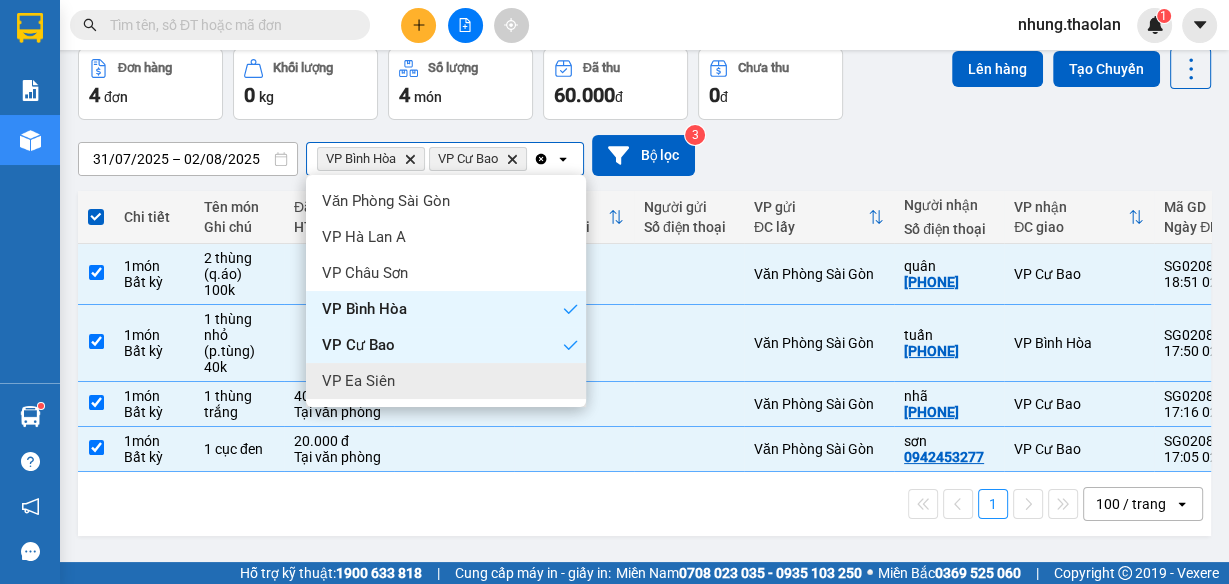 click on "VP Ea Siên" at bounding box center [446, 381] 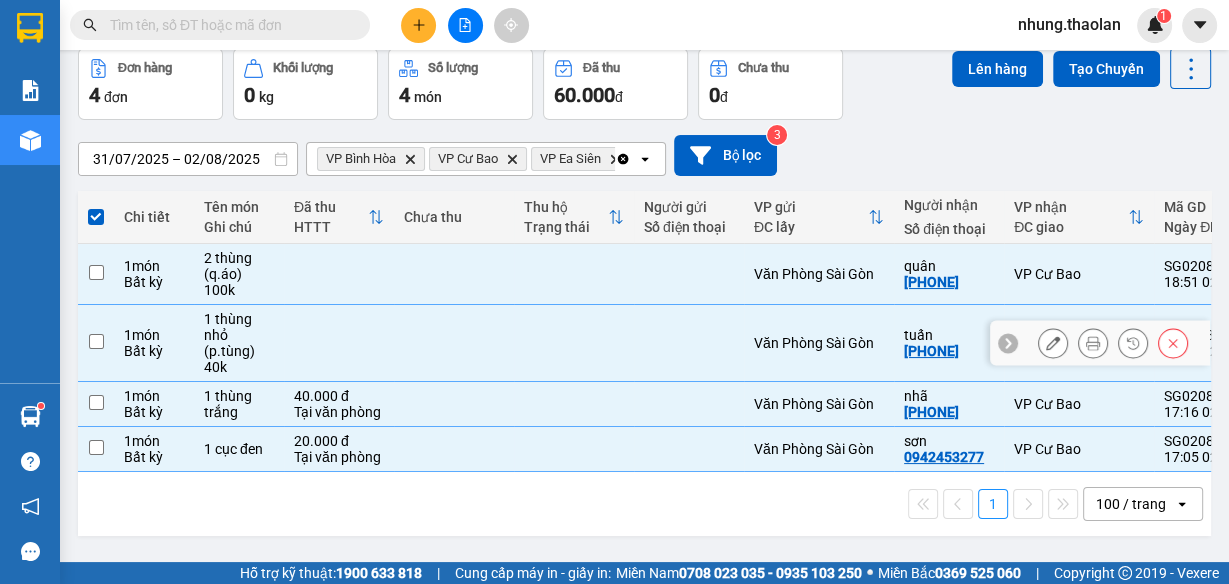 checkbox on "false" 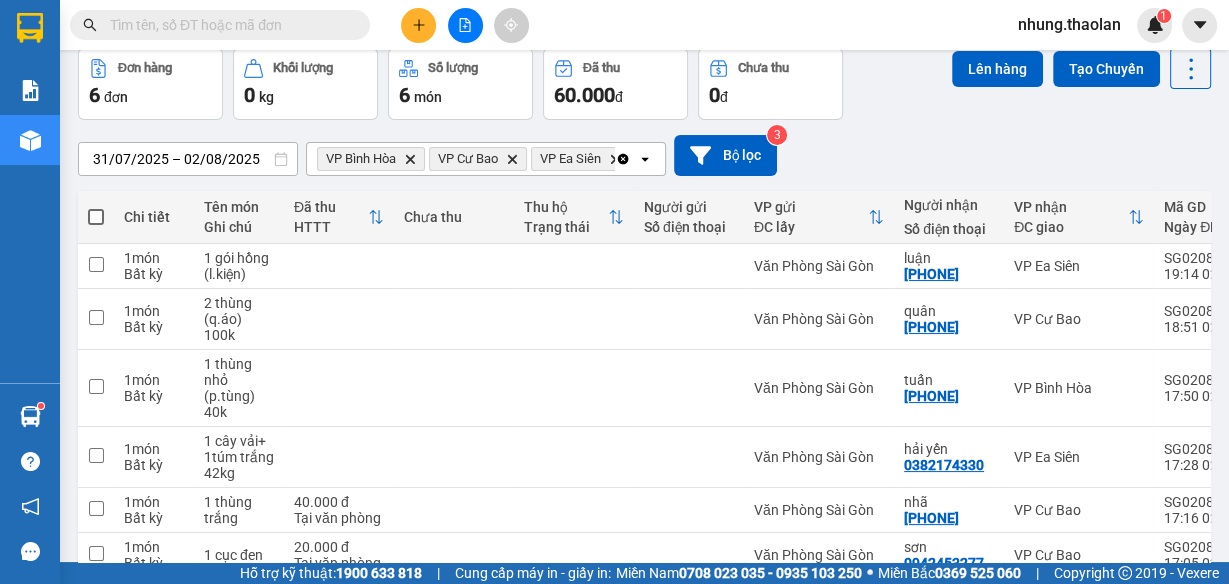 click at bounding box center [96, 217] 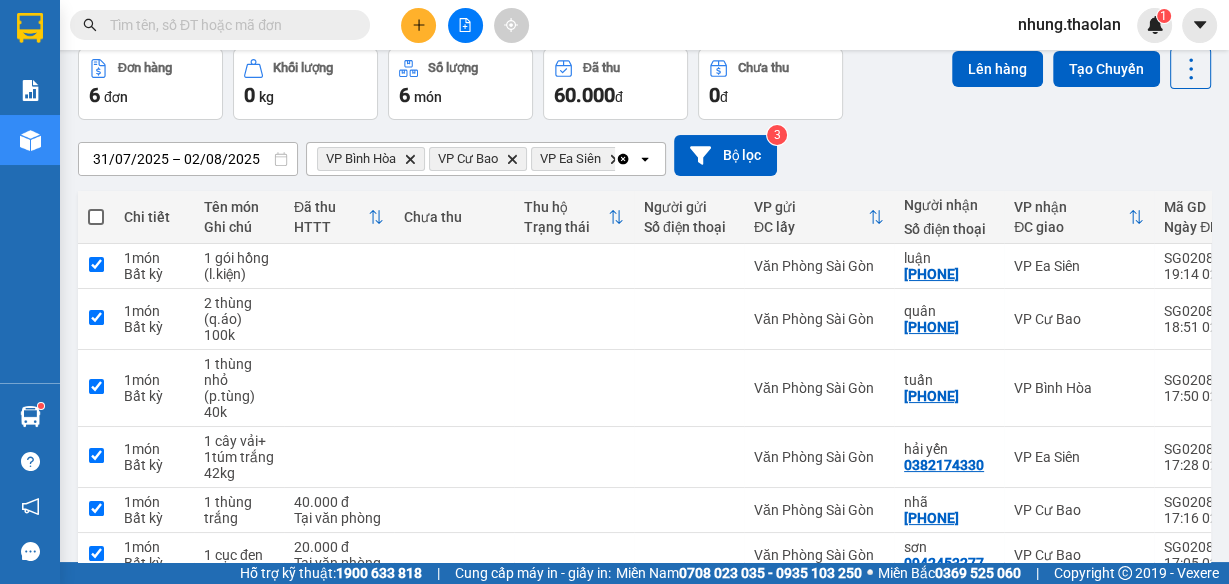 checkbox on "true" 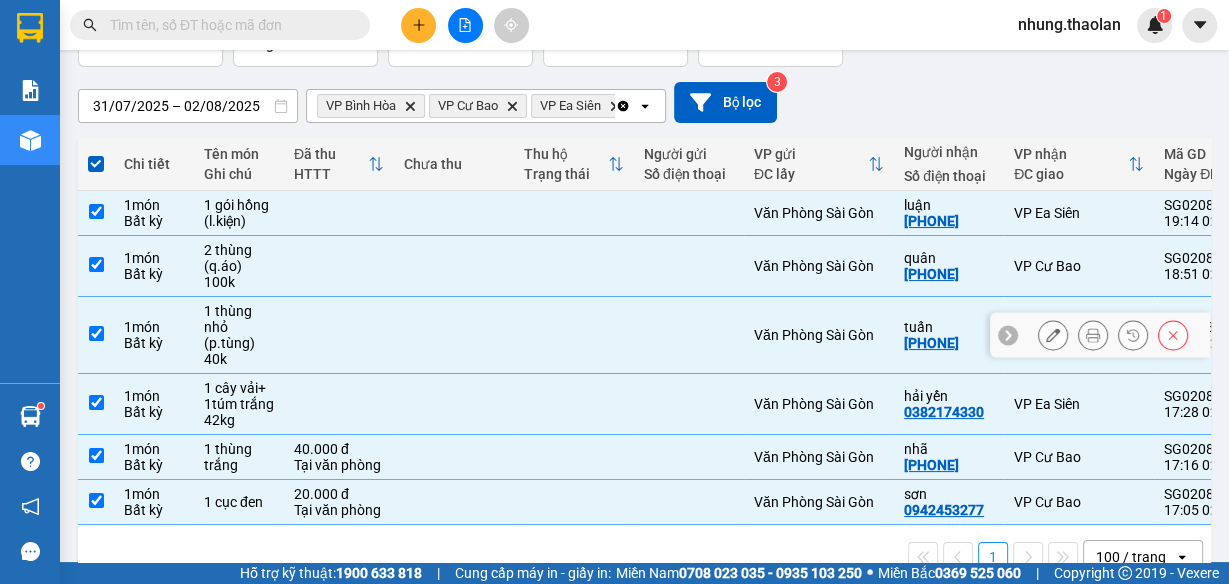 scroll, scrollTop: 197, scrollLeft: 0, axis: vertical 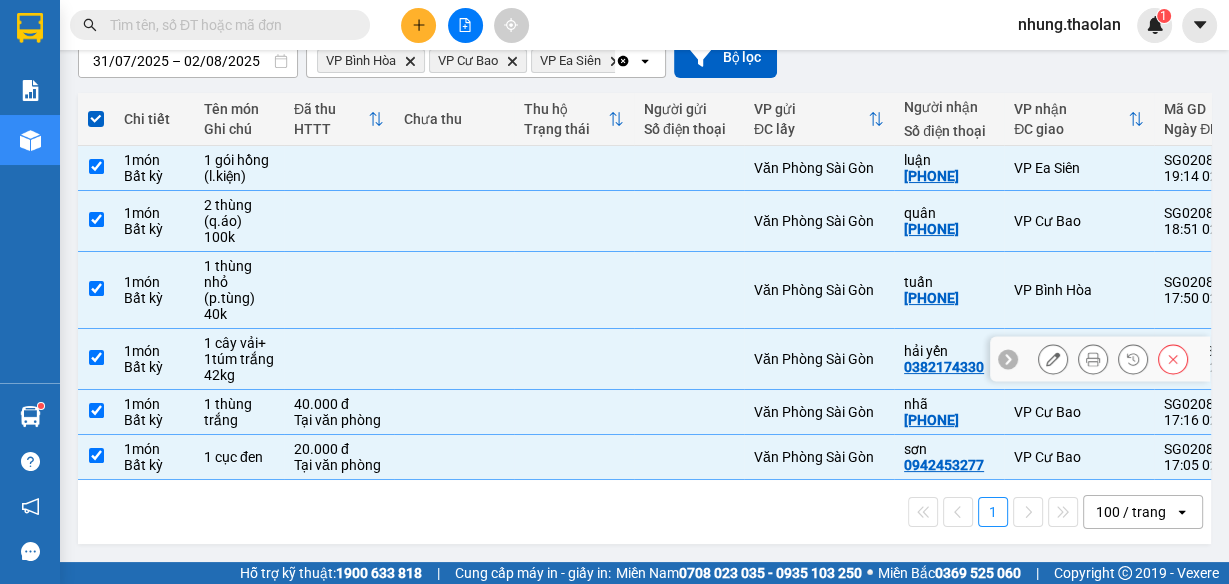 click 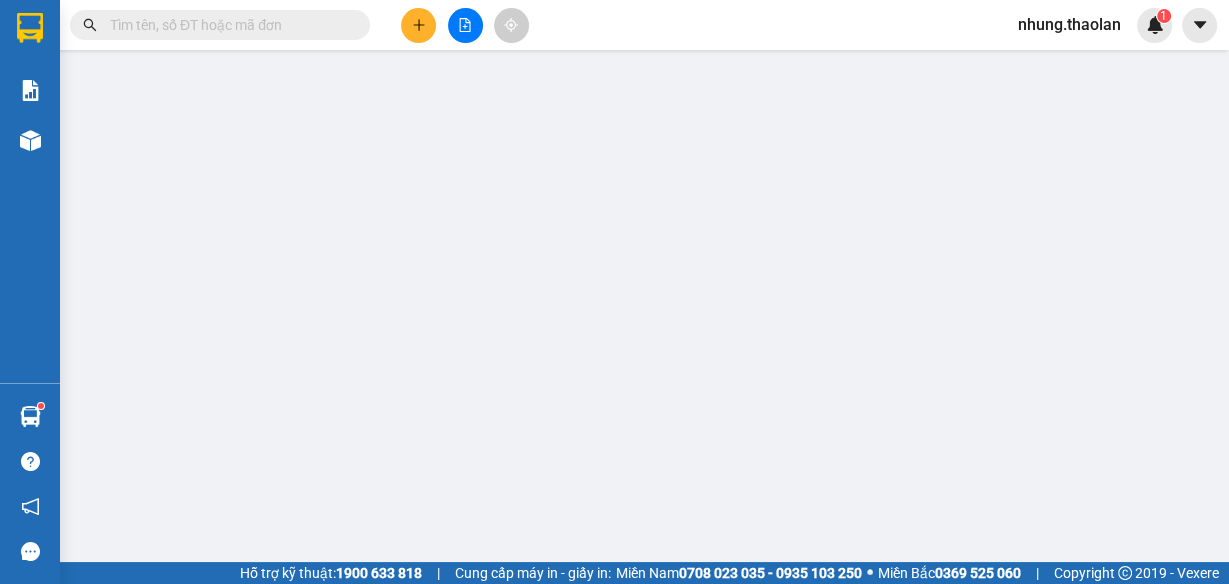 scroll, scrollTop: 0, scrollLeft: 0, axis: both 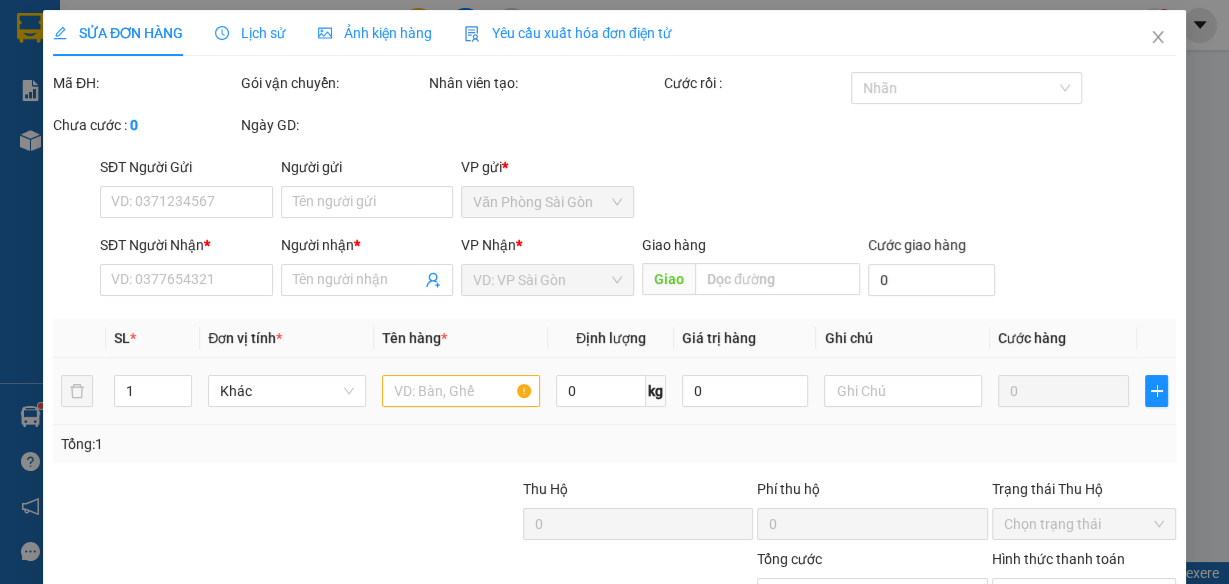 type on "0382174330" 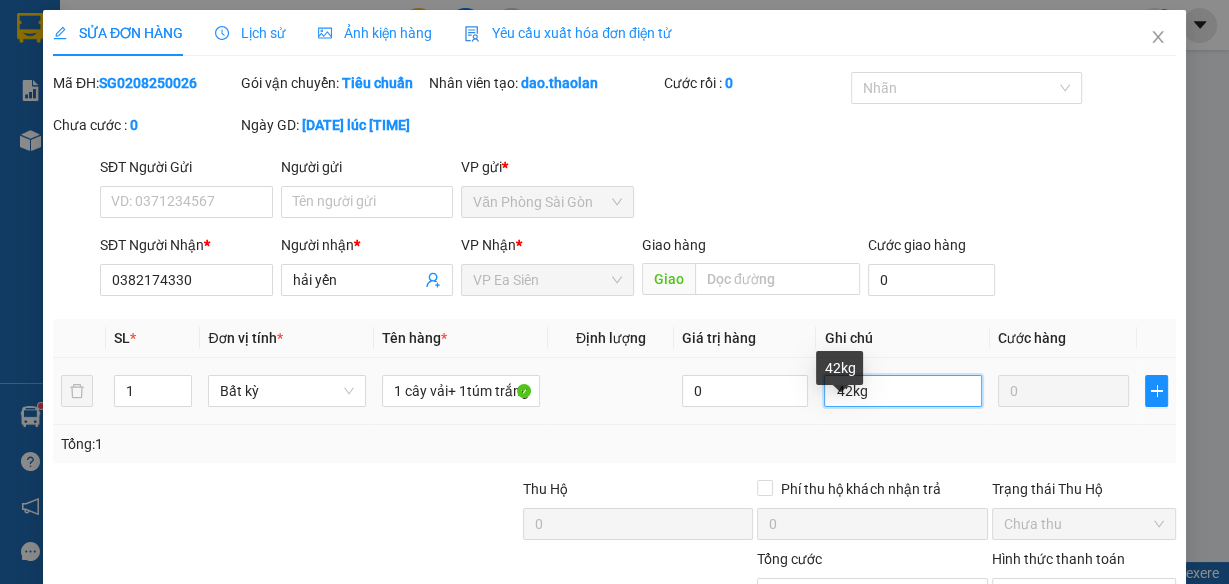 click on "42kg" at bounding box center (903, 391) 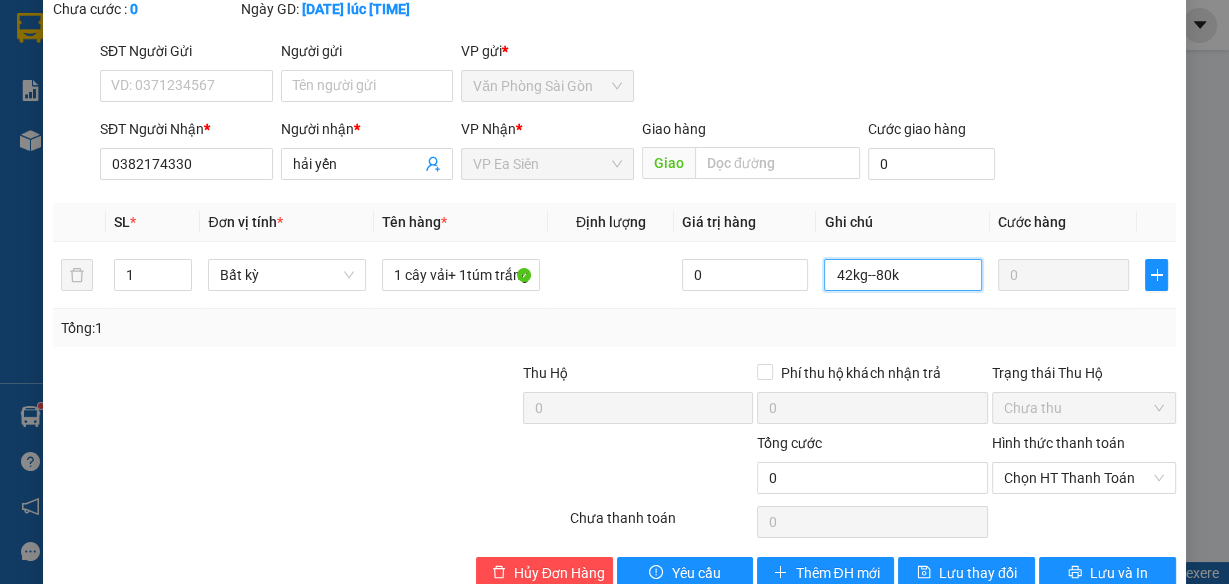 scroll, scrollTop: 181, scrollLeft: 0, axis: vertical 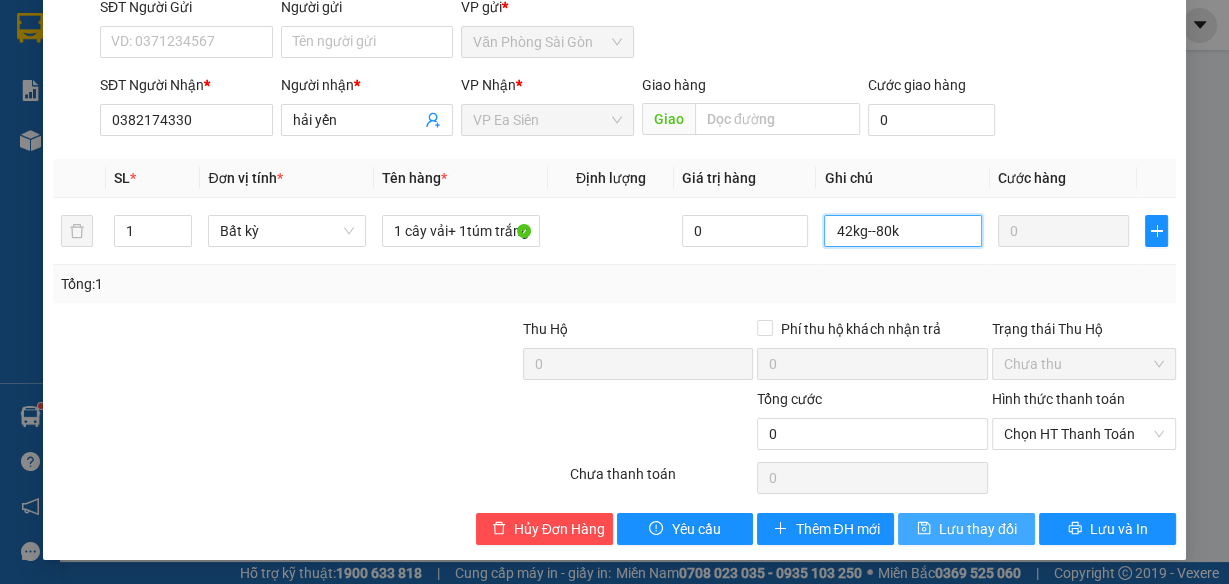 type on "42kg--80k" 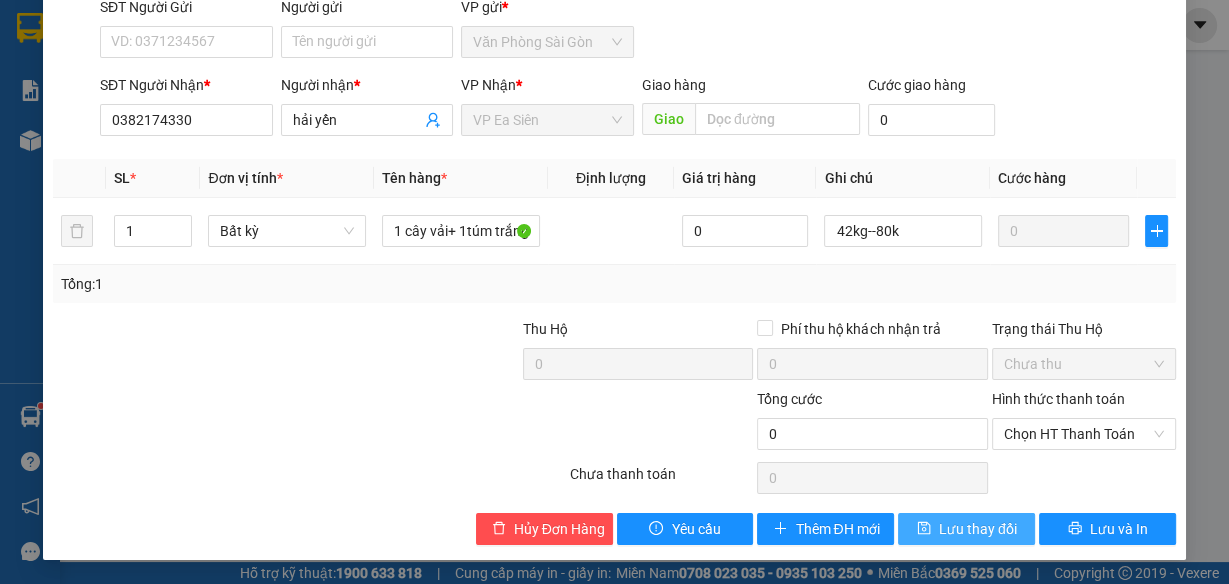 click on "Lưu thay đổi" at bounding box center (978, 529) 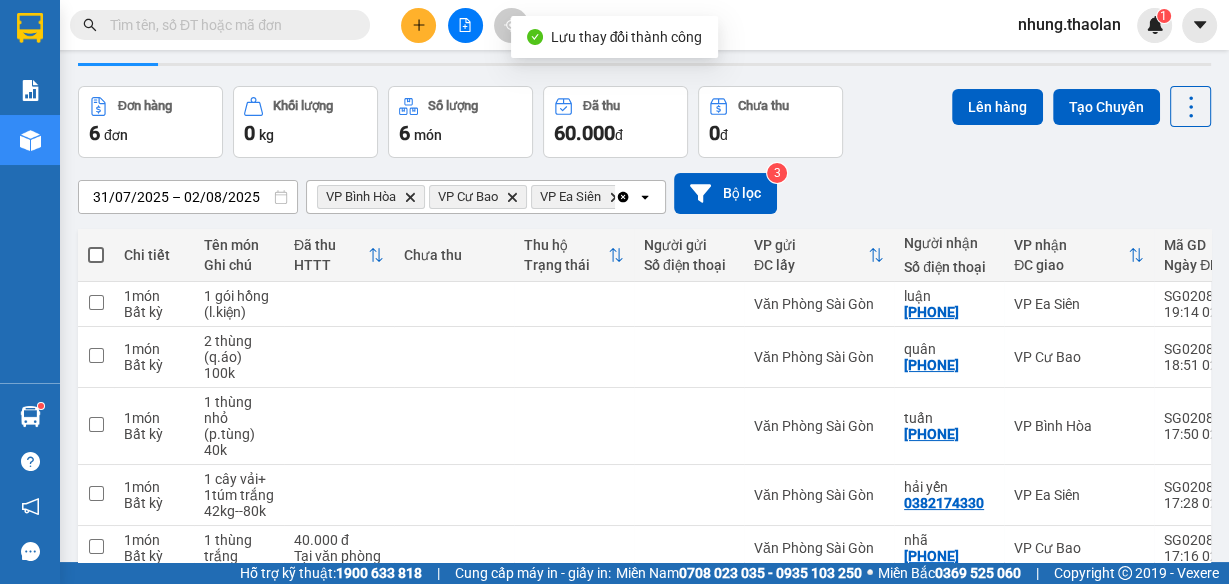 scroll, scrollTop: 160, scrollLeft: 0, axis: vertical 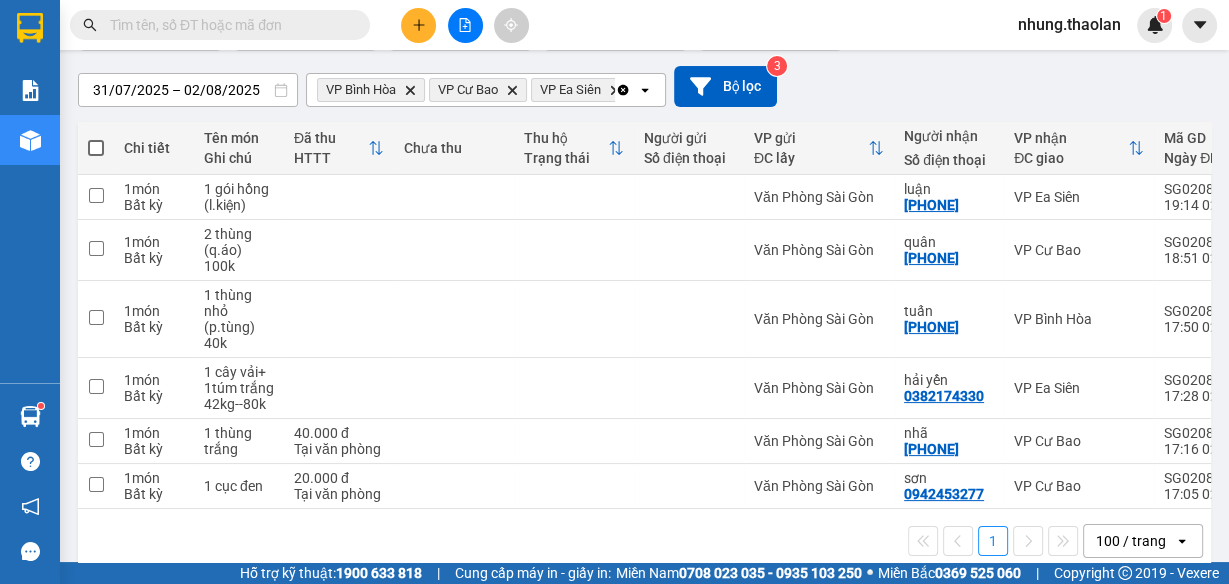 click 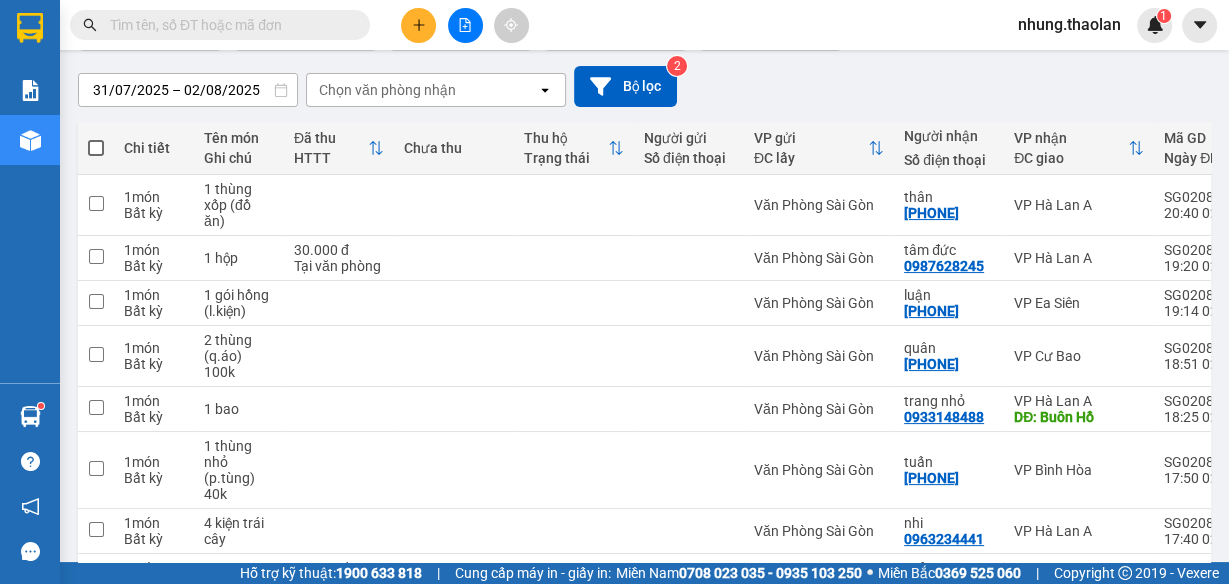 click on "Chọn văn phòng nhận" at bounding box center (387, 90) 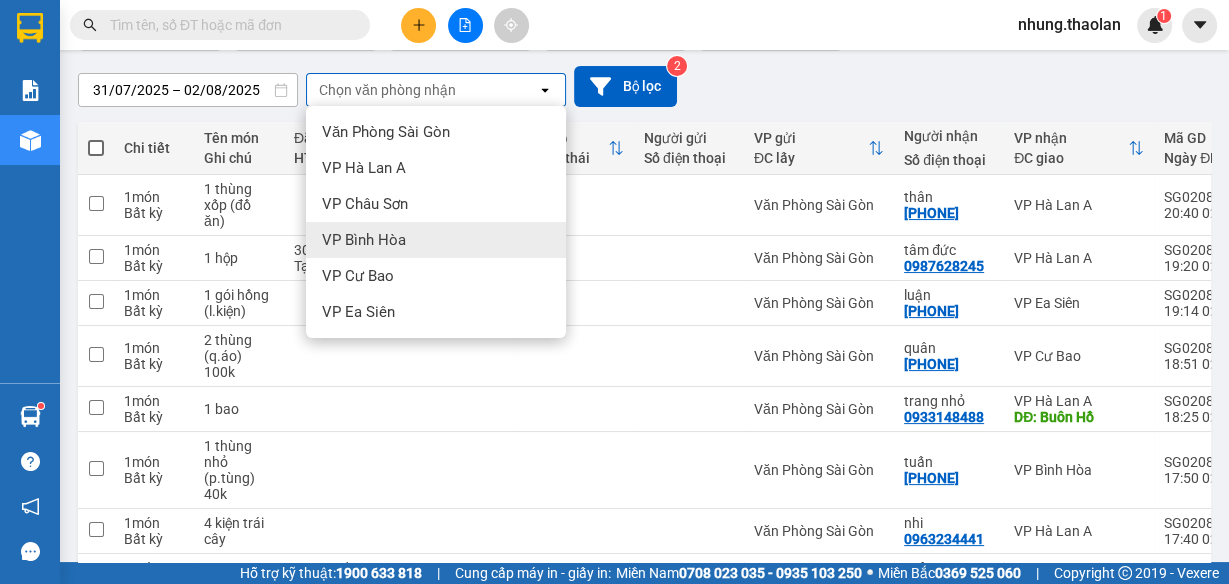 click on "VP Bình Hòa" at bounding box center [436, 240] 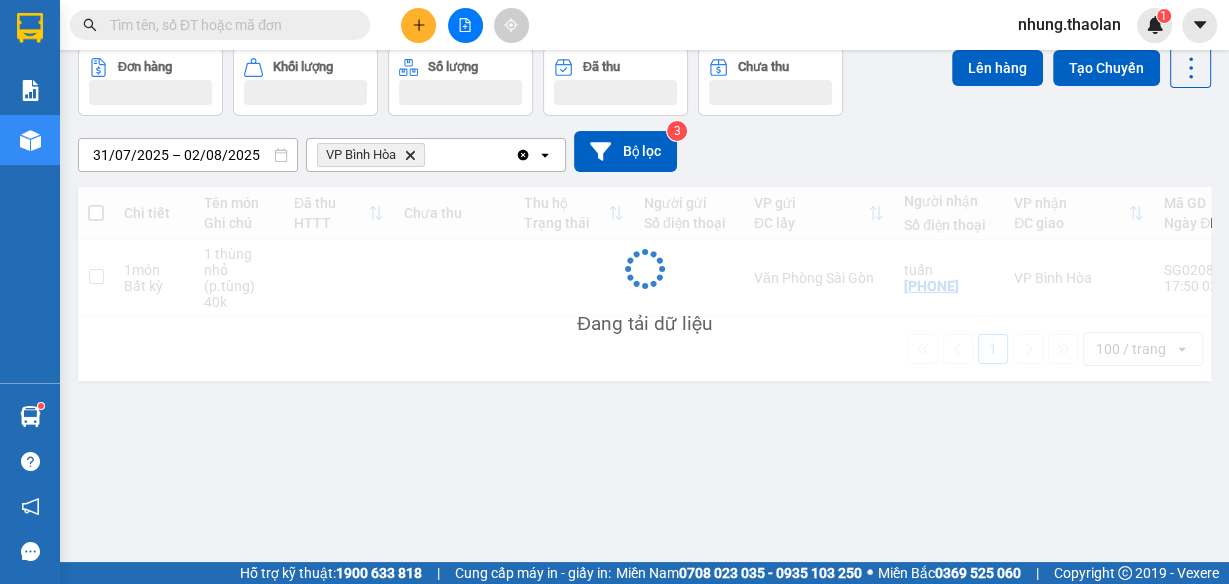 click at bounding box center (460, 92) 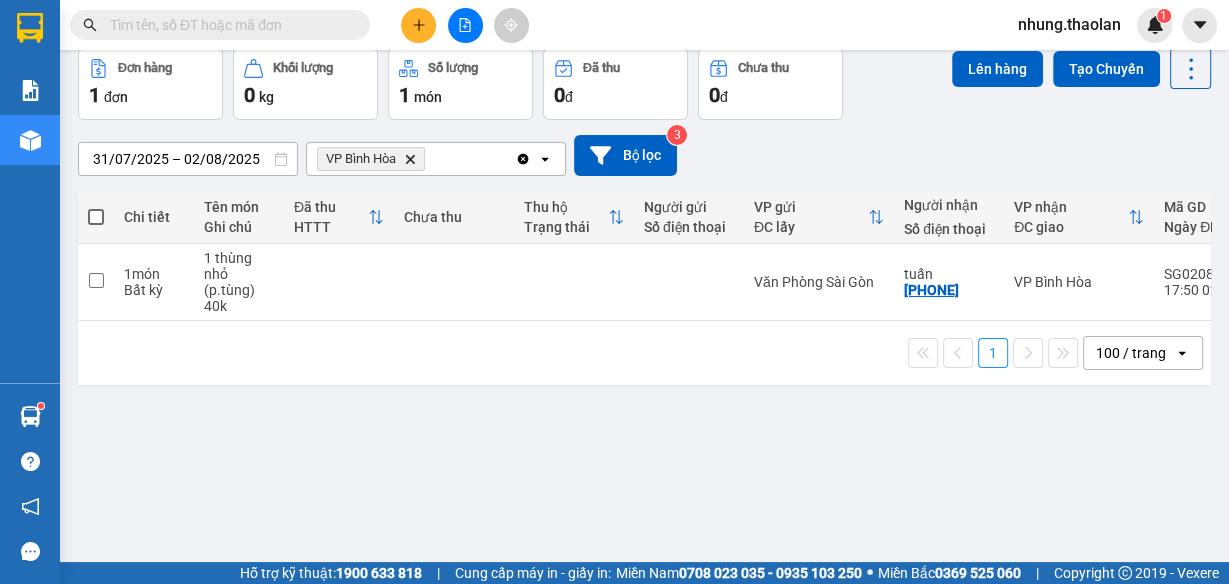 click on "VP Bình Hòa Delete" at bounding box center (411, 159) 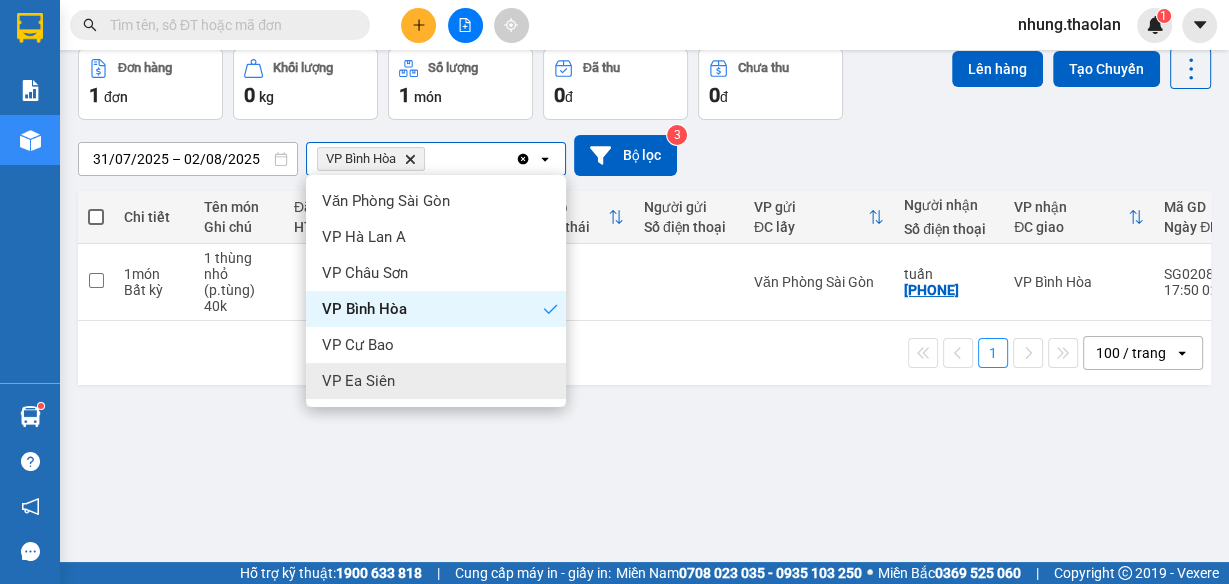 click on "VP Ea Siên" at bounding box center [436, 381] 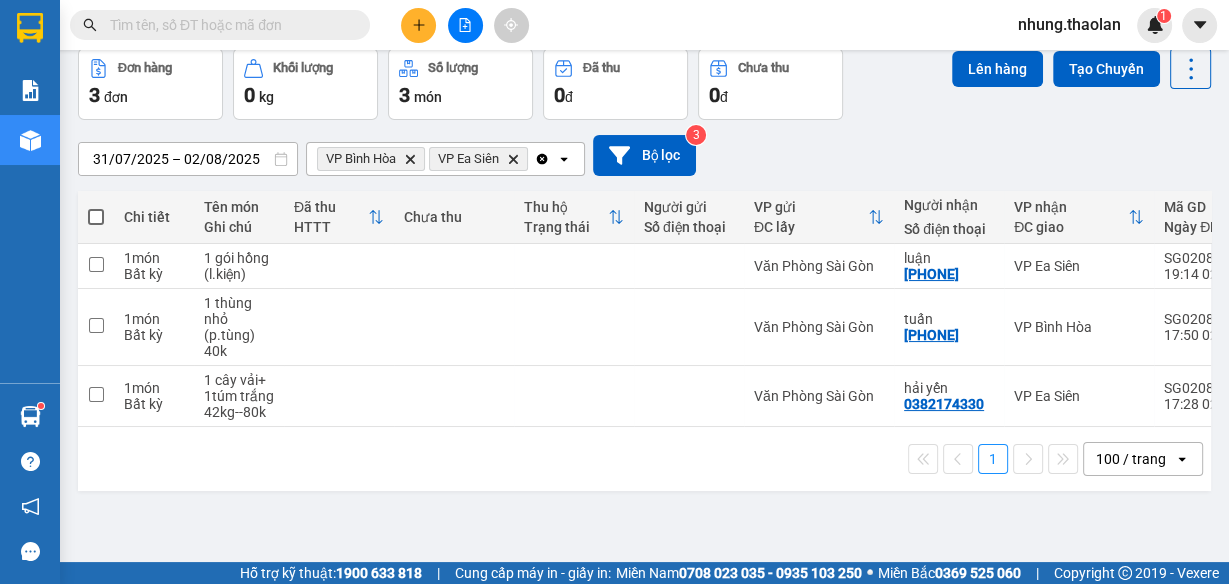 click on "open" 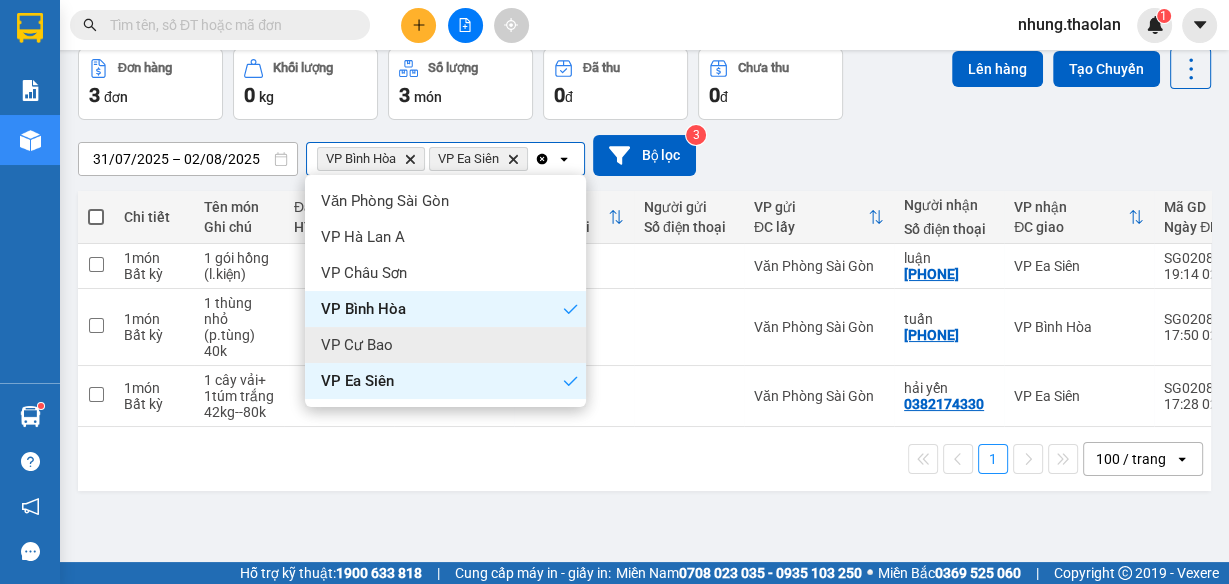 click on "VP Cư Bao" at bounding box center [445, 345] 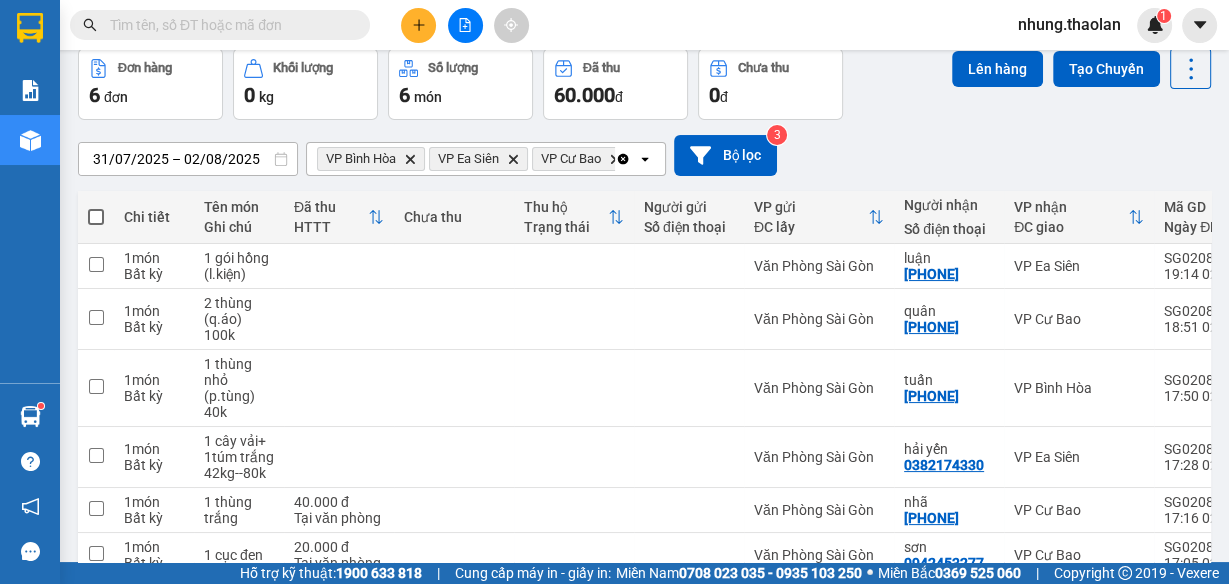 click at bounding box center [96, 217] 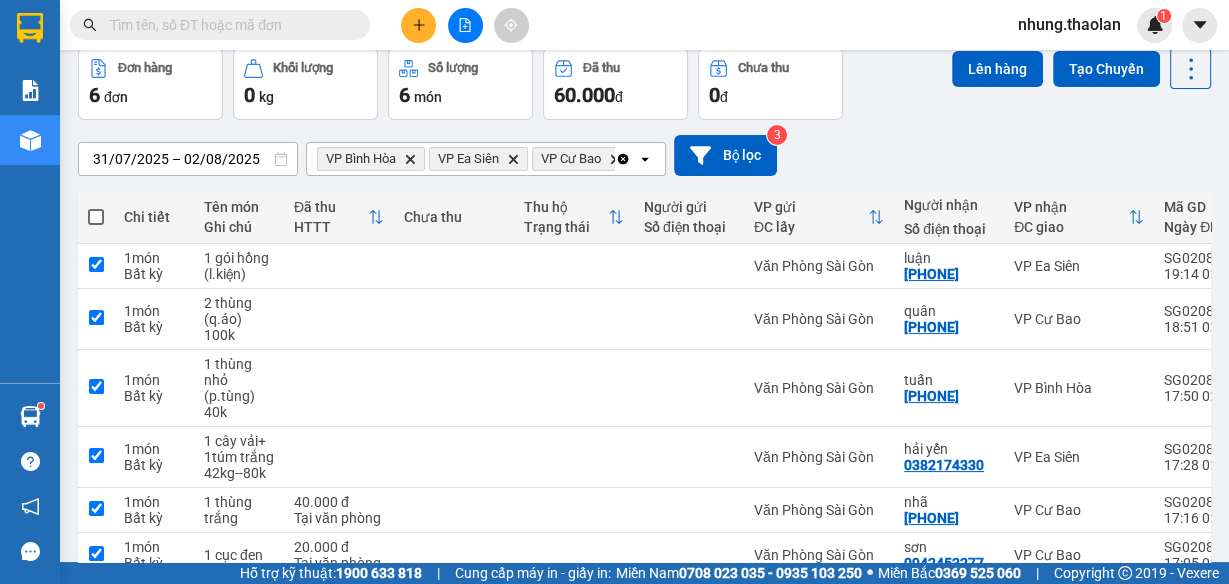checkbox on "true" 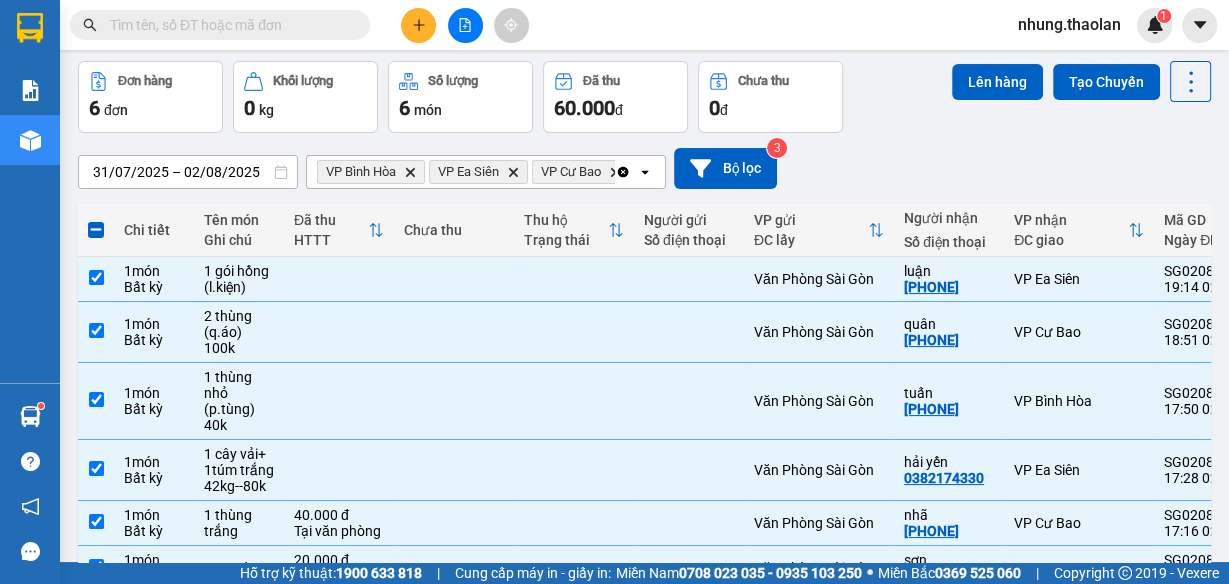 scroll, scrollTop: 0, scrollLeft: 0, axis: both 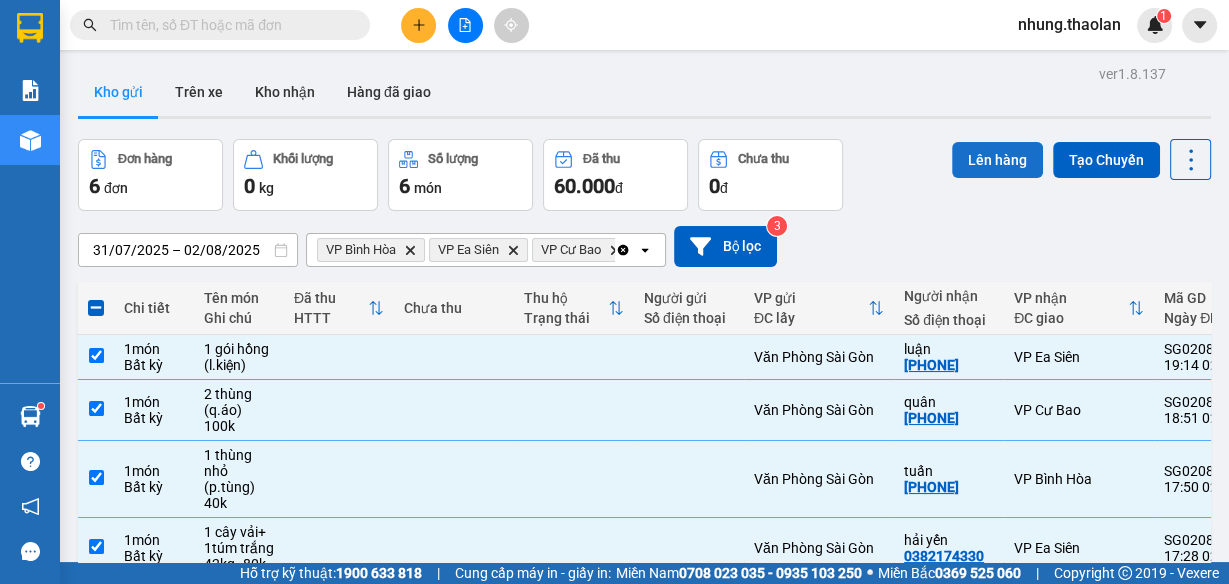 click on "Lên hàng" at bounding box center (997, 160) 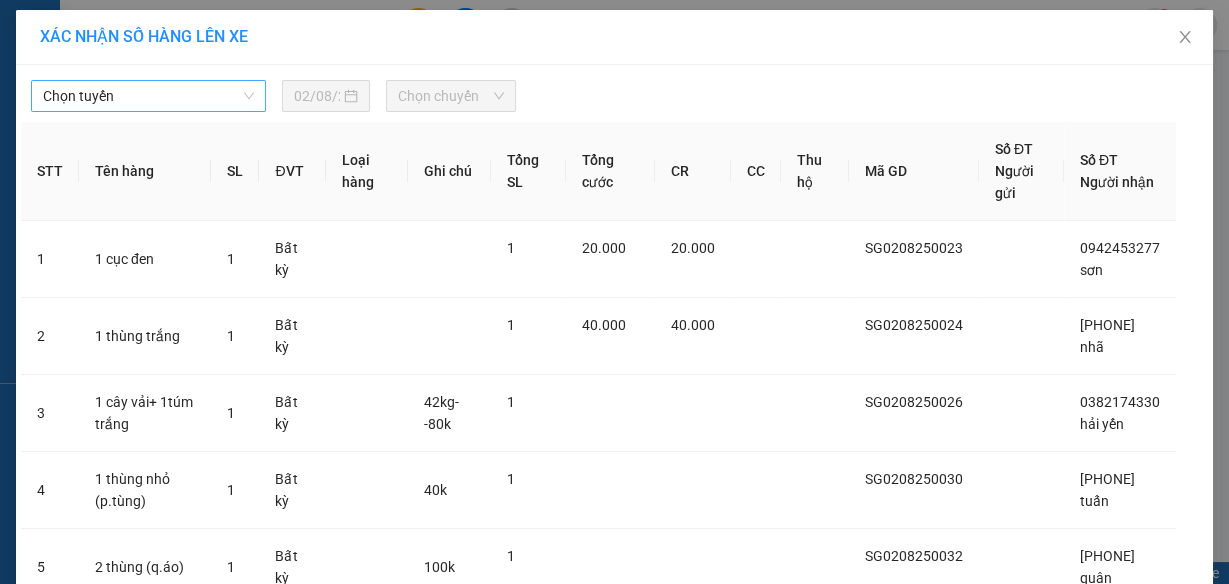 click on "Chọn tuyến" at bounding box center [148, 96] 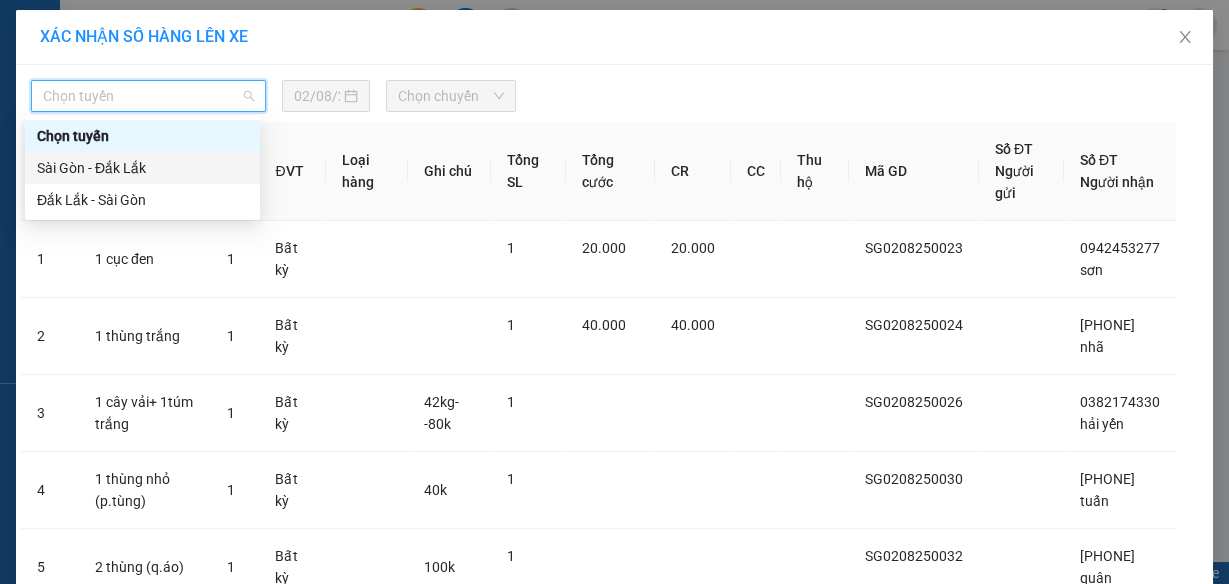 click on "Sài Gòn - Đắk Lắk" at bounding box center [142, 168] 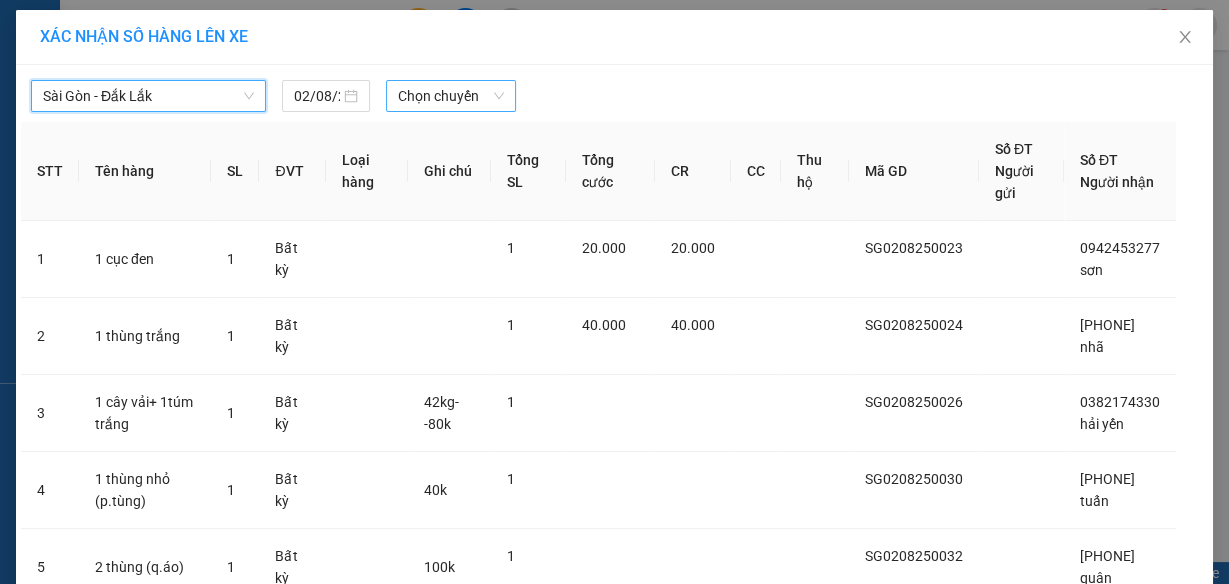click on "Chọn chuyến" at bounding box center [451, 96] 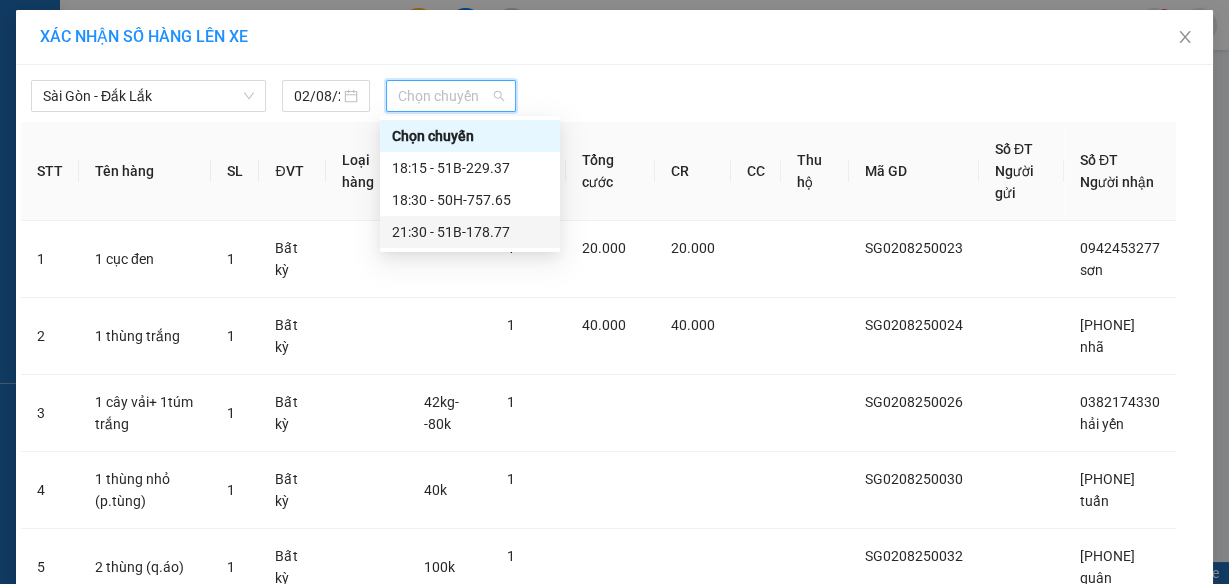 click on "21:30     - 51B-178.77" at bounding box center (470, 232) 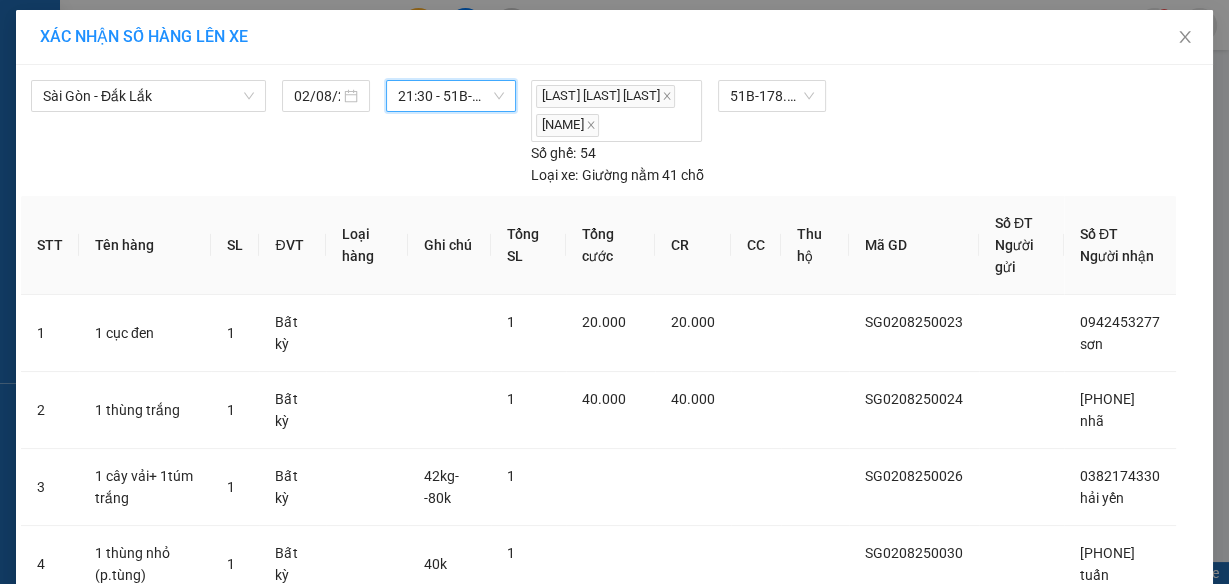 scroll, scrollTop: 330, scrollLeft: 0, axis: vertical 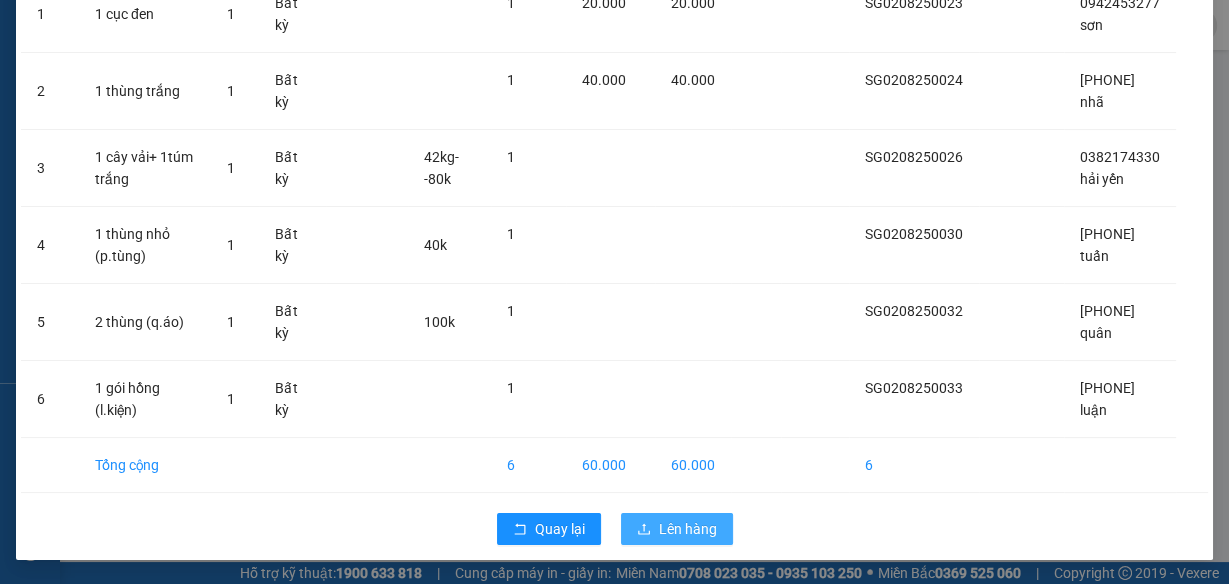 drag, startPoint x: 683, startPoint y: 532, endPoint x: 700, endPoint y: 530, distance: 17.117243 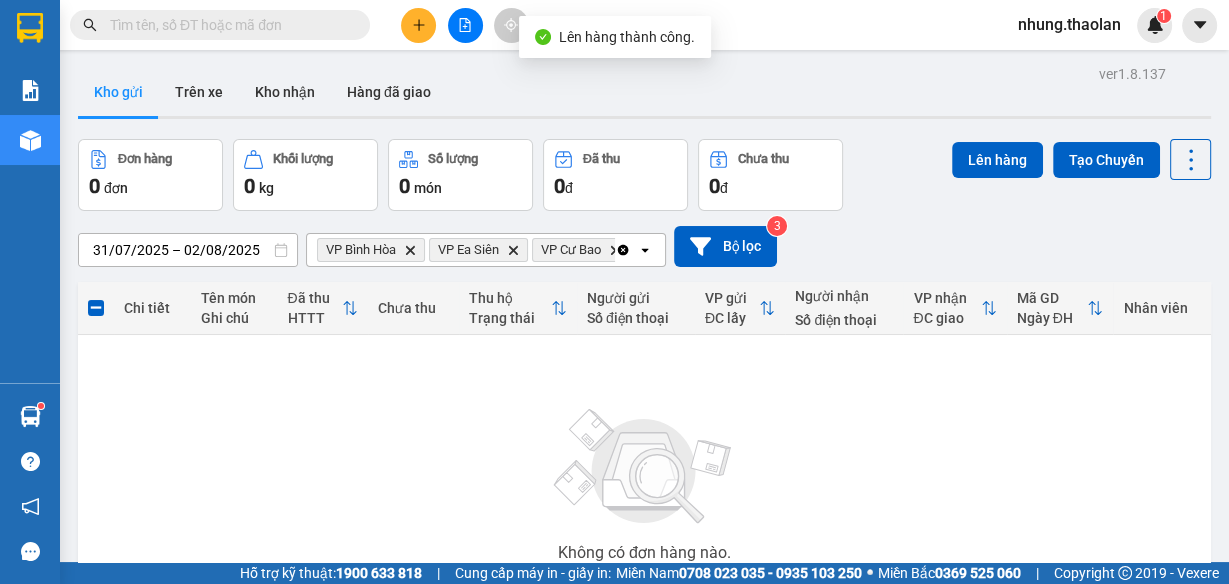 click 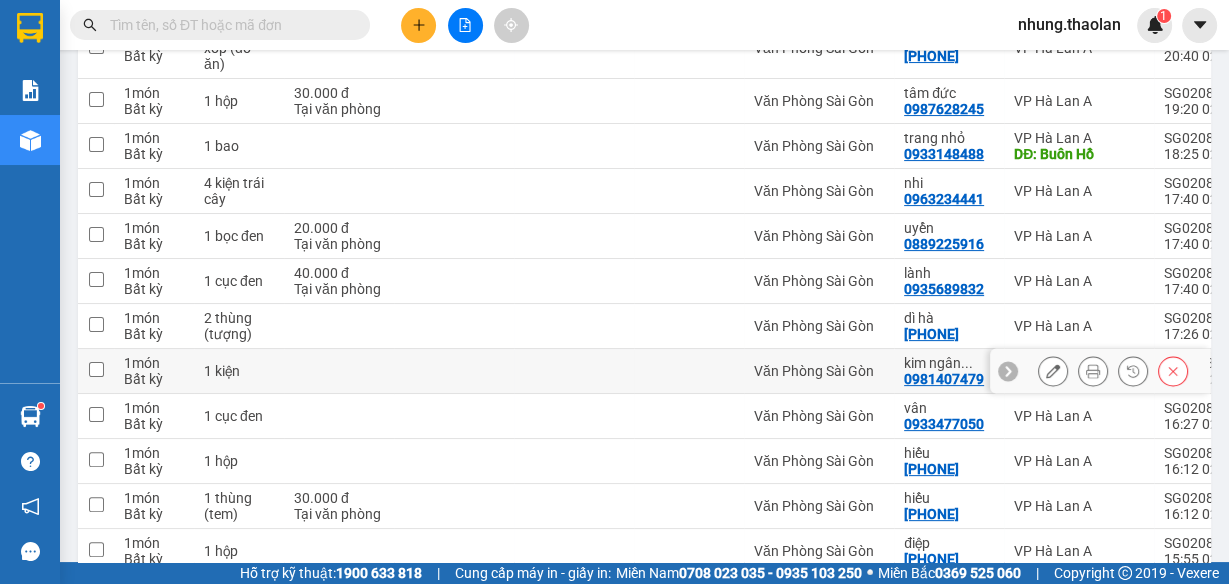 scroll, scrollTop: 320, scrollLeft: 0, axis: vertical 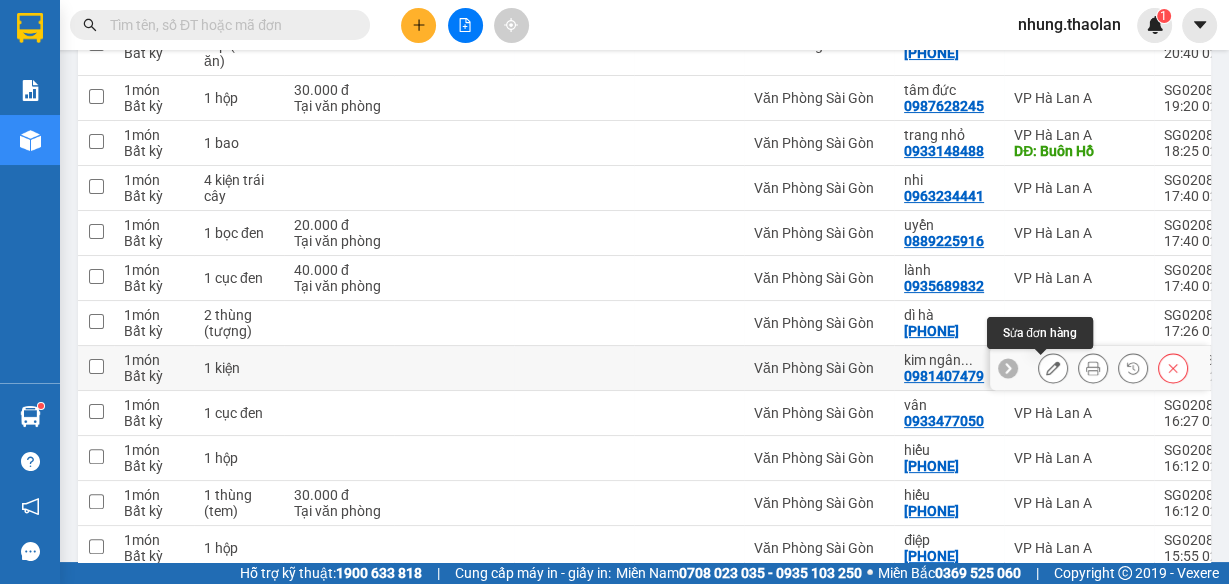 click 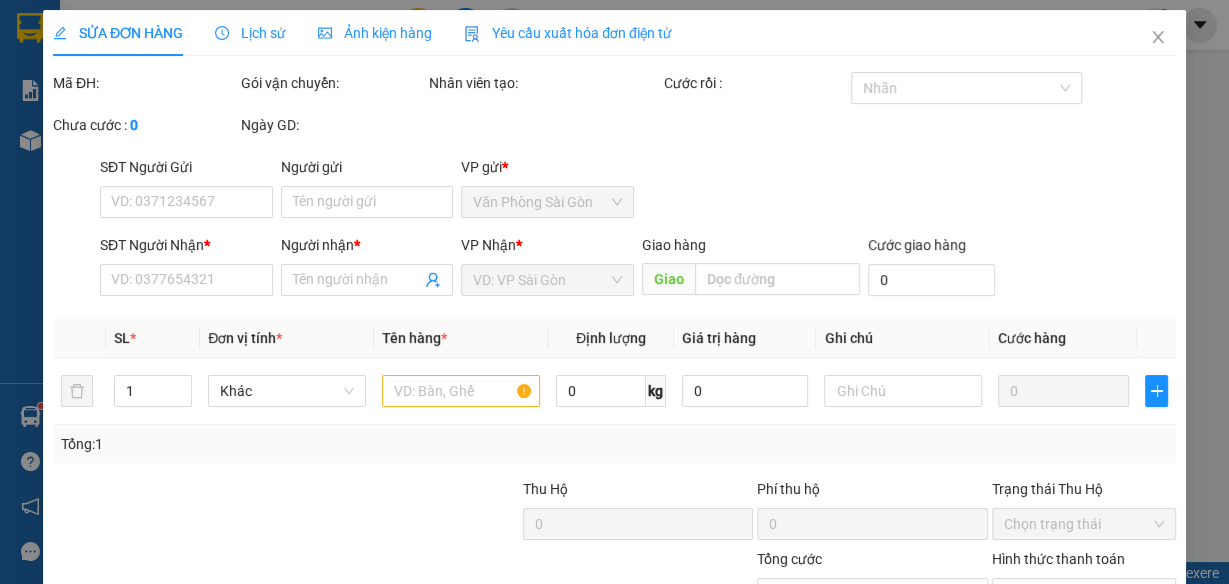 scroll, scrollTop: 0, scrollLeft: 0, axis: both 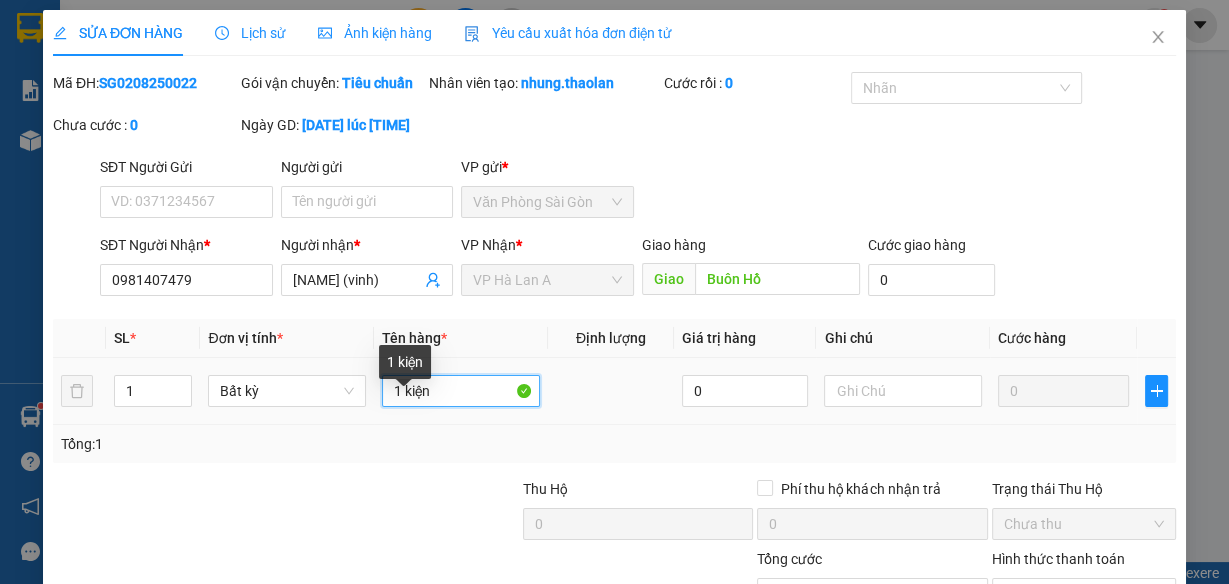 click on "1 kiện" at bounding box center (461, 391) 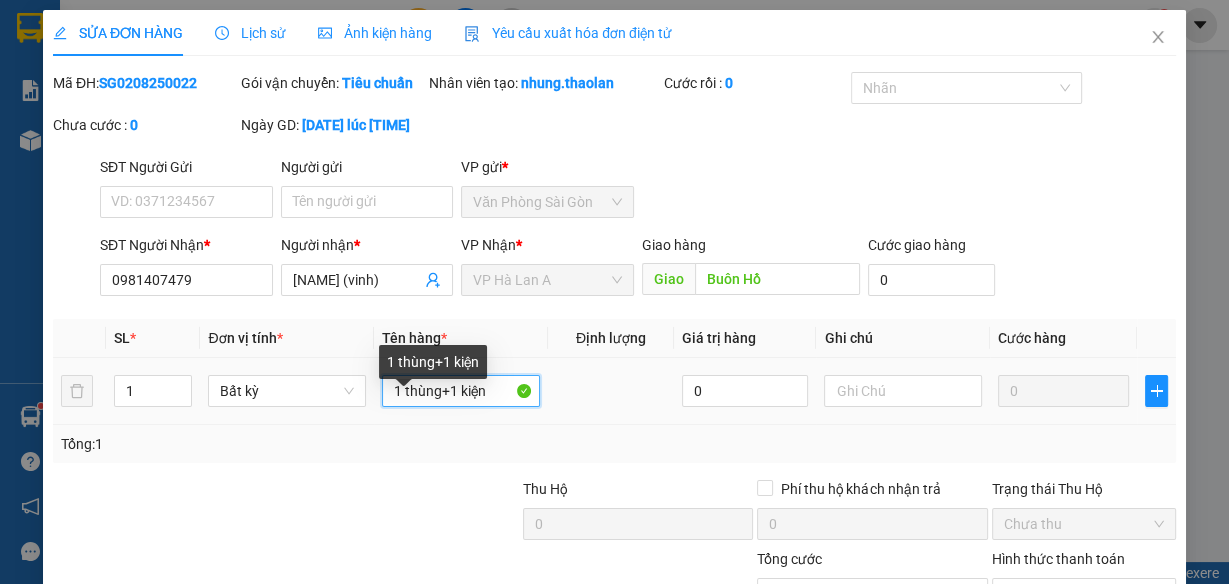 click on "1 thùng+1 kiện" at bounding box center [461, 391] 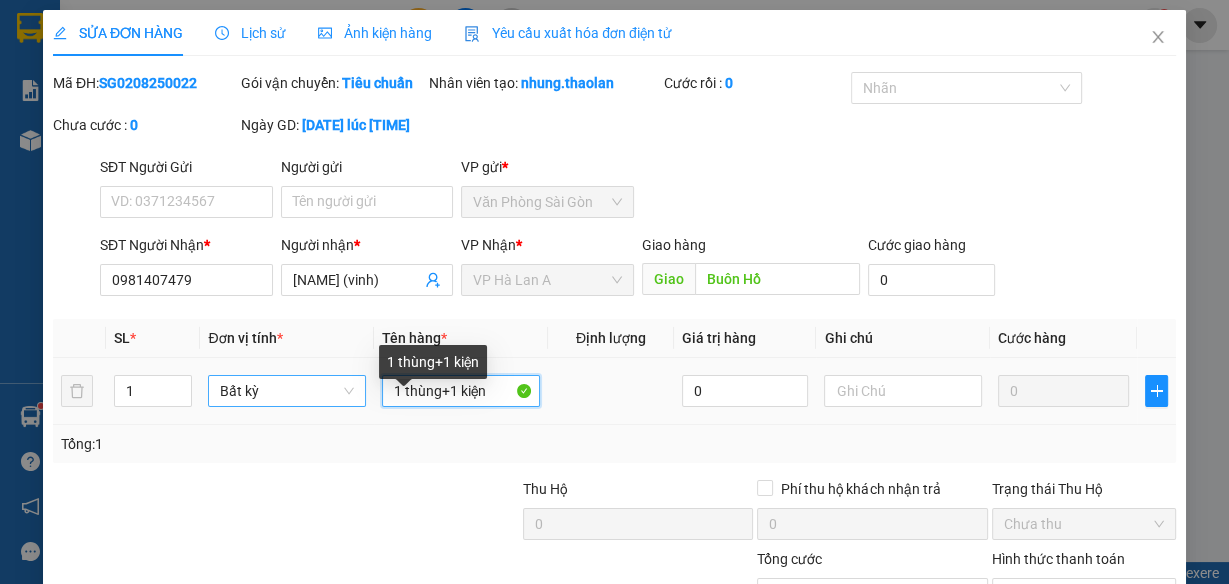 drag, startPoint x: 485, startPoint y: 415, endPoint x: 254, endPoint y: 428, distance: 231.36551 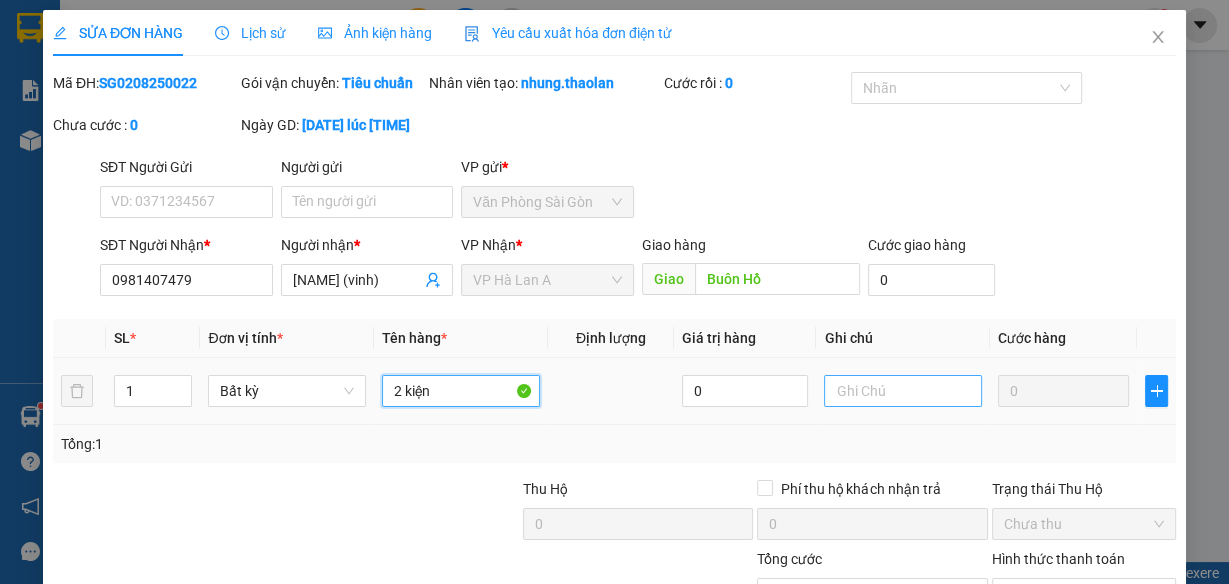 type on "2 kiện" 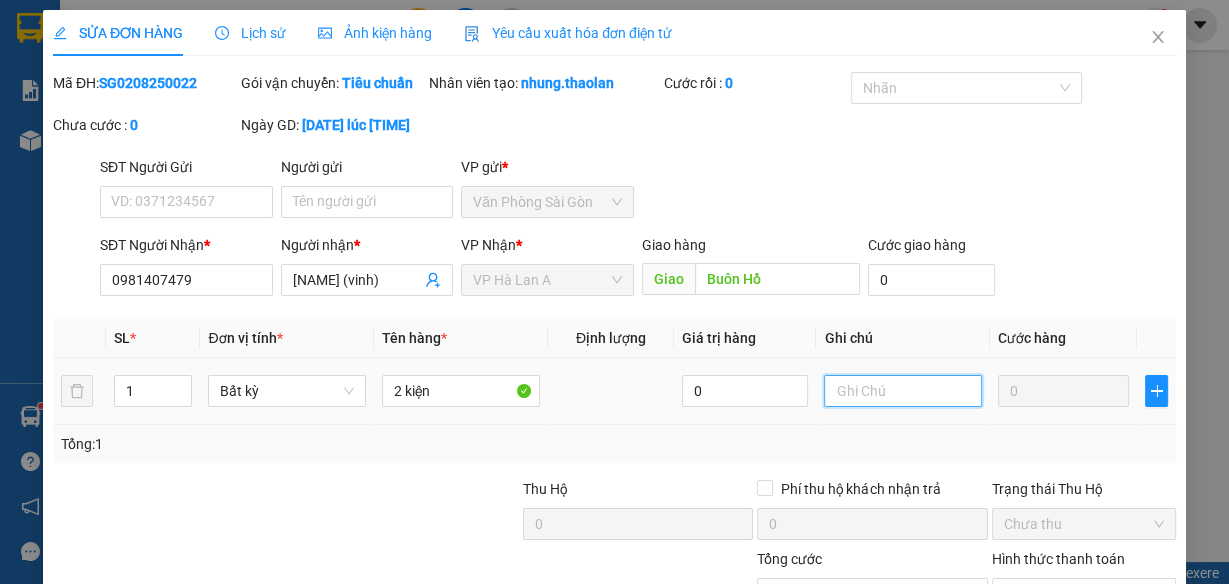 click at bounding box center [903, 391] 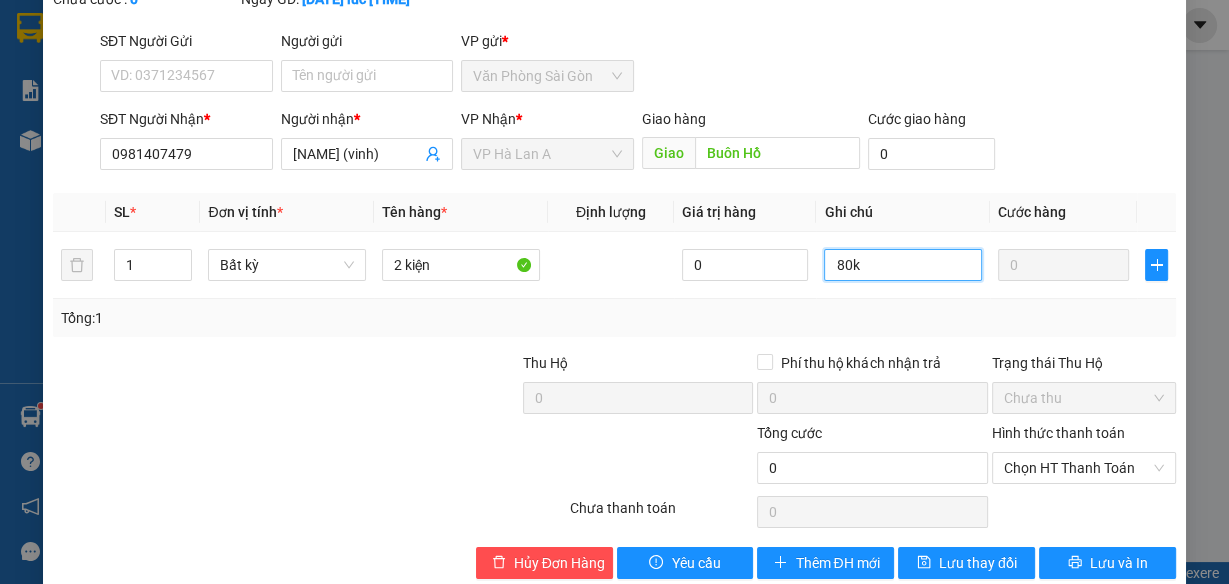 scroll, scrollTop: 181, scrollLeft: 0, axis: vertical 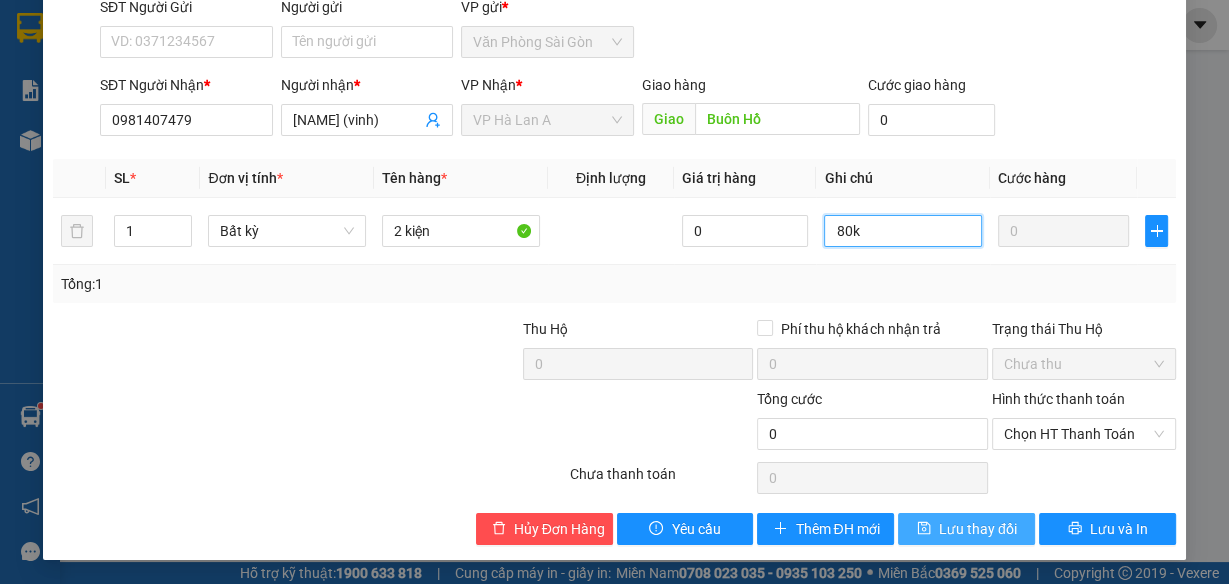 type on "80k" 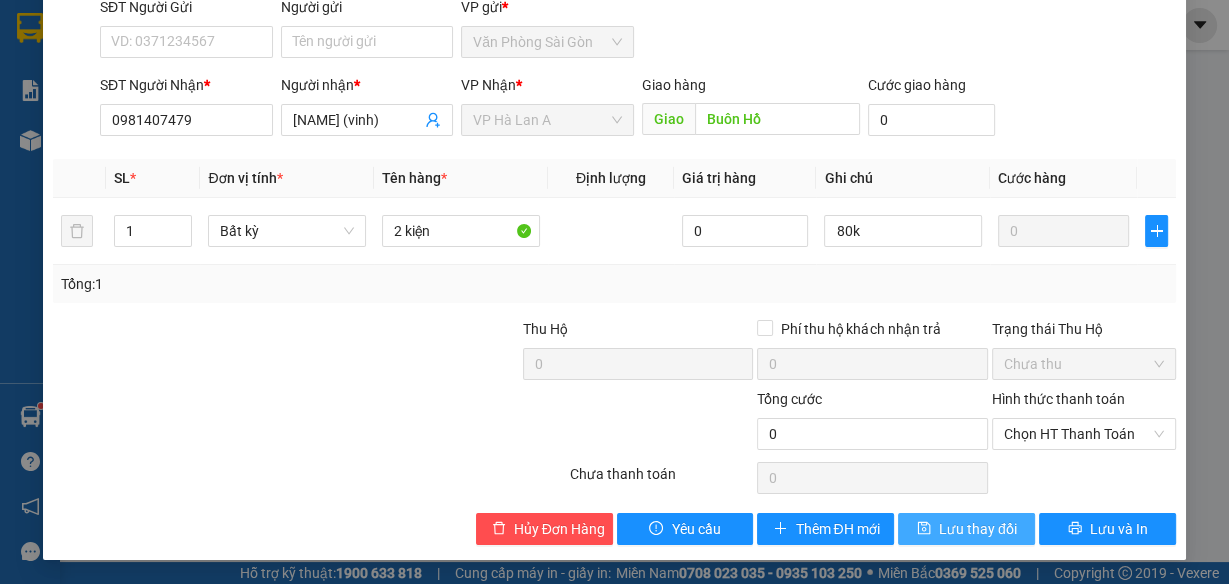 click on "Lưu thay đổi" at bounding box center (978, 529) 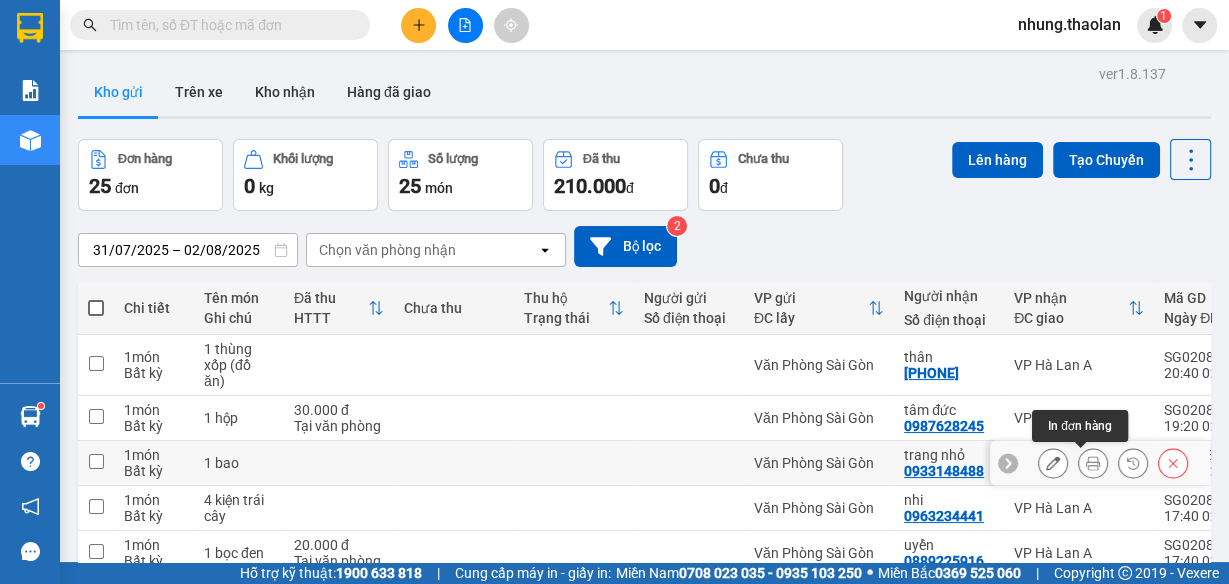 click 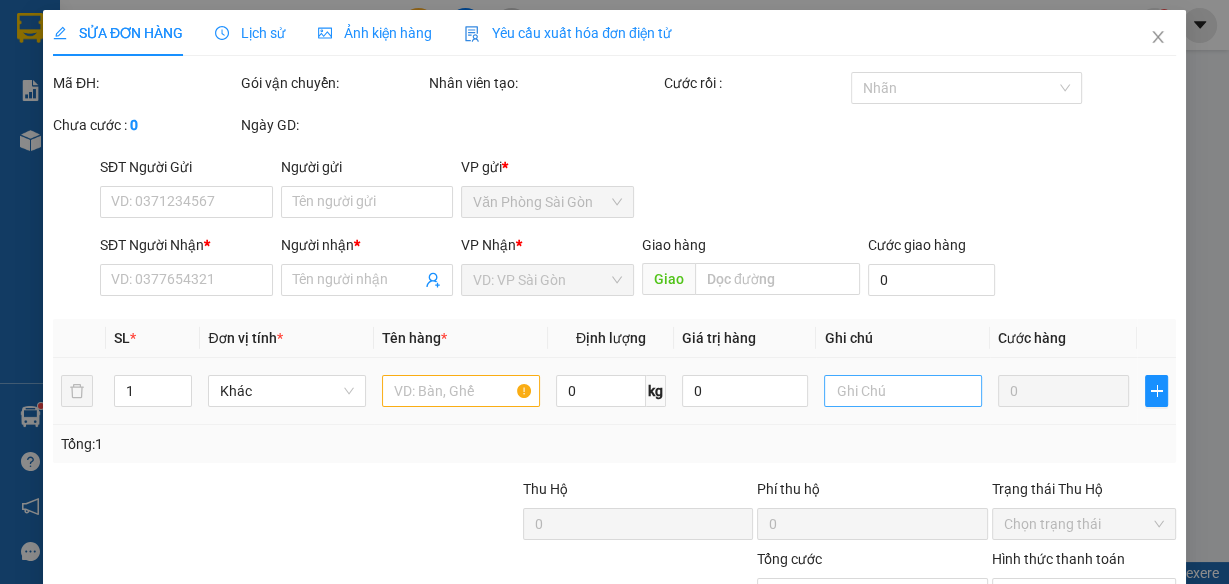 type on "0933148488" 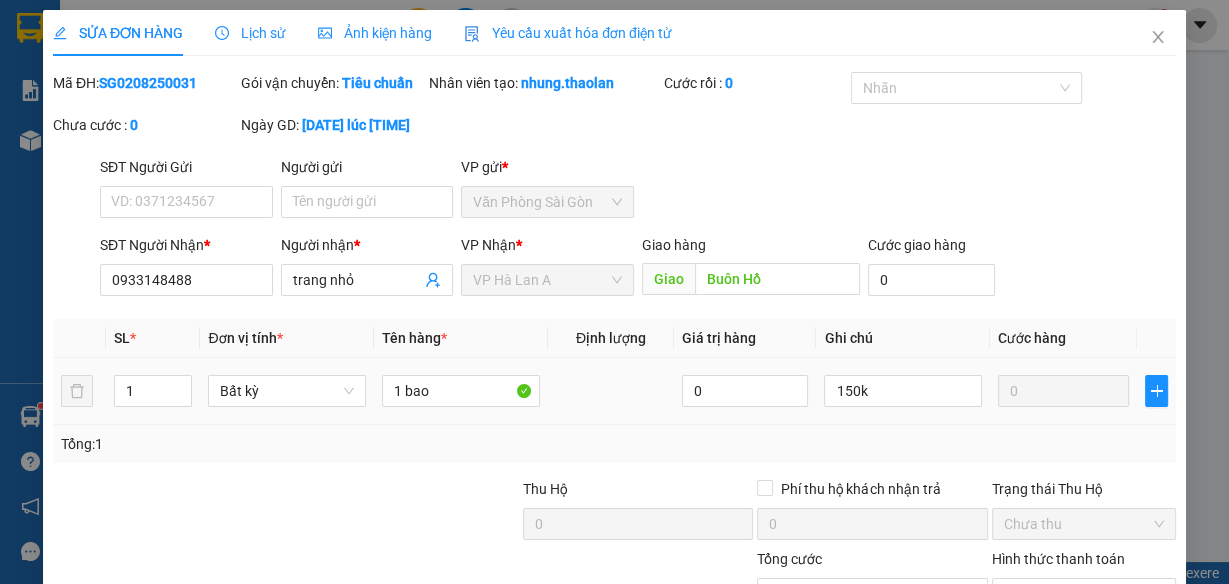 scroll, scrollTop: 181, scrollLeft: 0, axis: vertical 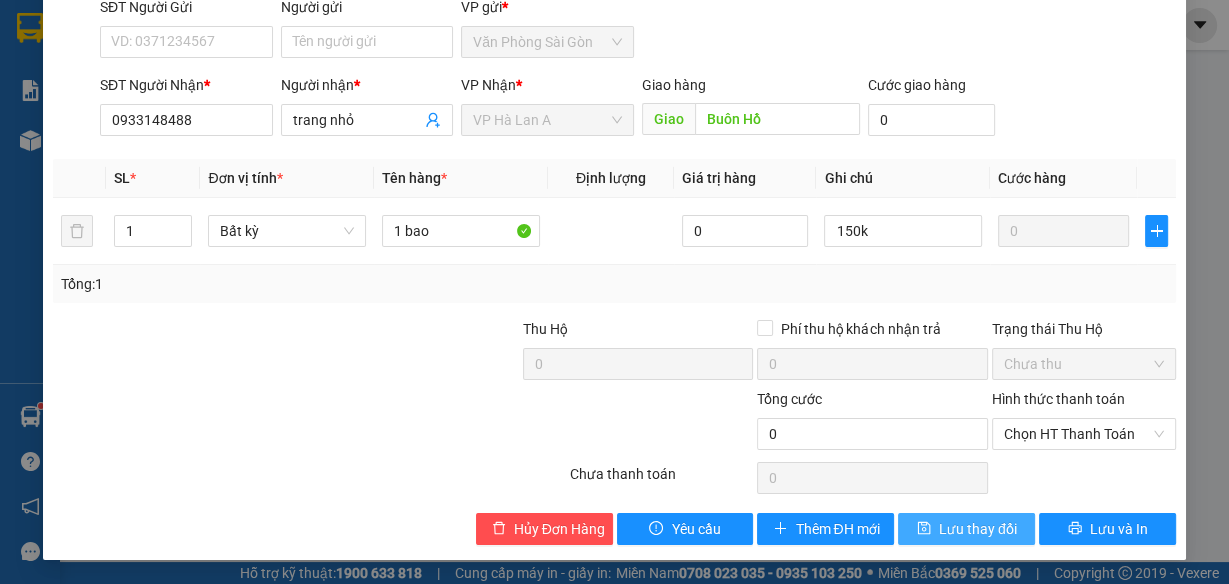 type on "150k" 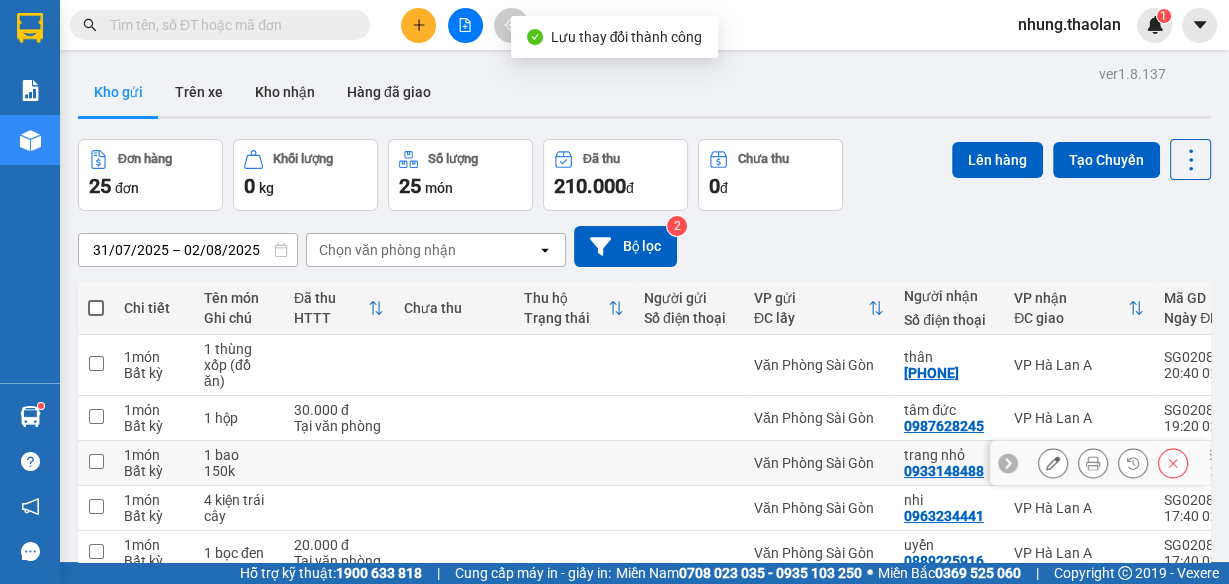 click at bounding box center (574, 463) 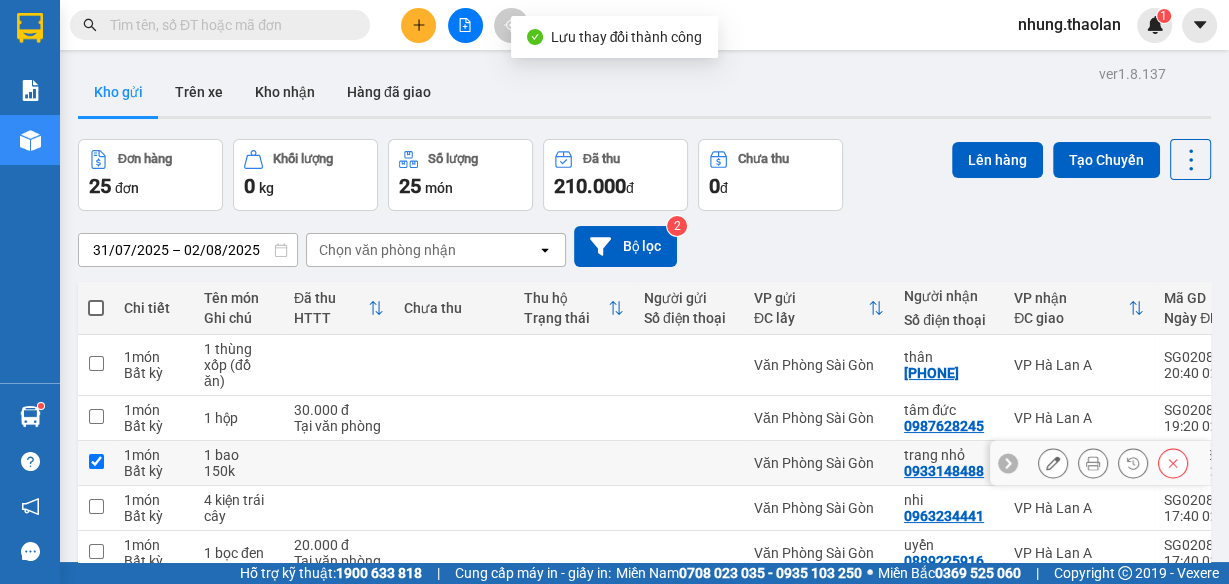 checkbox on "true" 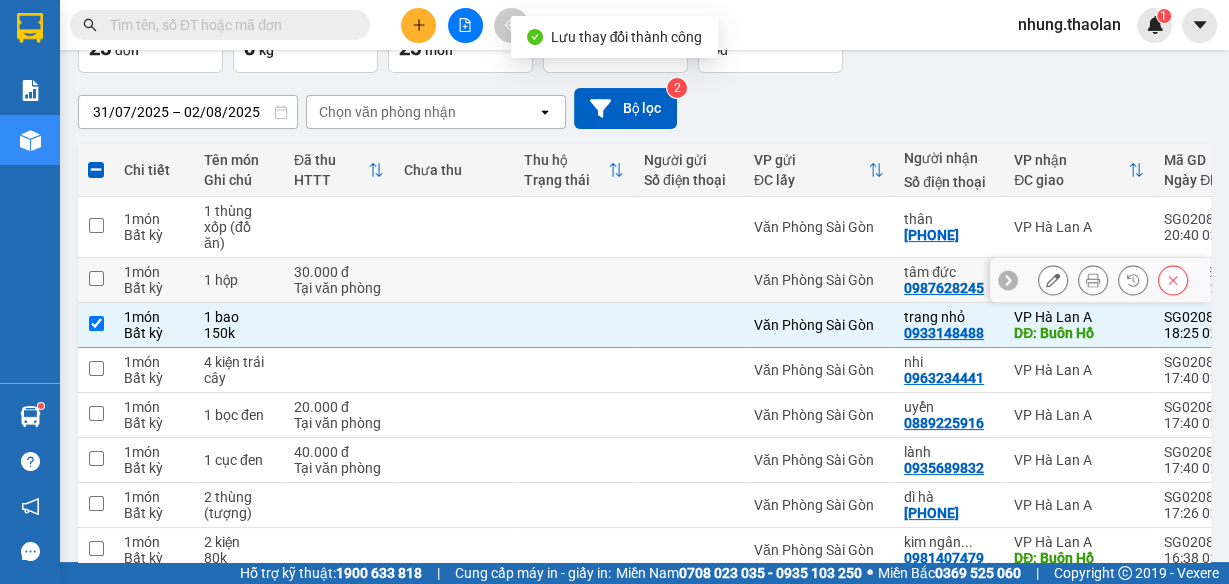 scroll, scrollTop: 400, scrollLeft: 0, axis: vertical 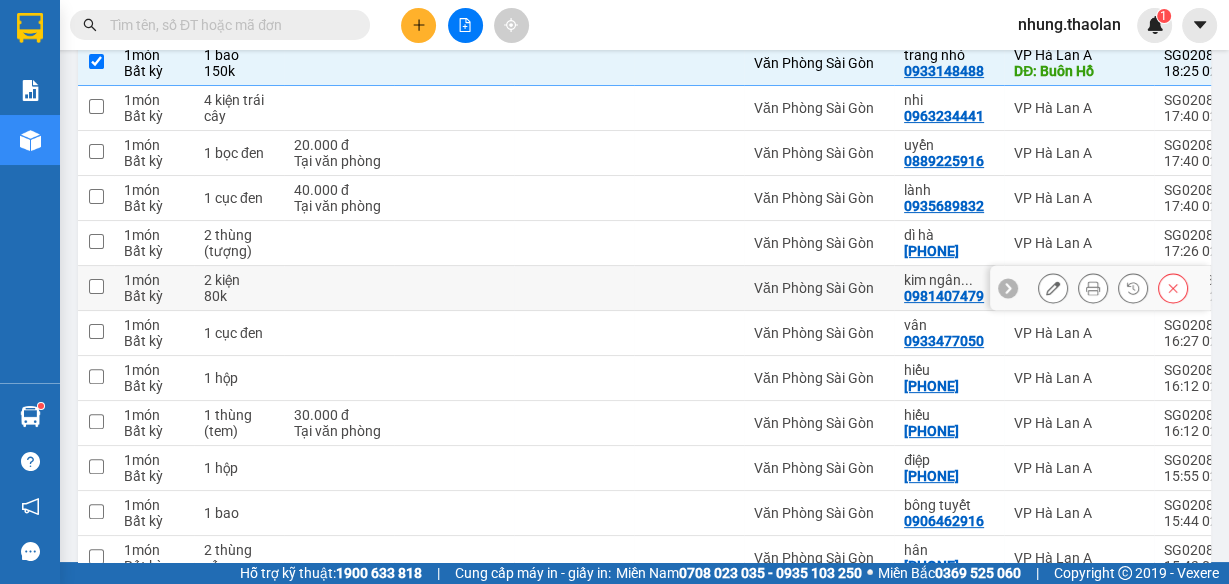 click at bounding box center (689, 288) 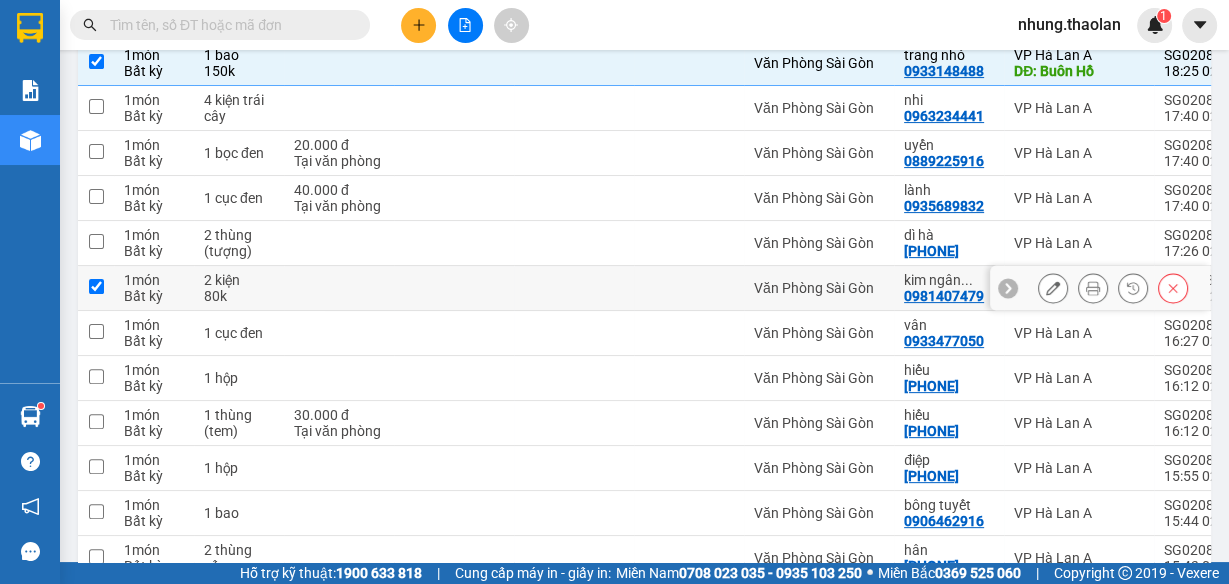 checkbox on "true" 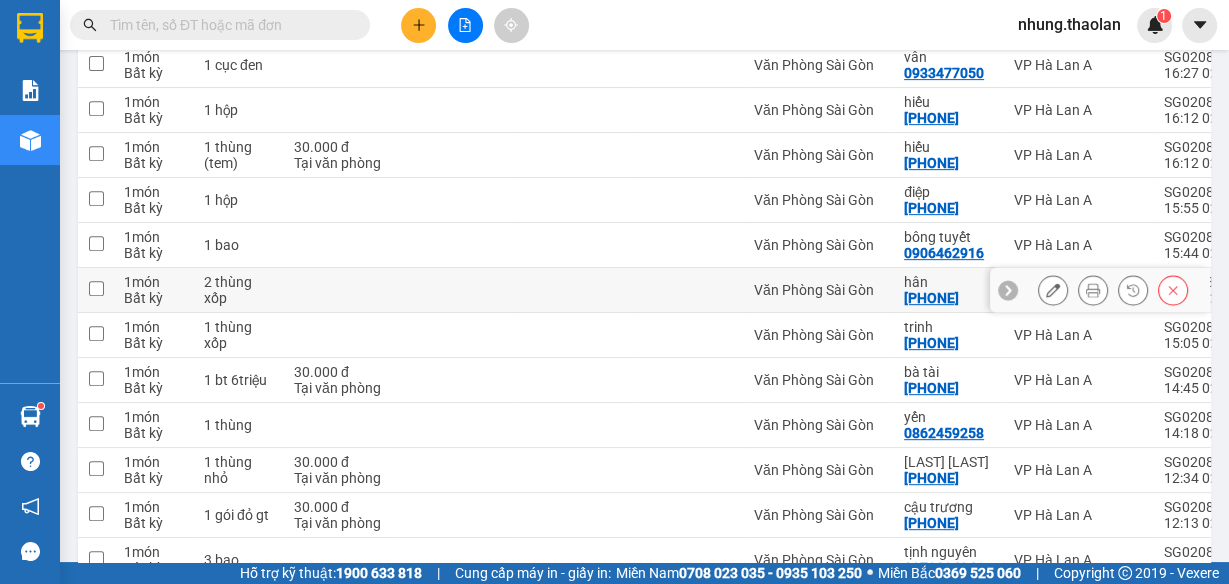 scroll, scrollTop: 880, scrollLeft: 0, axis: vertical 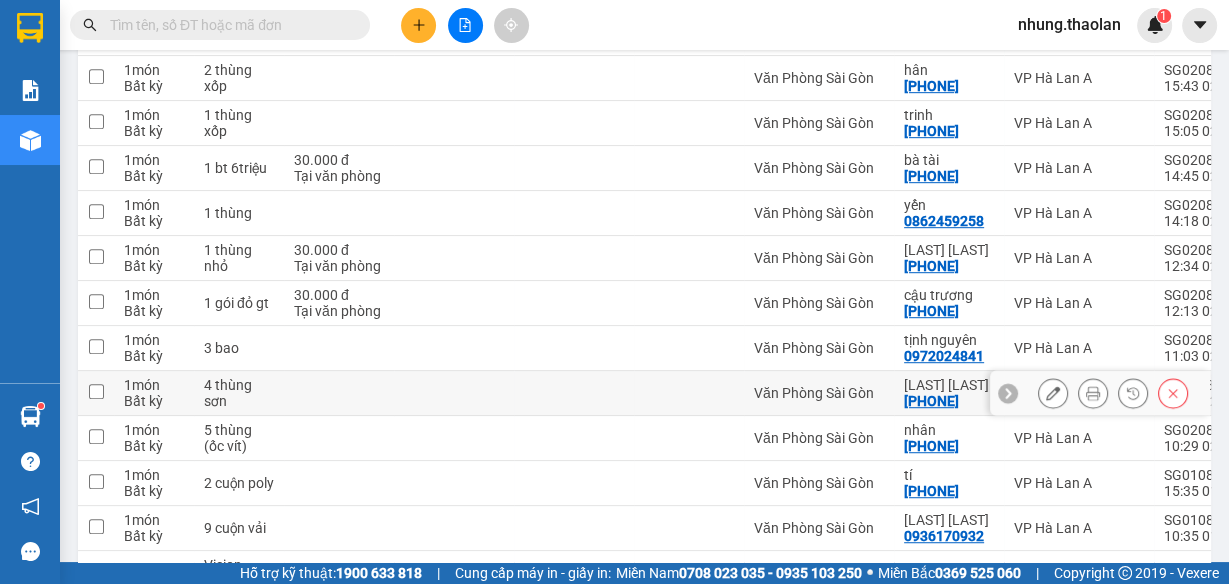 click on "Văn Phòng Sài Gòn" at bounding box center (819, 393) 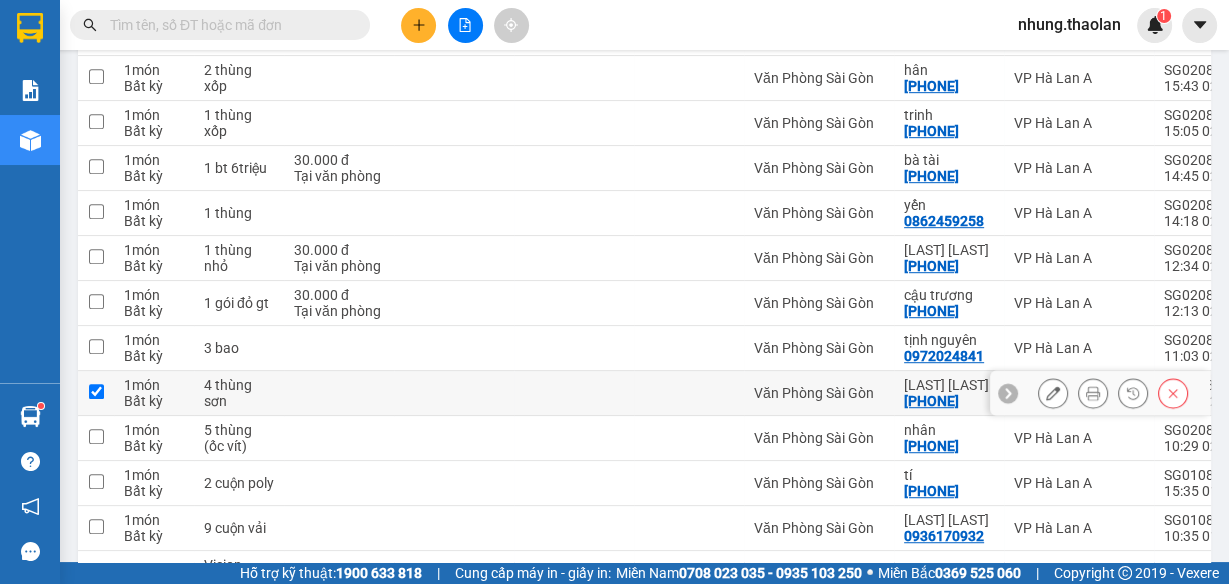checkbox on "true" 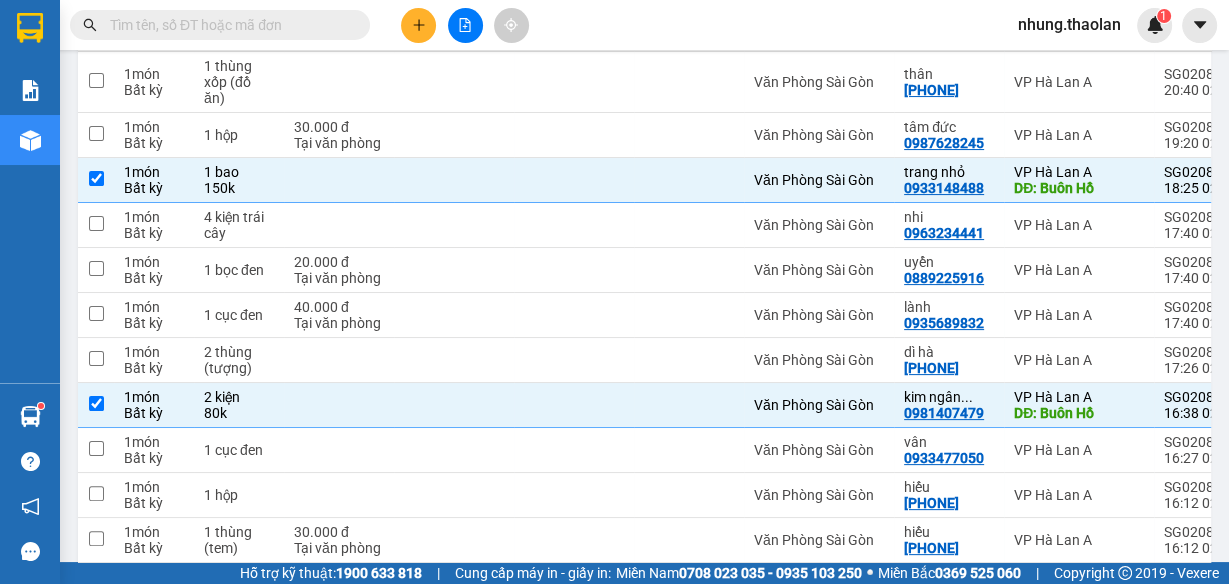 scroll, scrollTop: 81, scrollLeft: 0, axis: vertical 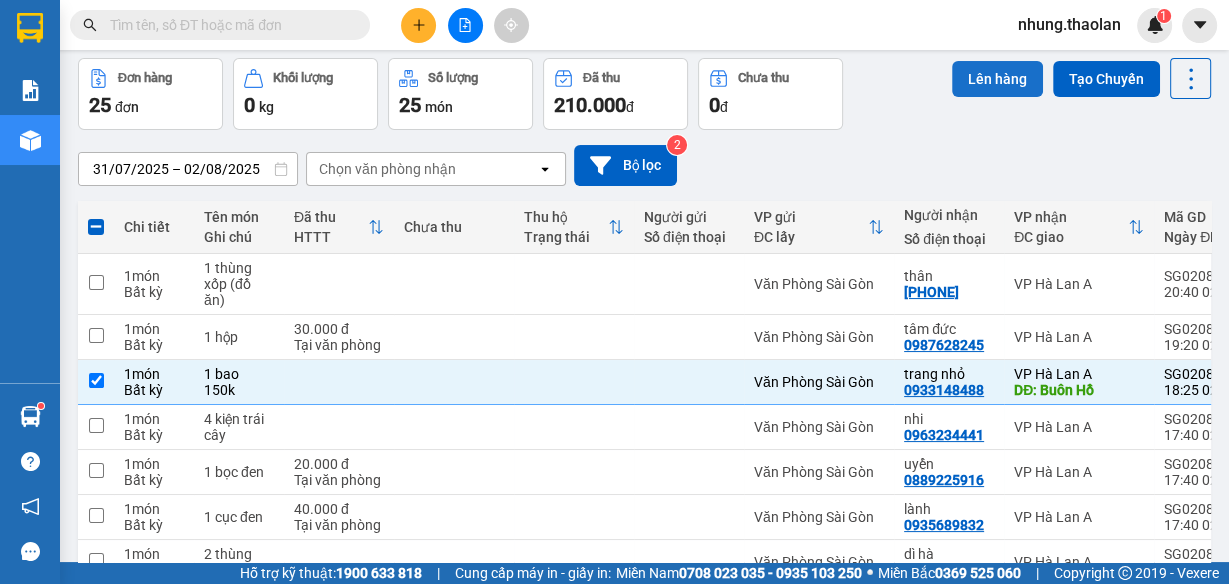 click on "Lên hàng" at bounding box center (997, 79) 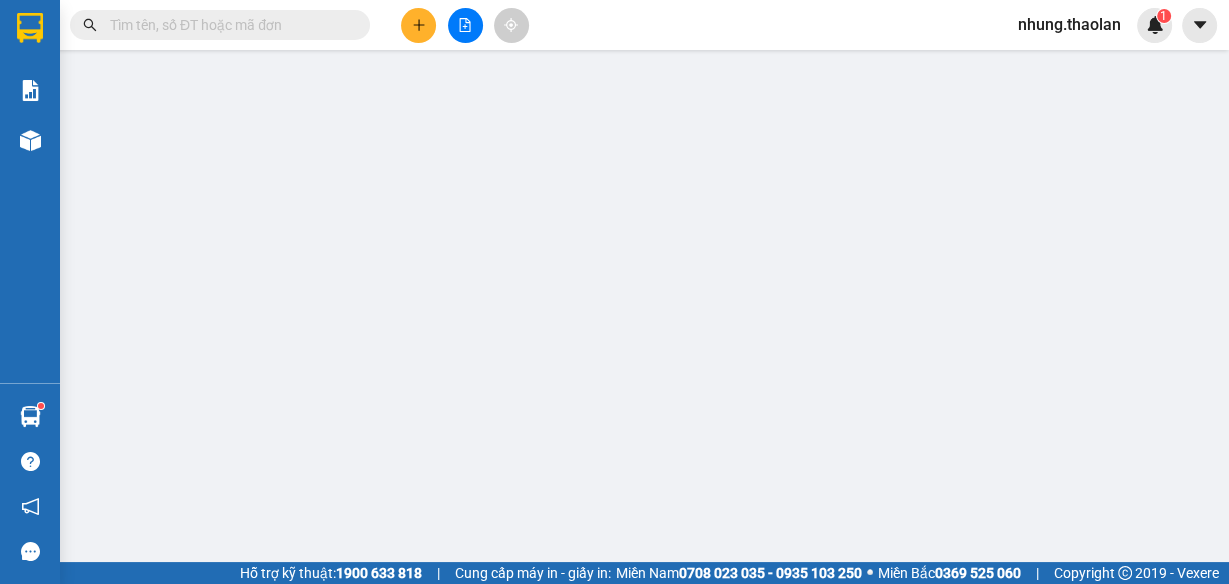 scroll, scrollTop: 0, scrollLeft: 0, axis: both 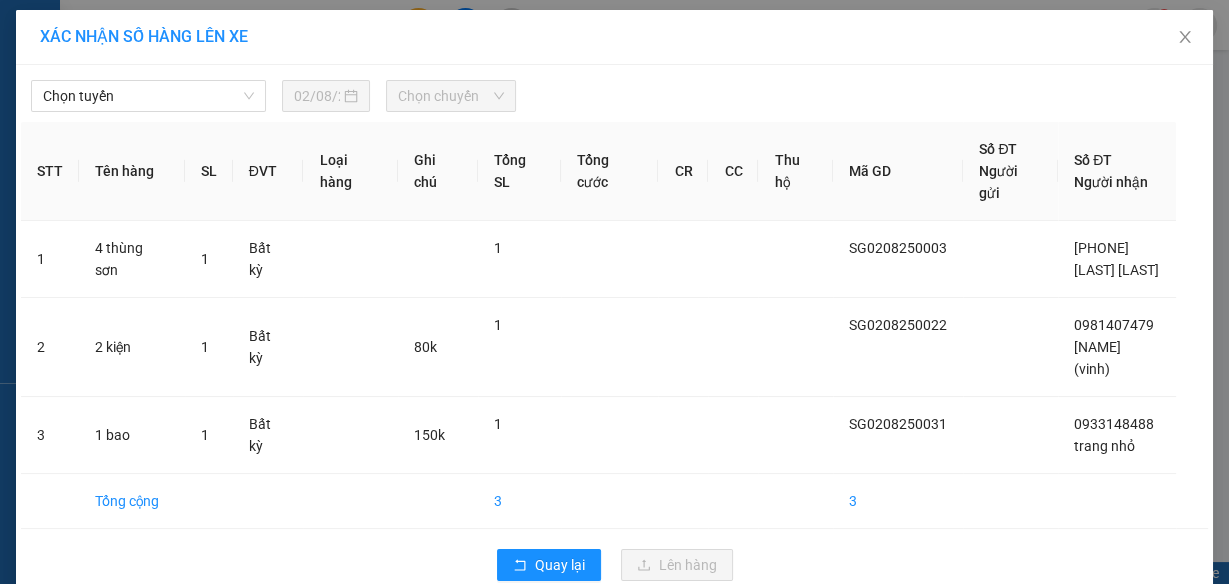 click on "Chọn tuyến 02/08/2025 Chọn chuyến" at bounding box center [614, 91] 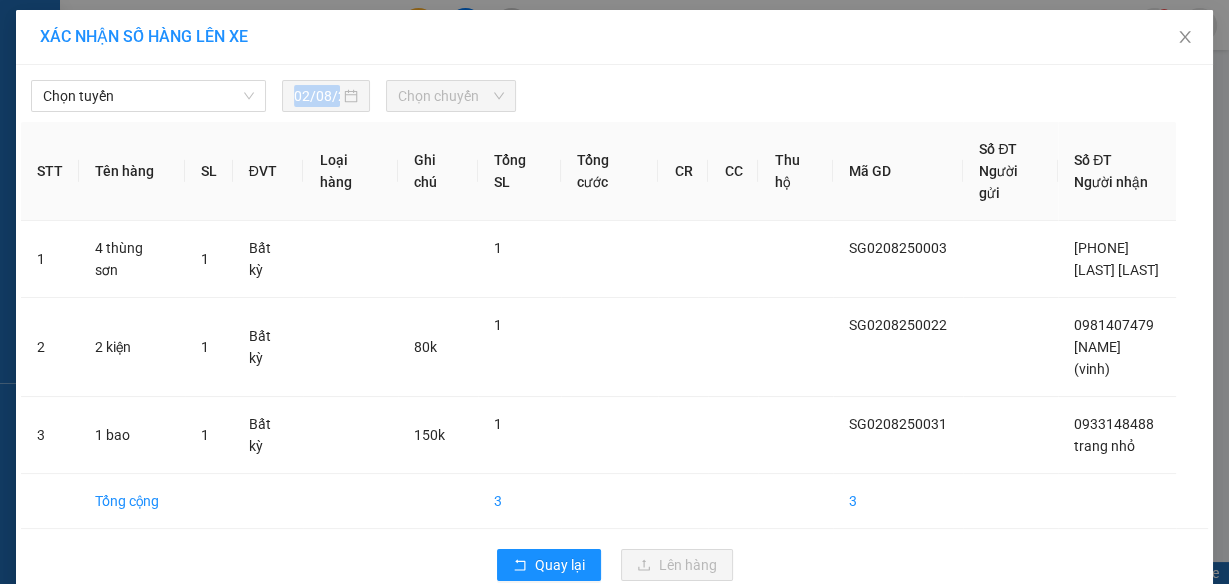 click on "Chọn tuyến [DATE] Chọn chuyến STT Tên hàng SL ĐVT Loại hàng Ghi chú Tổng SL Tổng cước CR CC Thu hộ Mã GD Số ĐT Người gửi Số ĐT Người nhận 1 4 thùng sơn 1 Bất kỳ 1 SG[DATE][NUMBER] [PHONE] [NAME] 2 2 kiện 1 Bất kỳ 80k 1 SG[DATE][NUMBER] [PHONE] [NAME] (vinh) 3 1 bao 1 Bất kỳ 150k 1 SG[DATE][NUMBER] [PHONE] [NAME] Tổng cộng 3 3 Quay lại Lên hàng" at bounding box center [614, 330] 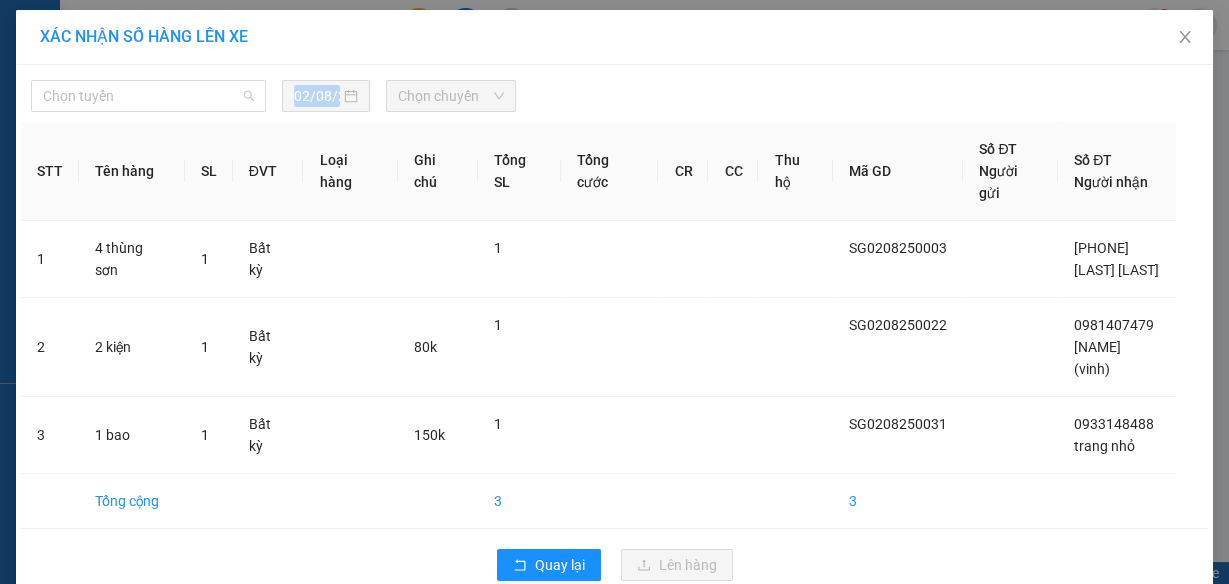 drag, startPoint x: 132, startPoint y: 103, endPoint x: 142, endPoint y: 119, distance: 18.867962 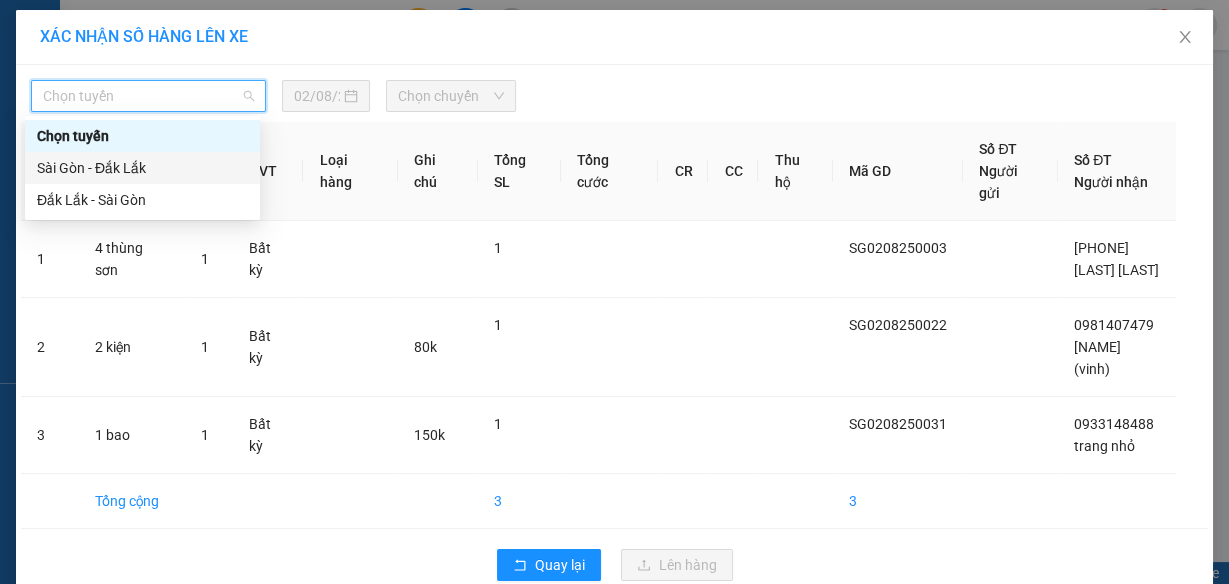 click on "Sài Gòn - Đắk Lắk" at bounding box center (142, 168) 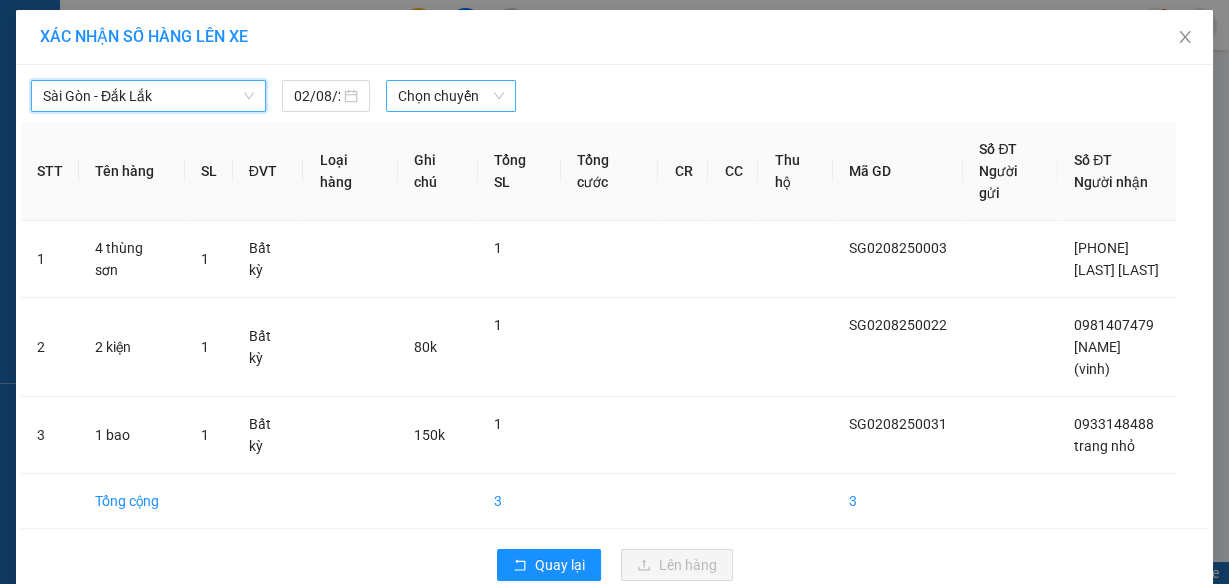 drag, startPoint x: 412, startPoint y: 96, endPoint x: 419, endPoint y: 105, distance: 11.401754 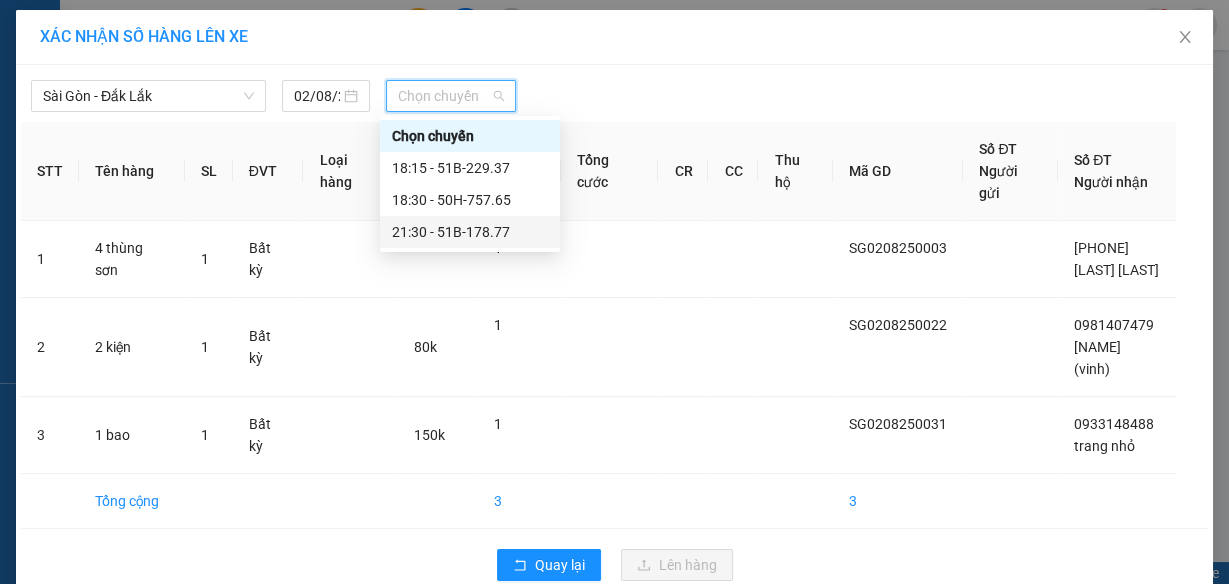 click on "21:30     - 51B-178.77" at bounding box center (470, 232) 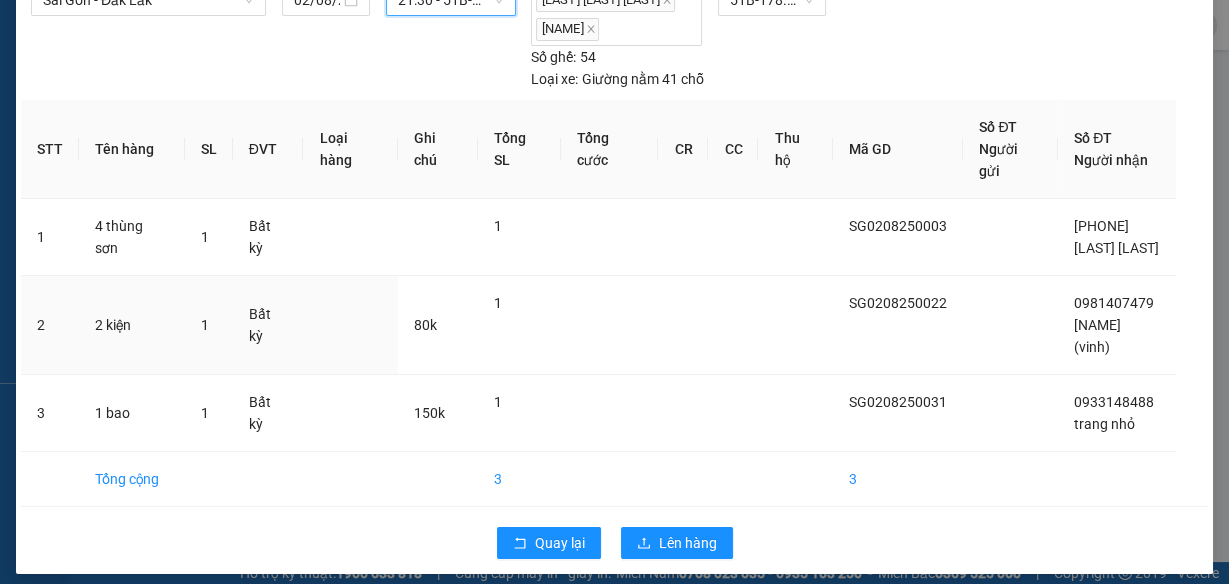 scroll, scrollTop: 122, scrollLeft: 0, axis: vertical 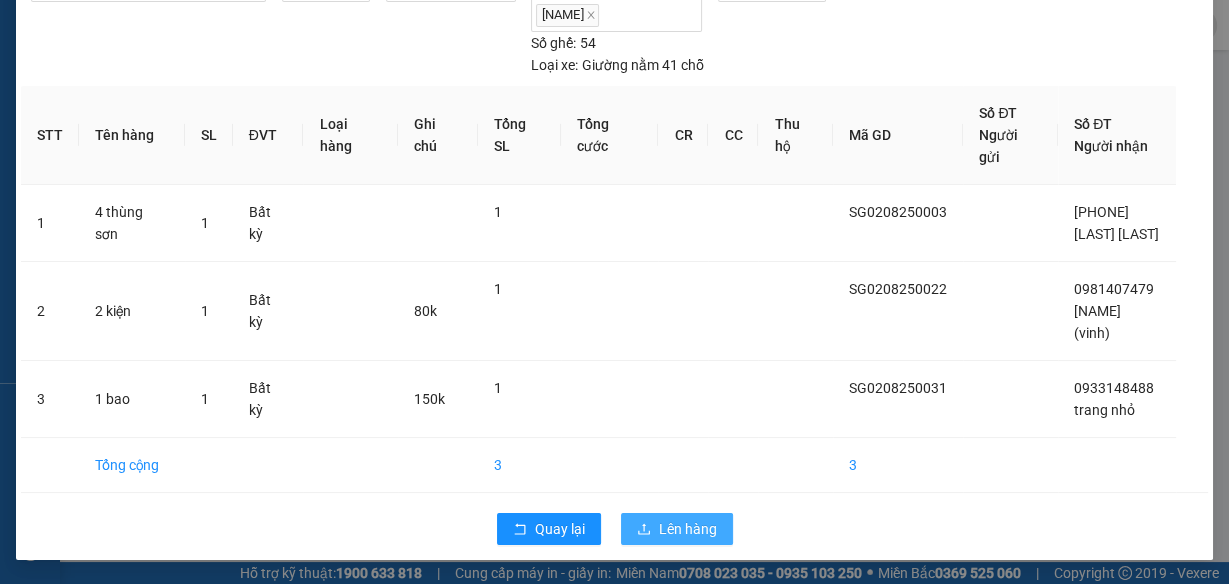 click on "Lên hàng" at bounding box center [688, 529] 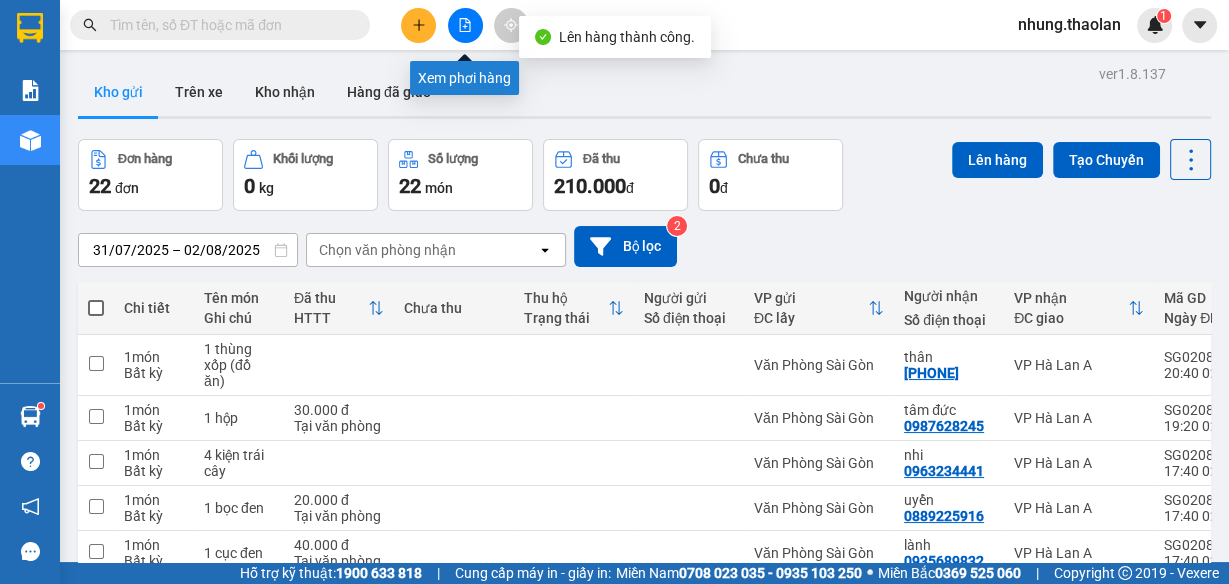 click 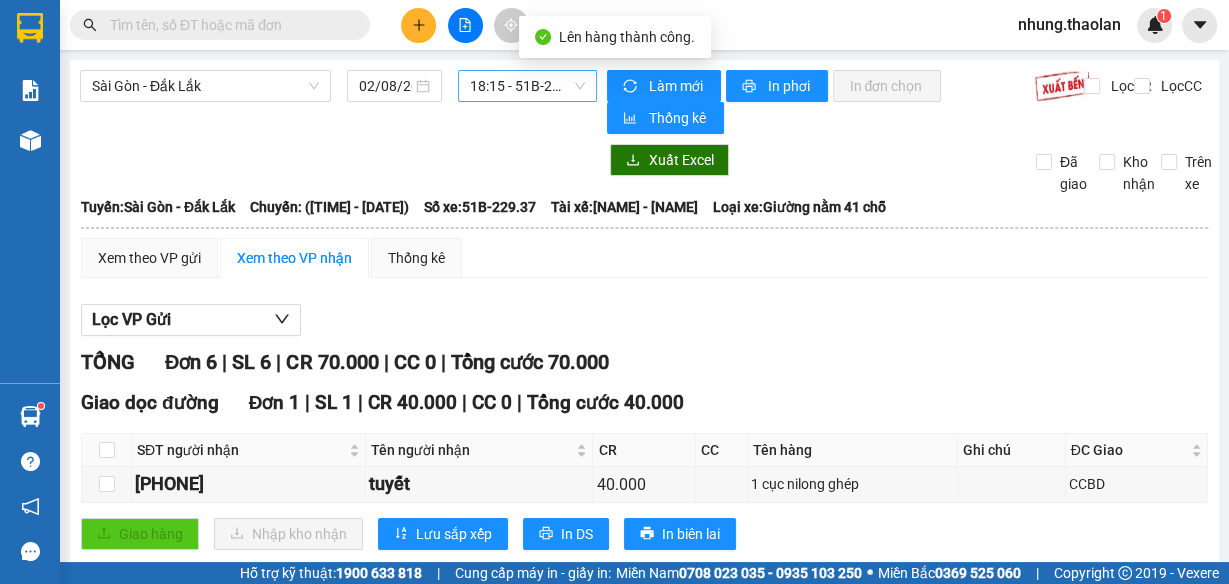 click on "18:15     - 51B-229.37" at bounding box center (528, 86) 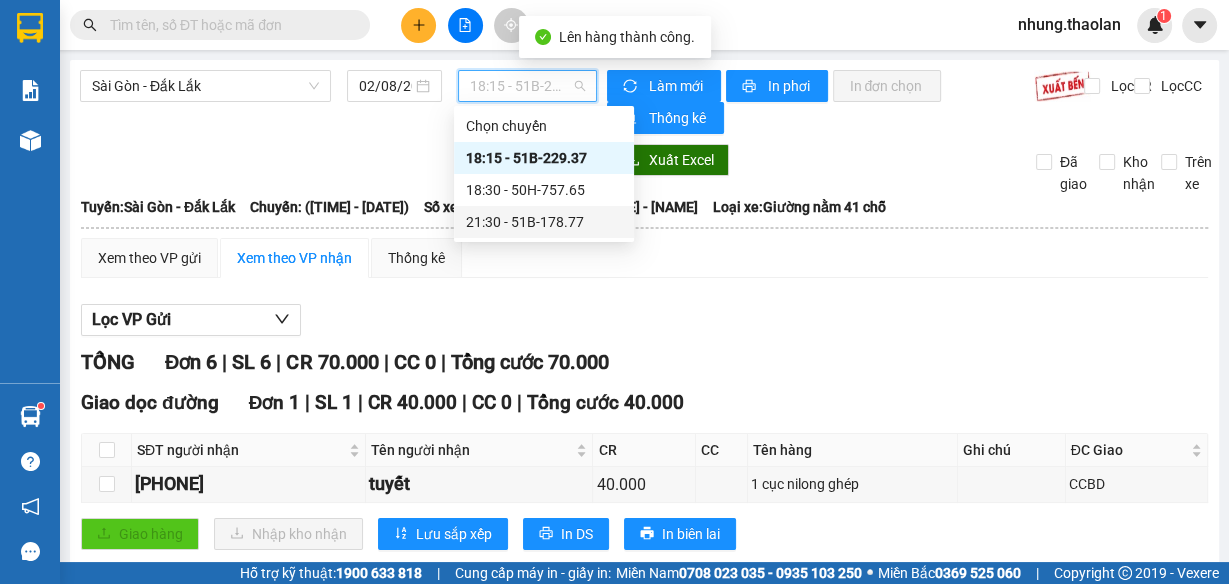 click on "21:30     - 51B-178.77" at bounding box center [544, 222] 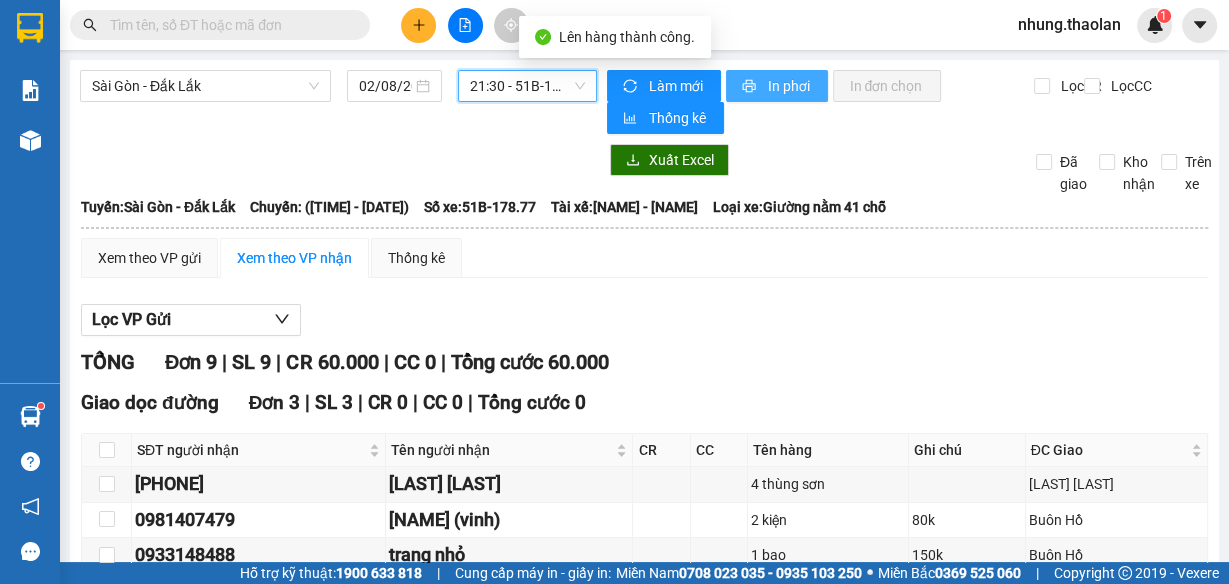 click on "In phơi" at bounding box center (777, 86) 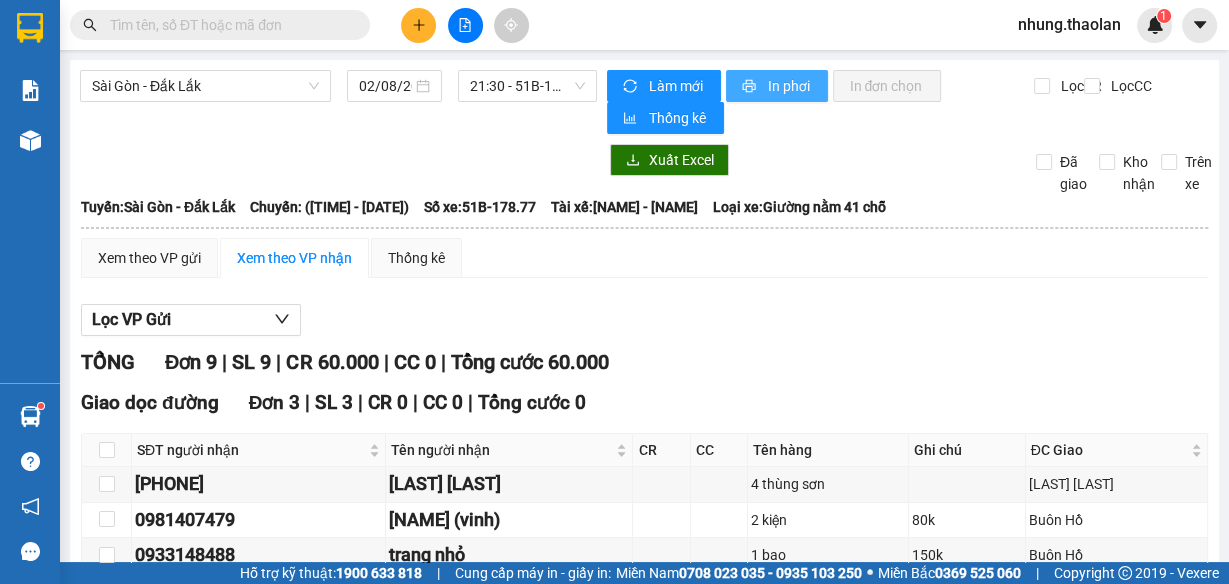 scroll, scrollTop: 0, scrollLeft: 0, axis: both 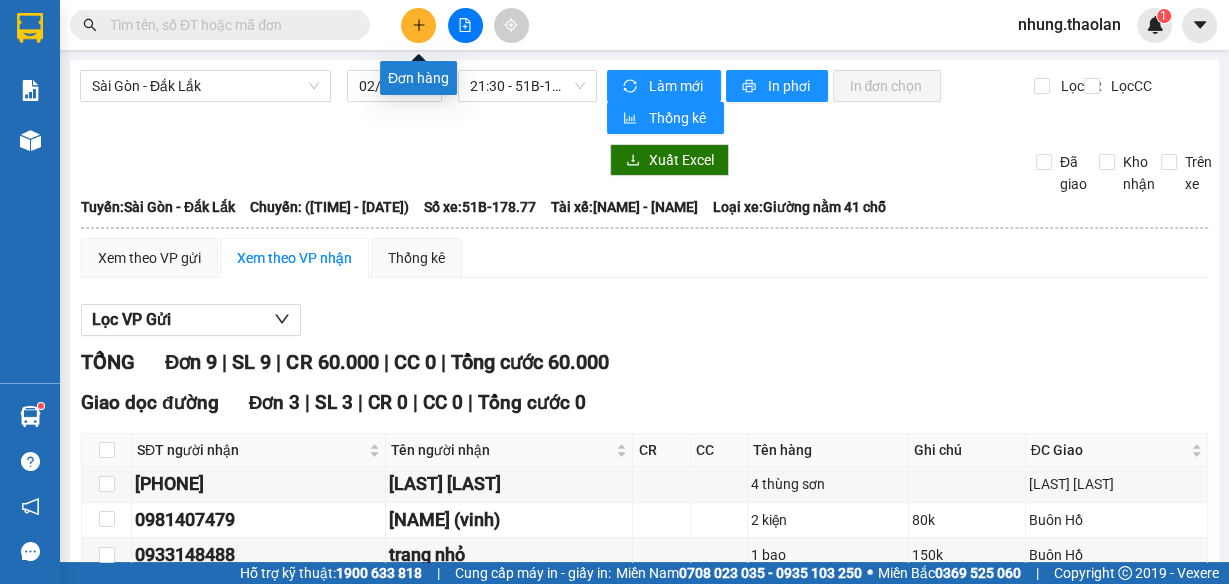 click at bounding box center (418, 25) 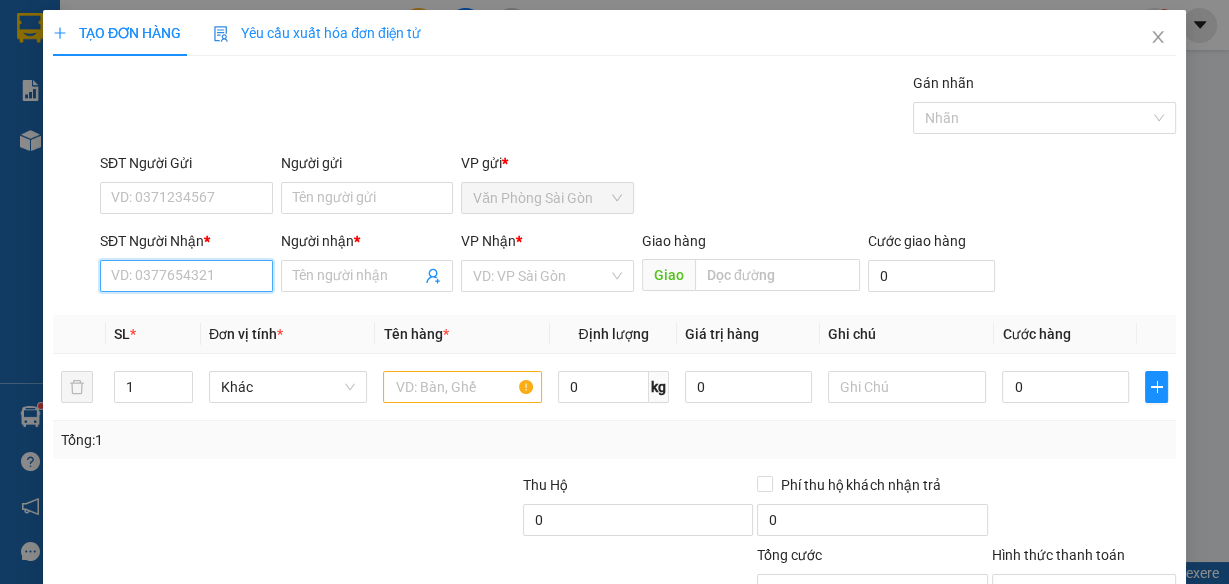 click on "SĐT Người Nhận  *" at bounding box center (186, 276) 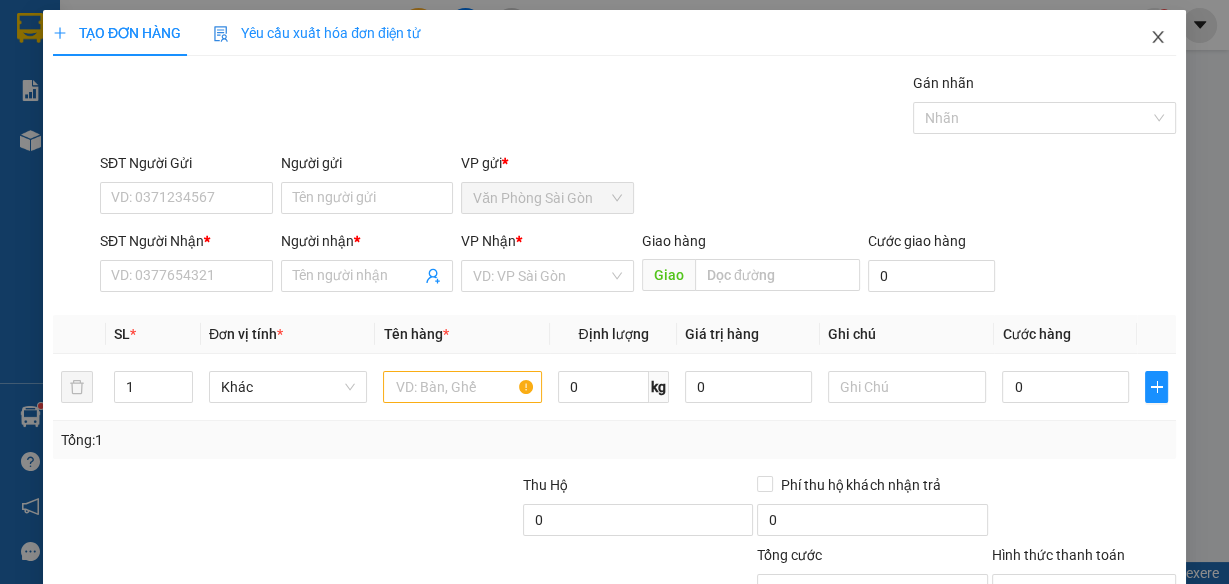 click 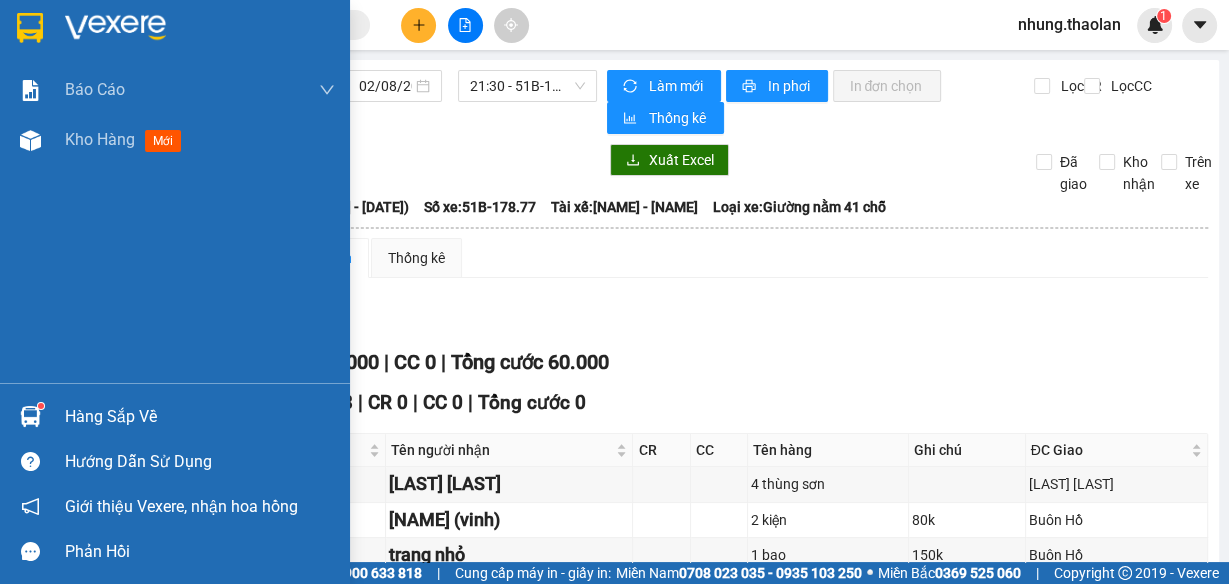 click on "Kho hàng" at bounding box center [100, 139] 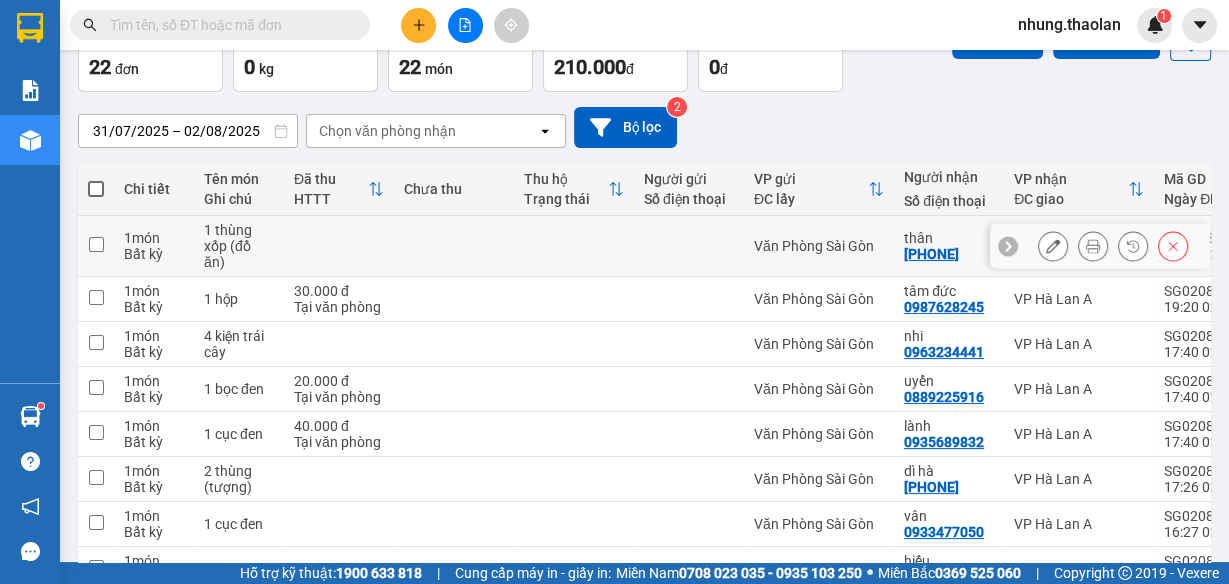 scroll, scrollTop: 240, scrollLeft: 0, axis: vertical 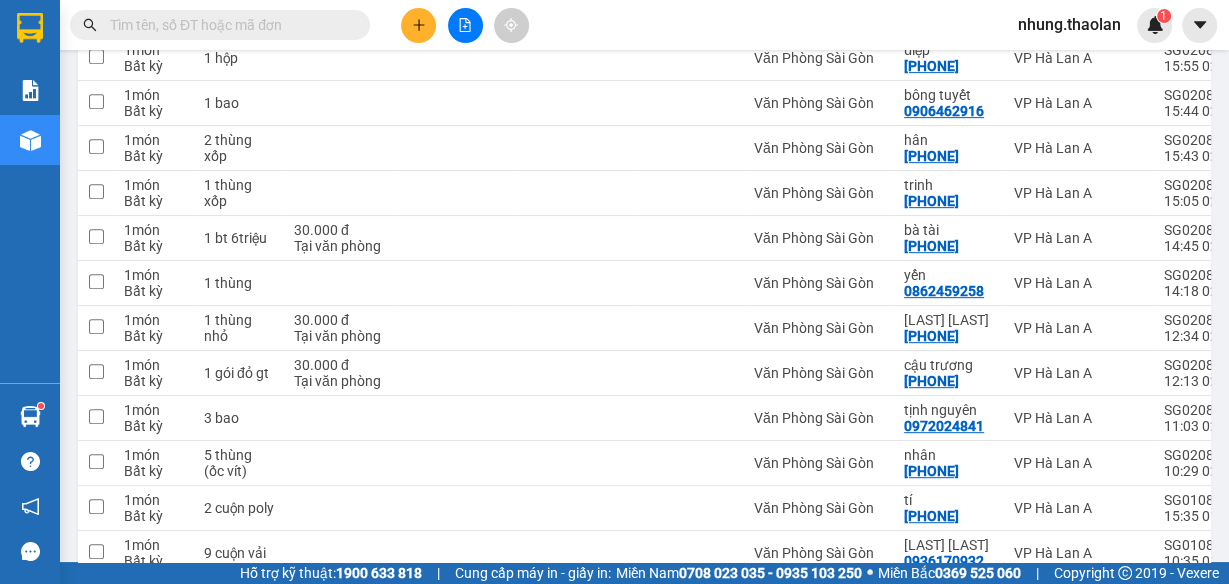 drag, startPoint x: 455, startPoint y: 30, endPoint x: 478, endPoint y: 47, distance: 28.600698 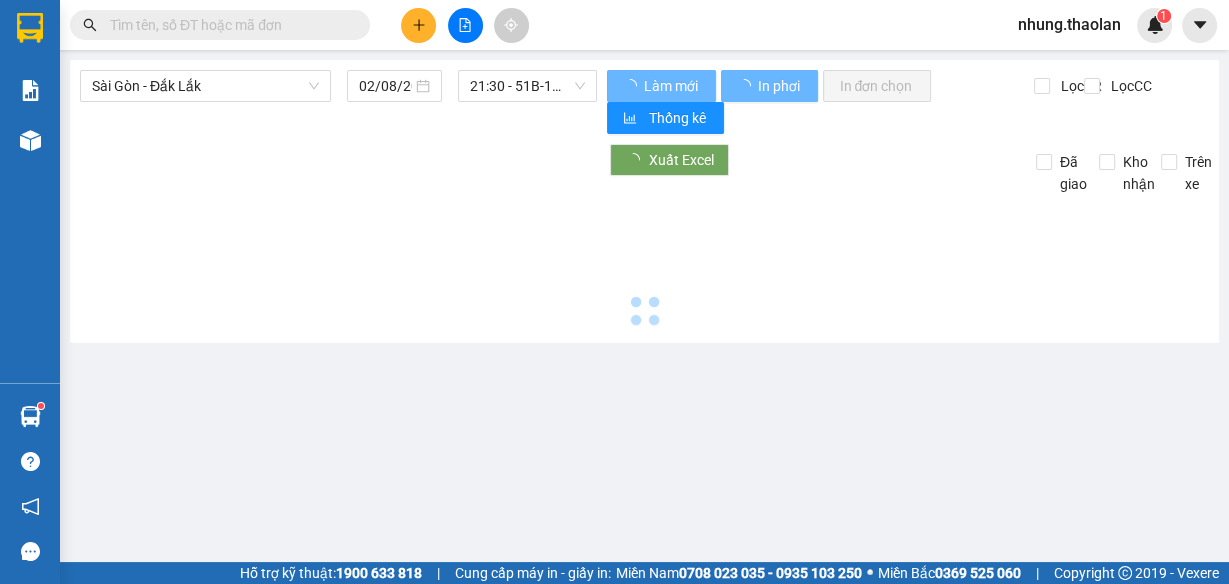 scroll, scrollTop: 0, scrollLeft: 0, axis: both 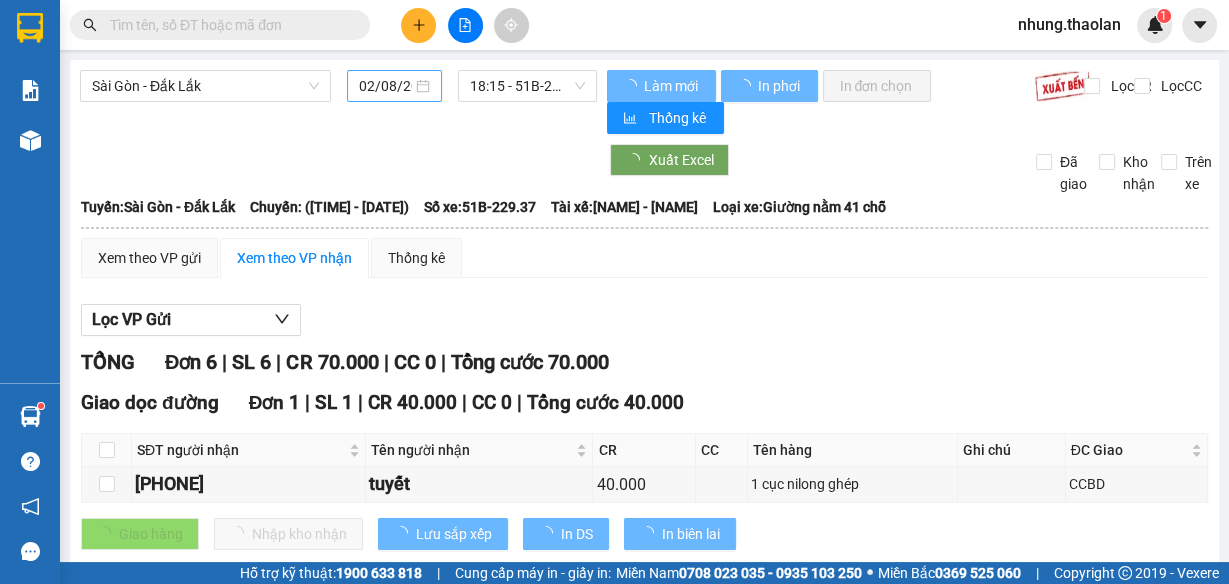 click on "02/08/2025" at bounding box center (394, 86) 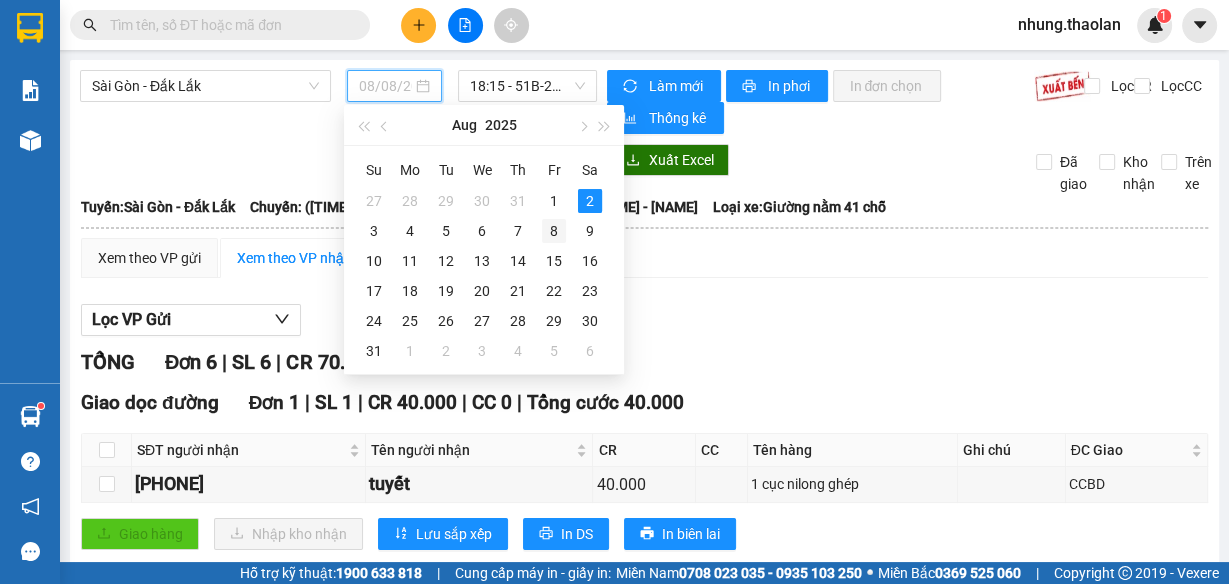 click on "8" at bounding box center [554, 231] 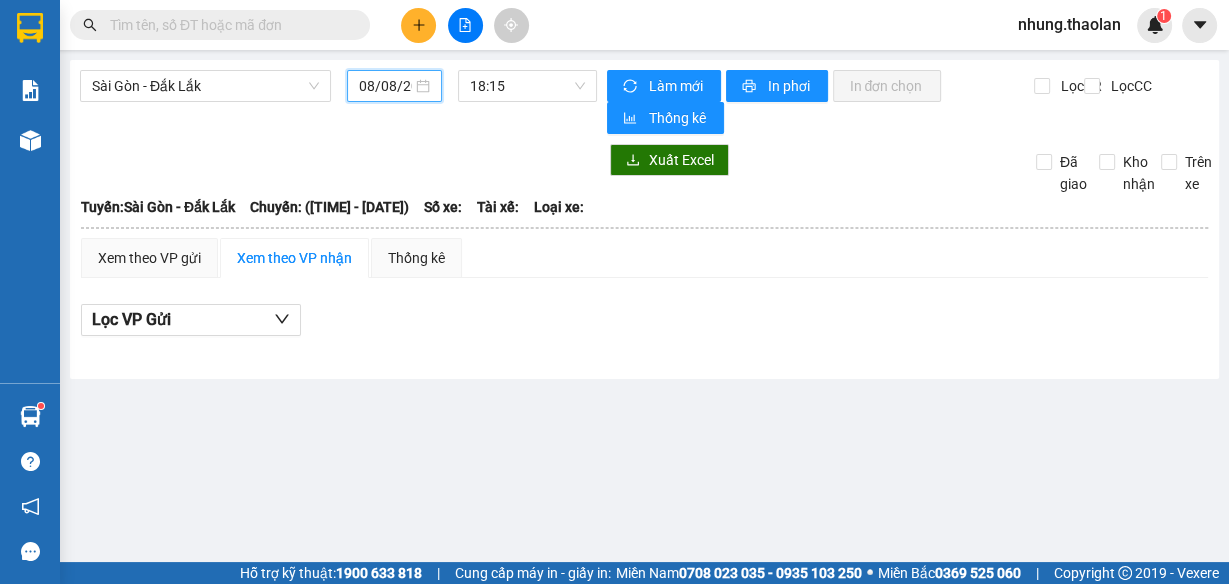 click on "08/08/2025" at bounding box center (385, 86) 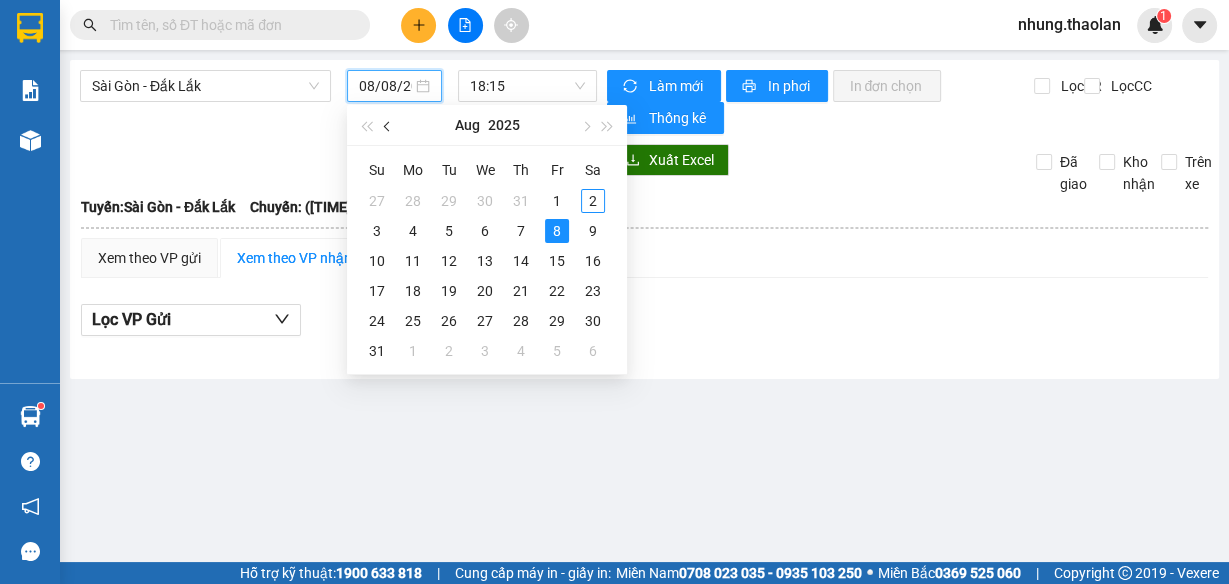 click at bounding box center [389, 127] 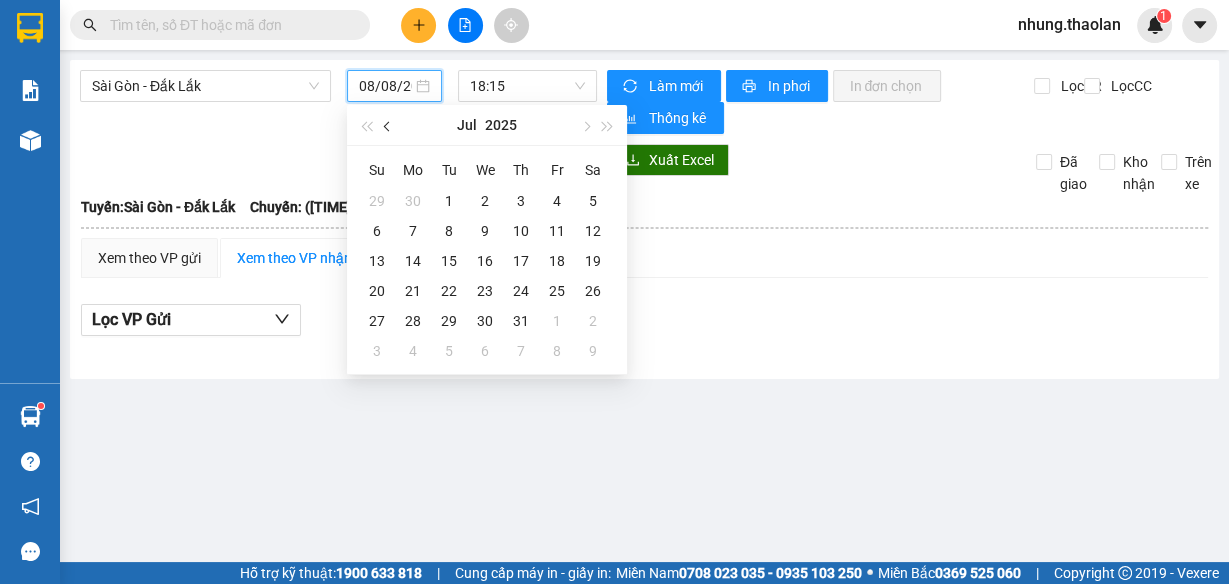 click at bounding box center [389, 127] 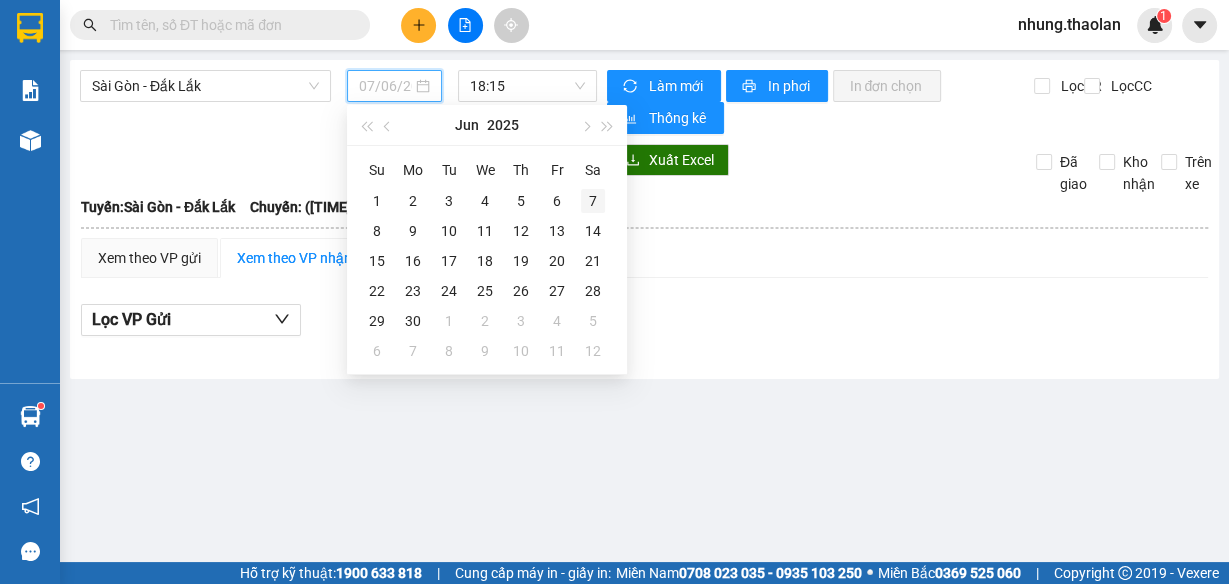 click on "7" at bounding box center [593, 201] 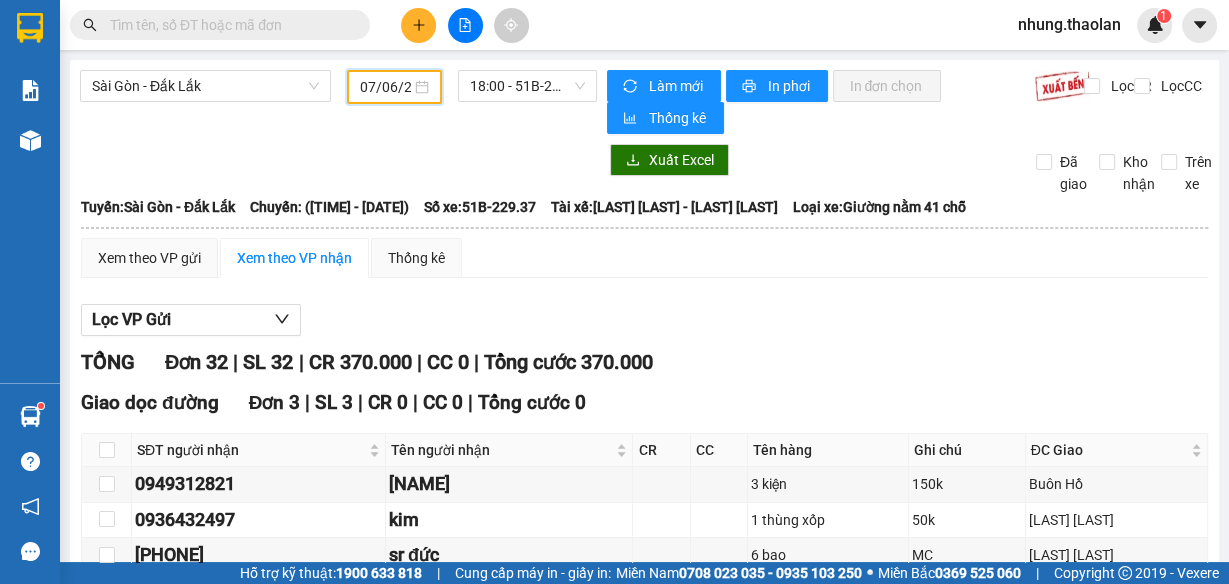 click on "07/06/2025" at bounding box center [385, 87] 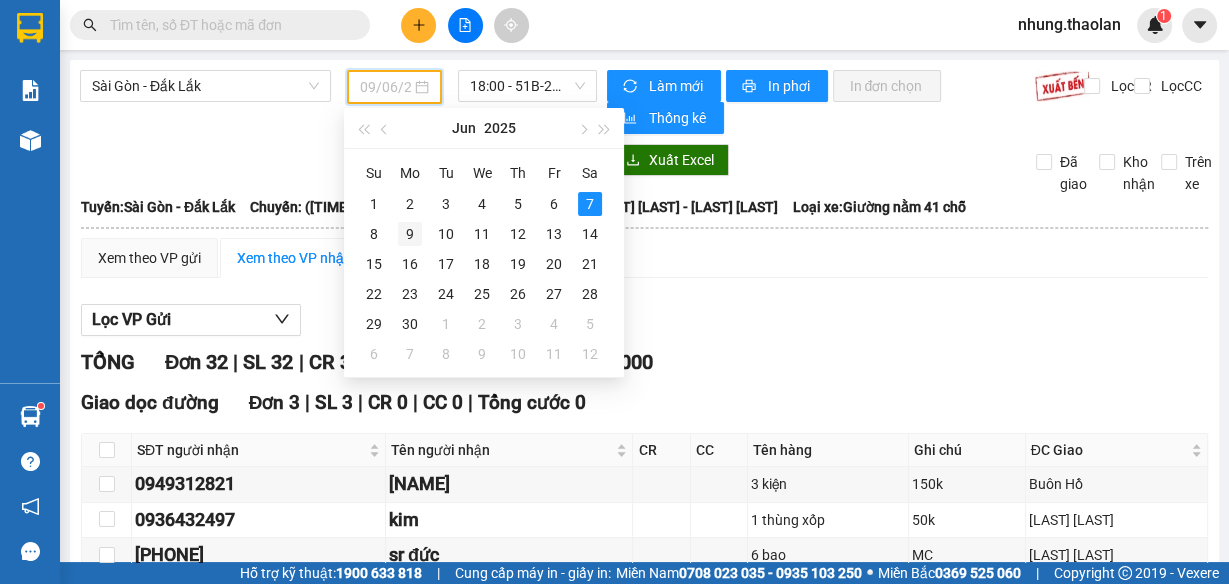 click on "9" at bounding box center [410, 234] 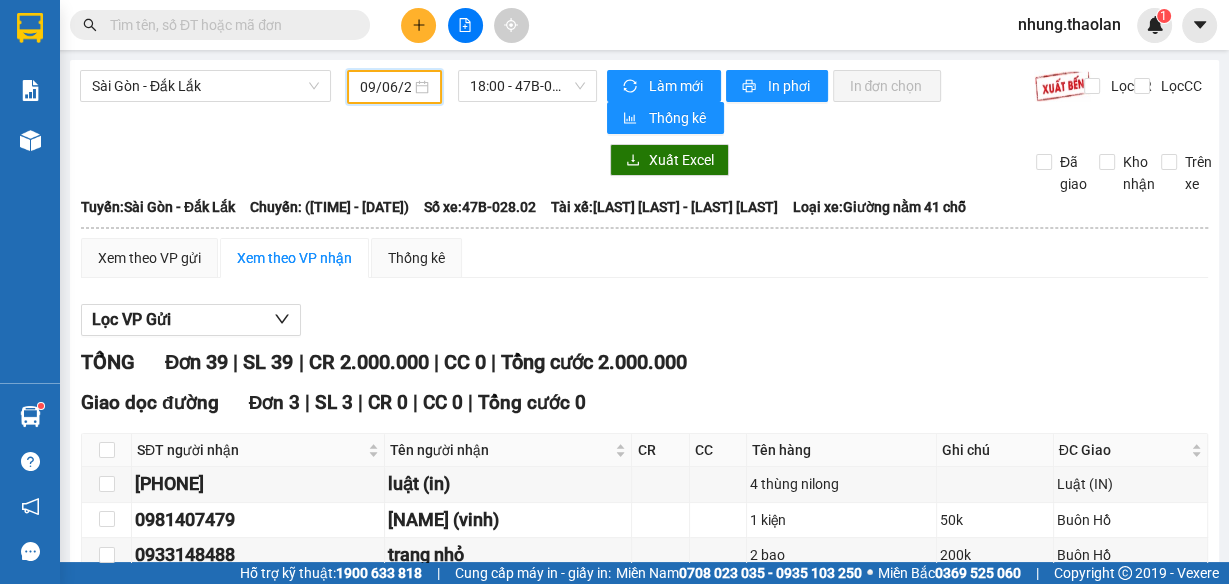 click on "09/06/2025" at bounding box center [385, 87] 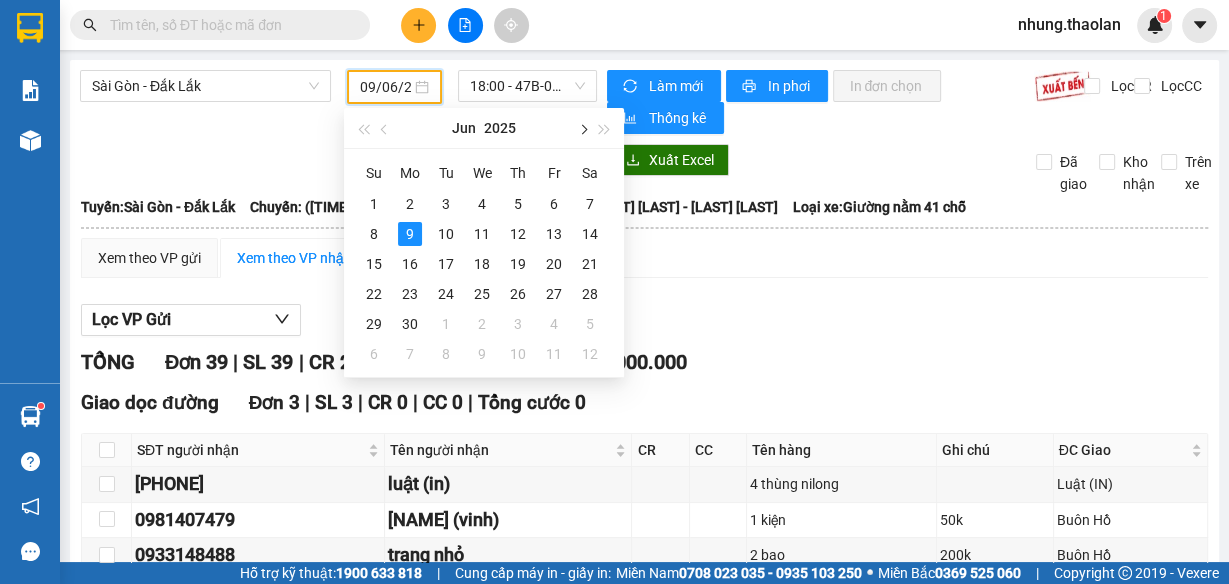 click at bounding box center (582, 130) 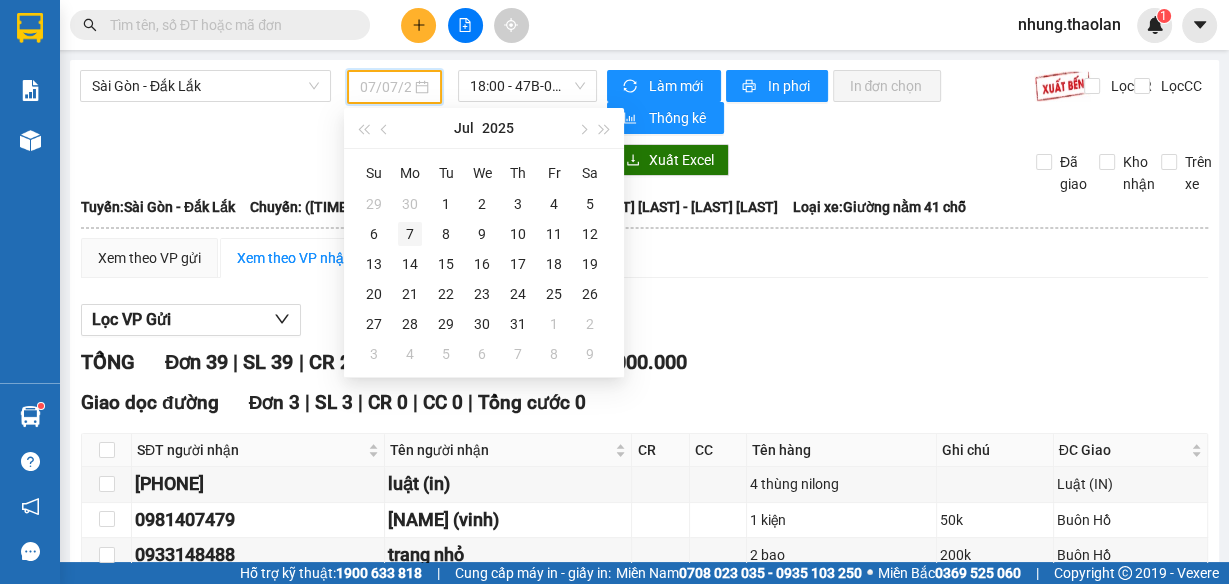 click on "7" at bounding box center [410, 234] 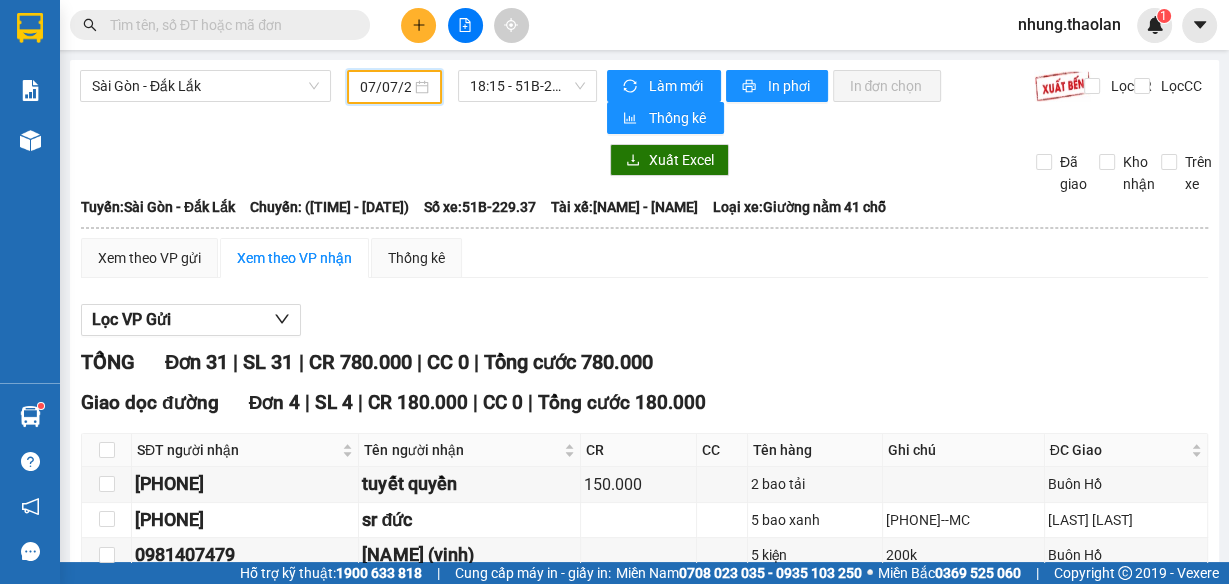 click on "07/07/2025" at bounding box center [385, 87] 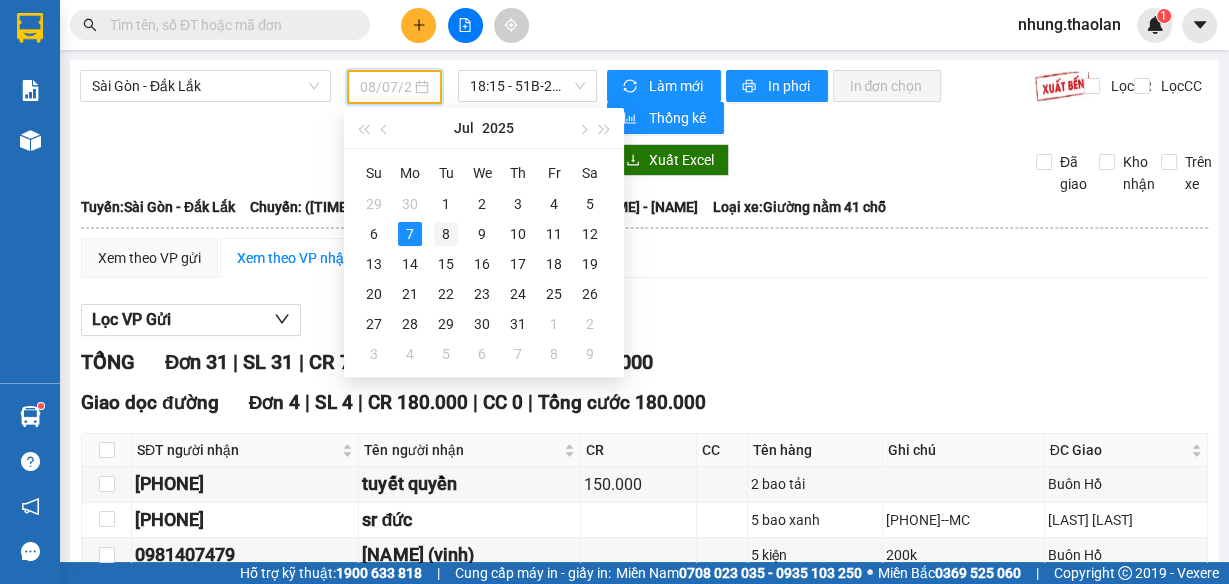 click on "8" at bounding box center (446, 234) 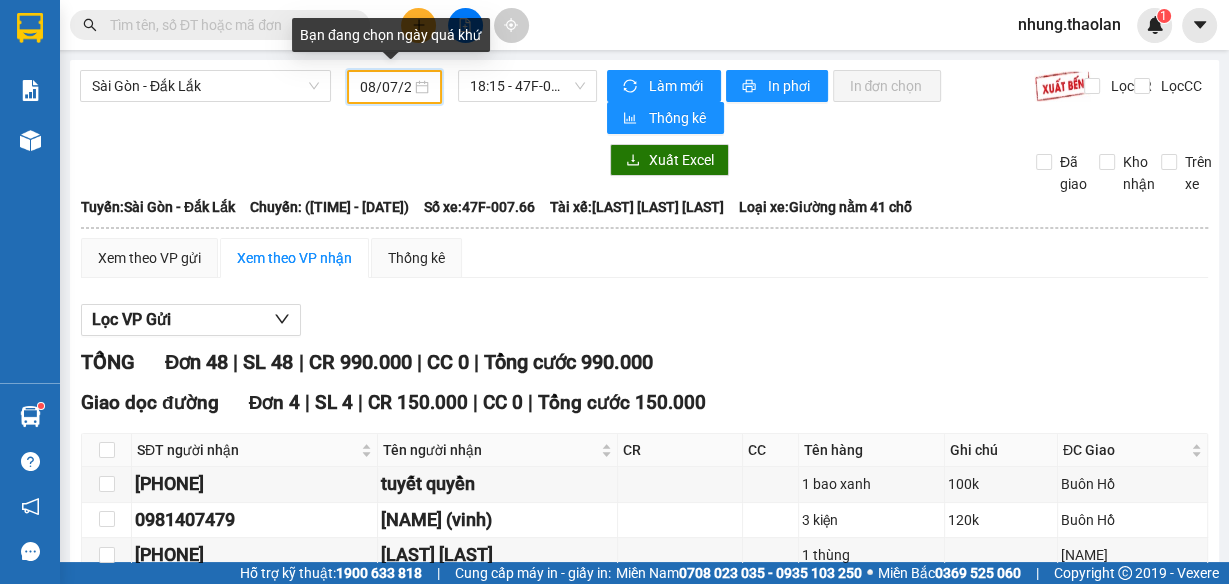click on "08/07/2025" at bounding box center [385, 87] 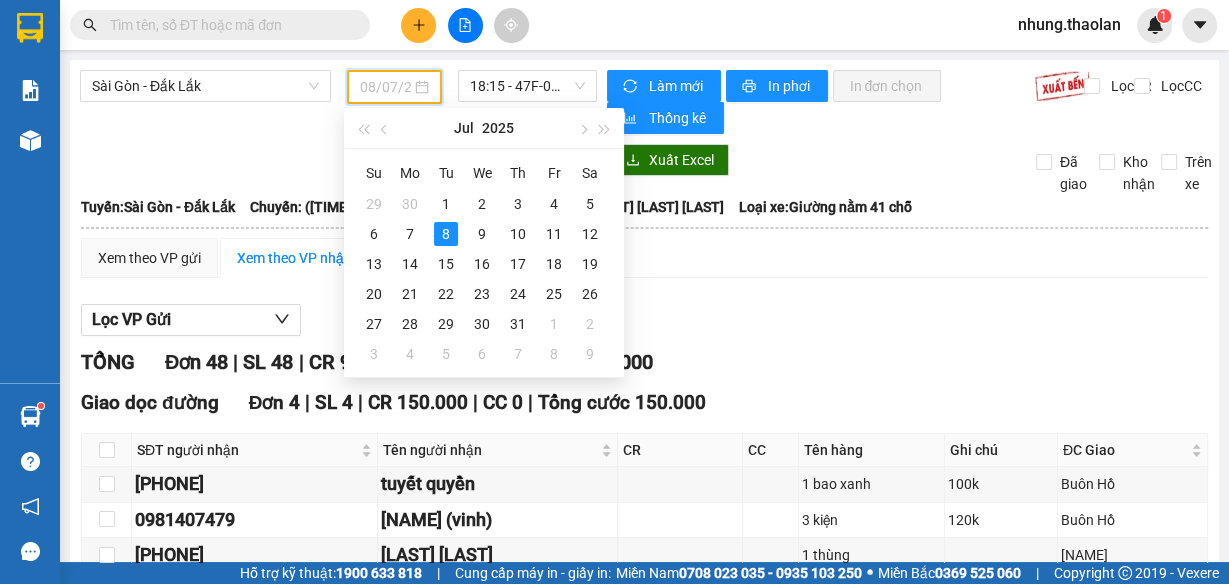 click on "8" at bounding box center [446, 234] 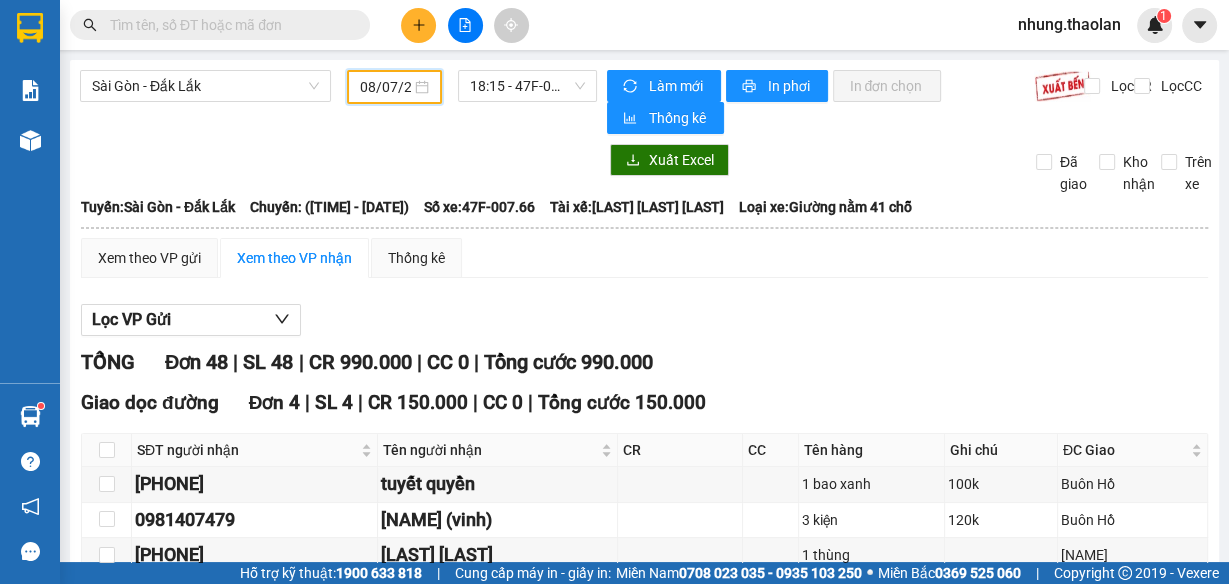 click on "08/07/2025" at bounding box center (394, 87) 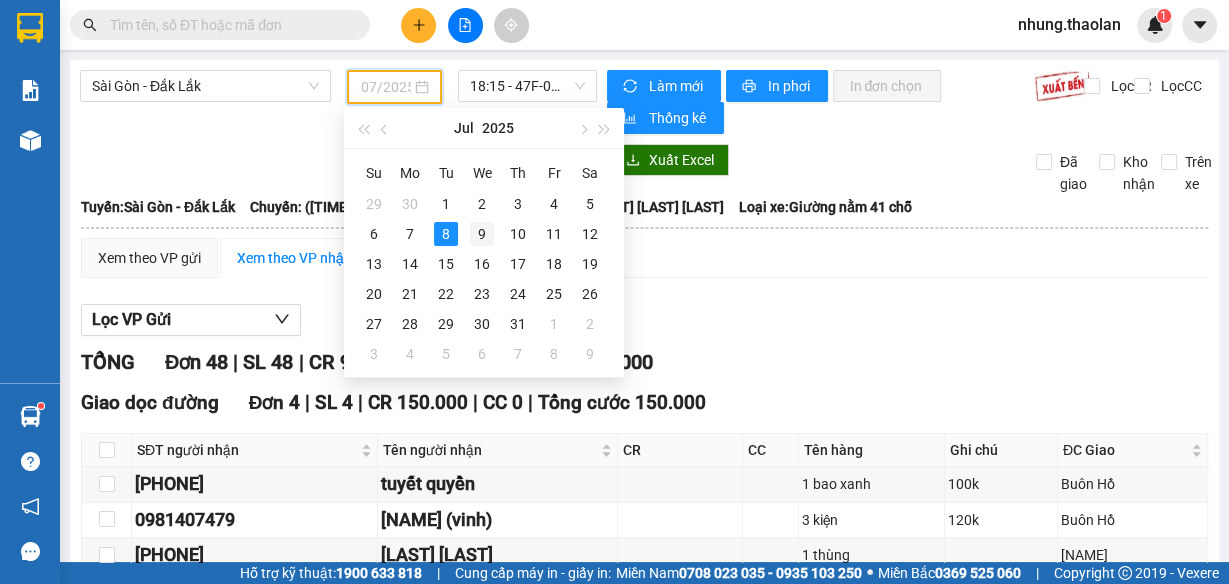 click on "9" at bounding box center [482, 234] 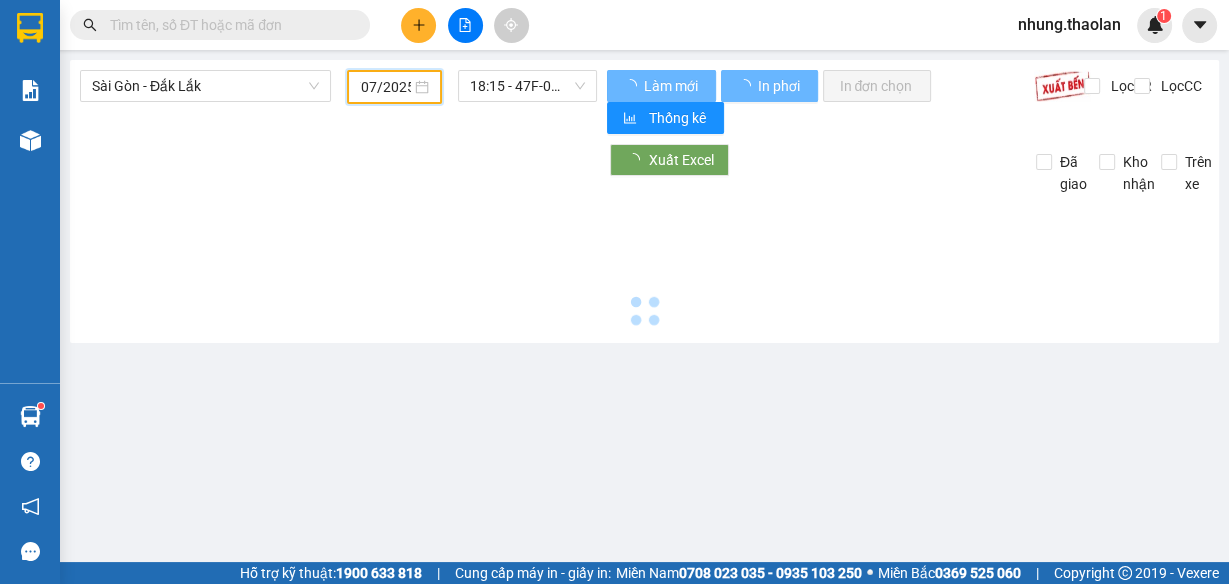 scroll, scrollTop: 0, scrollLeft: 19, axis: horizontal 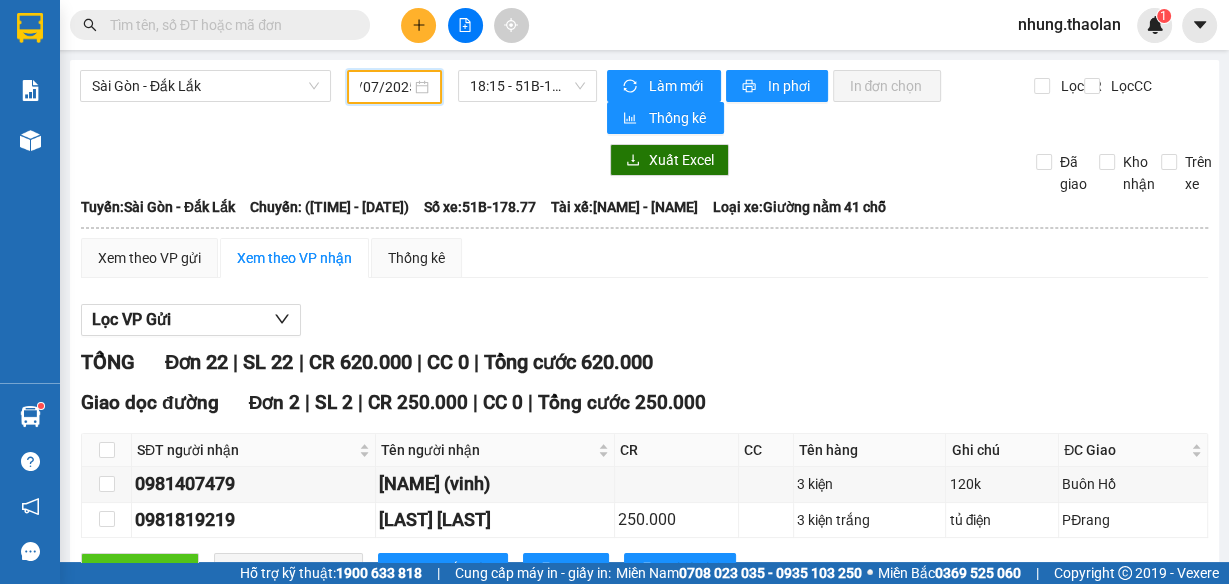 click on "09/07/2025" at bounding box center [385, 87] 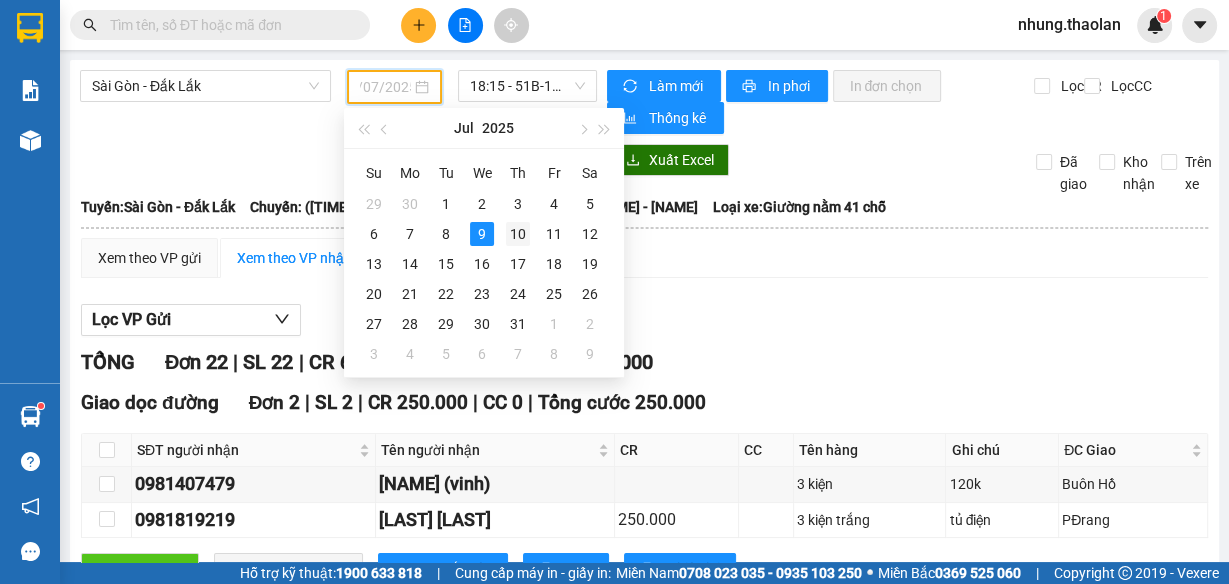 click on "10" at bounding box center (518, 234) 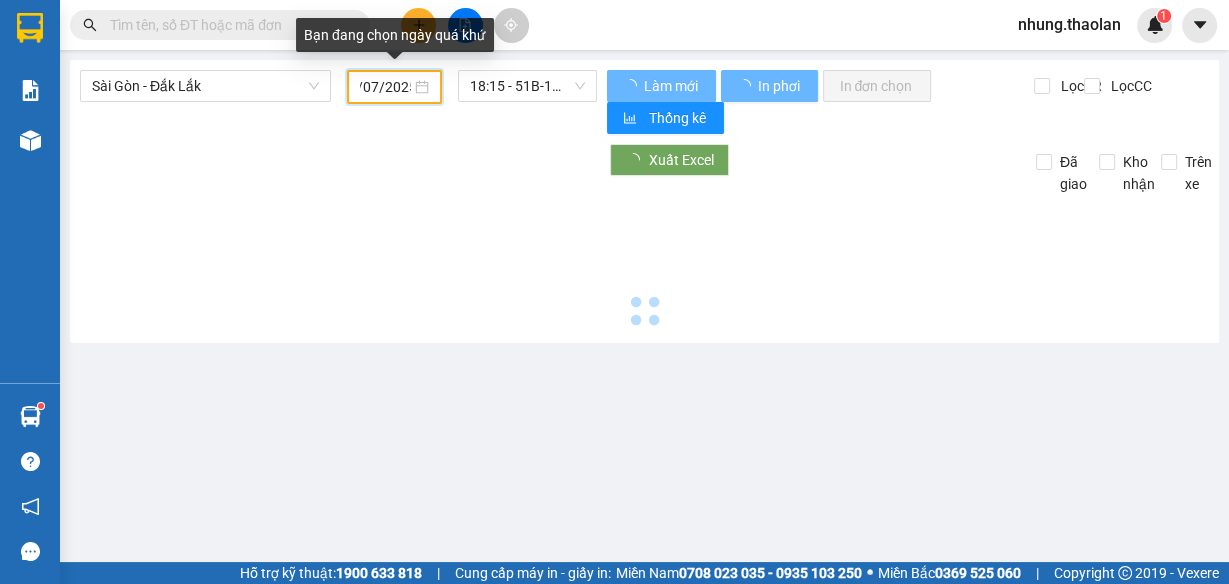 click on "09/07/2025" at bounding box center [385, 87] 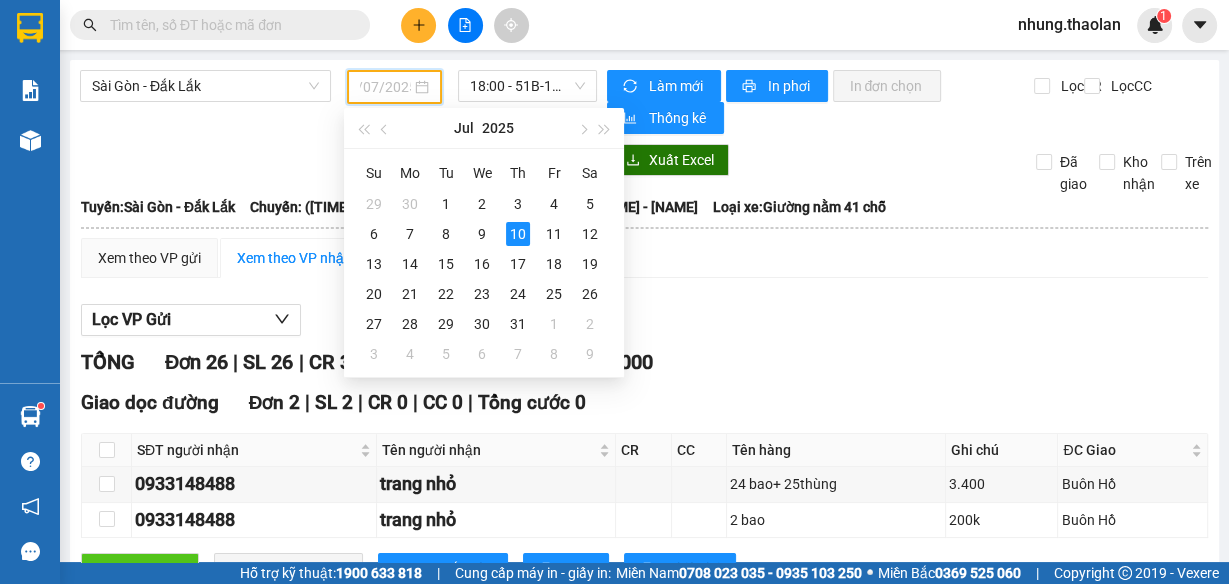 drag, startPoint x: 514, startPoint y: 222, endPoint x: 529, endPoint y: 228, distance: 16.155495 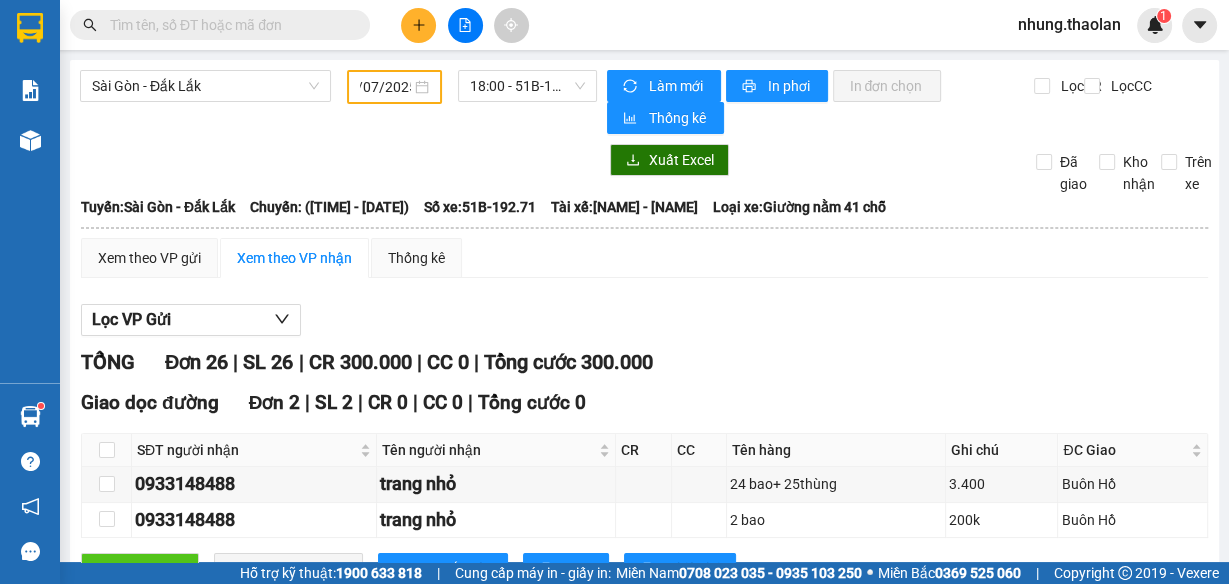 click on "Xem theo VP gửi Xem theo VP nhận Thống kê" at bounding box center [644, 258] 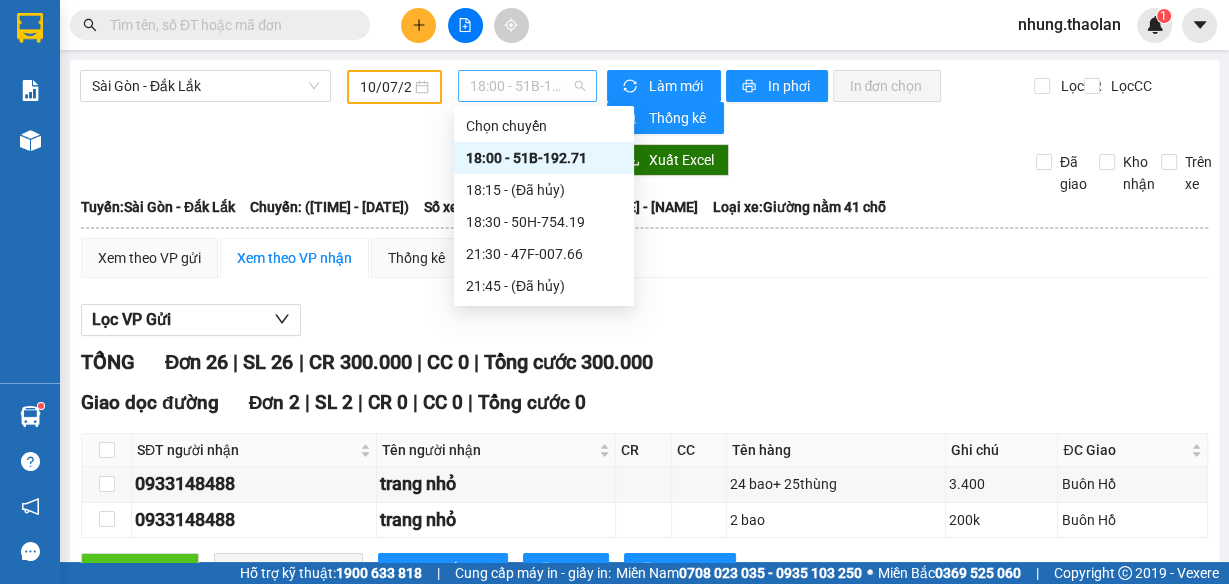 click on "18:00     - 51B-192.71" at bounding box center [528, 86] 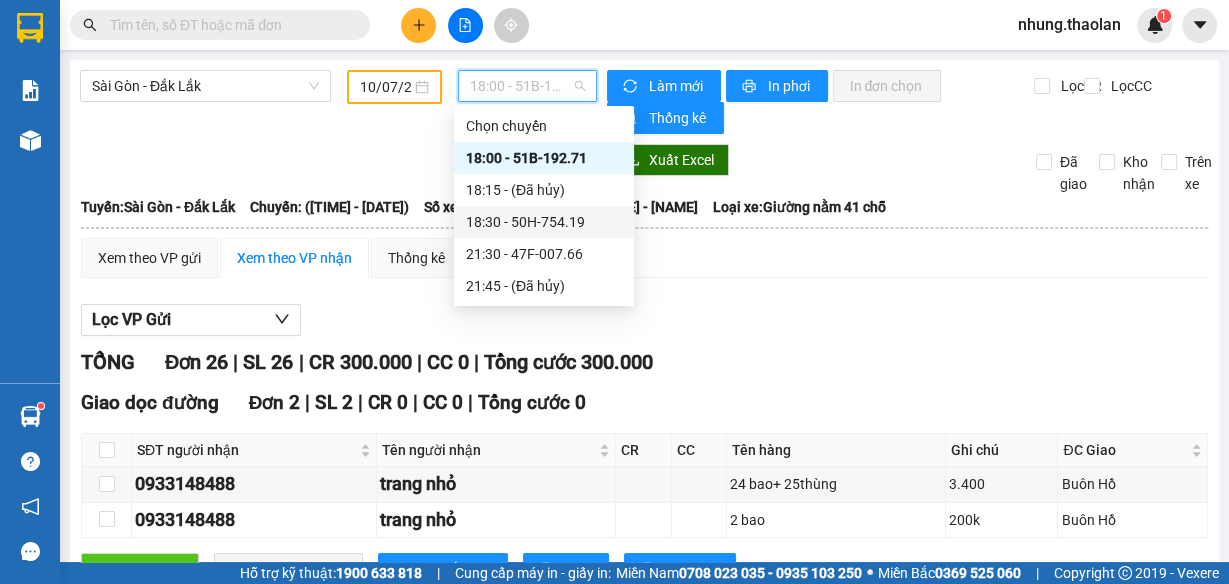 drag, startPoint x: 510, startPoint y: 216, endPoint x: 513, endPoint y: 182, distance: 34.132095 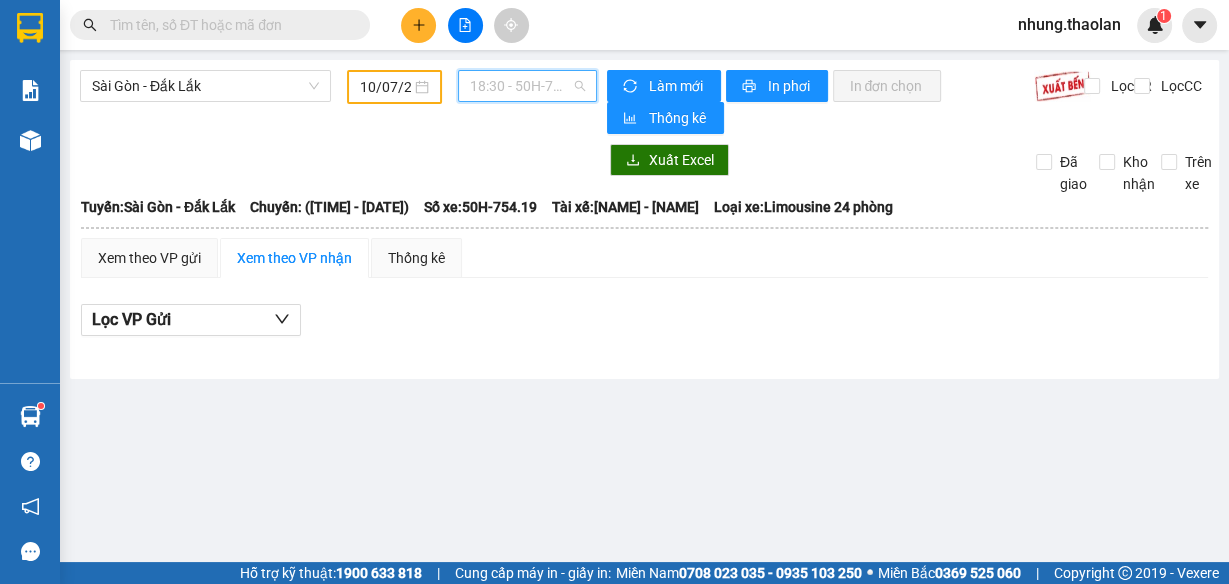 click on "18:30     - 50H-754.19" at bounding box center [528, 86] 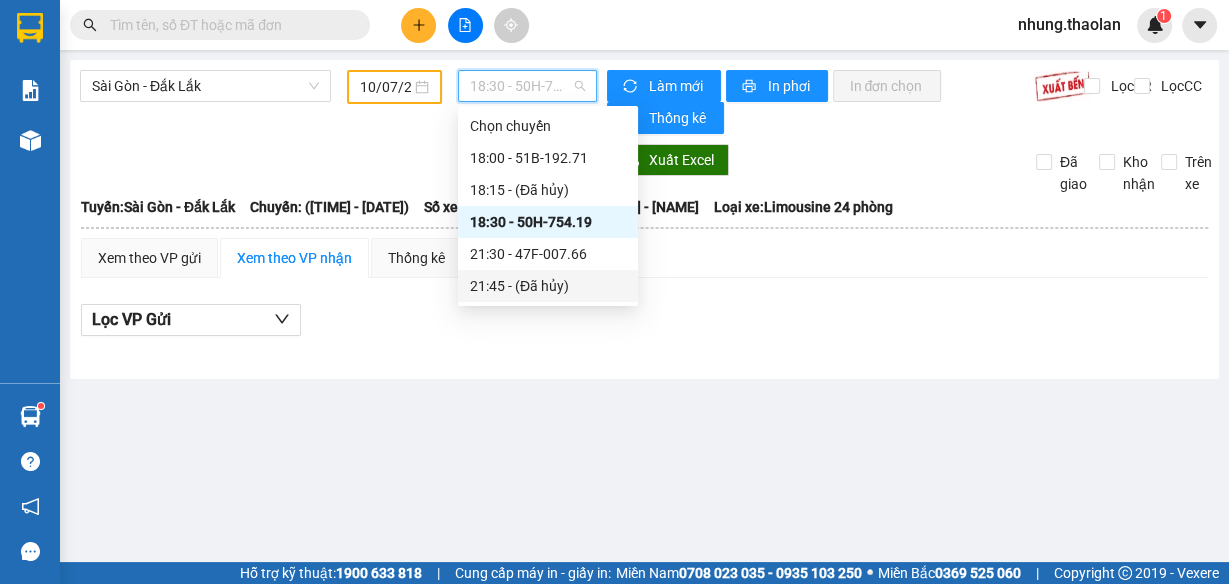 click on "[TIME] - [ID]" at bounding box center (548, 254) 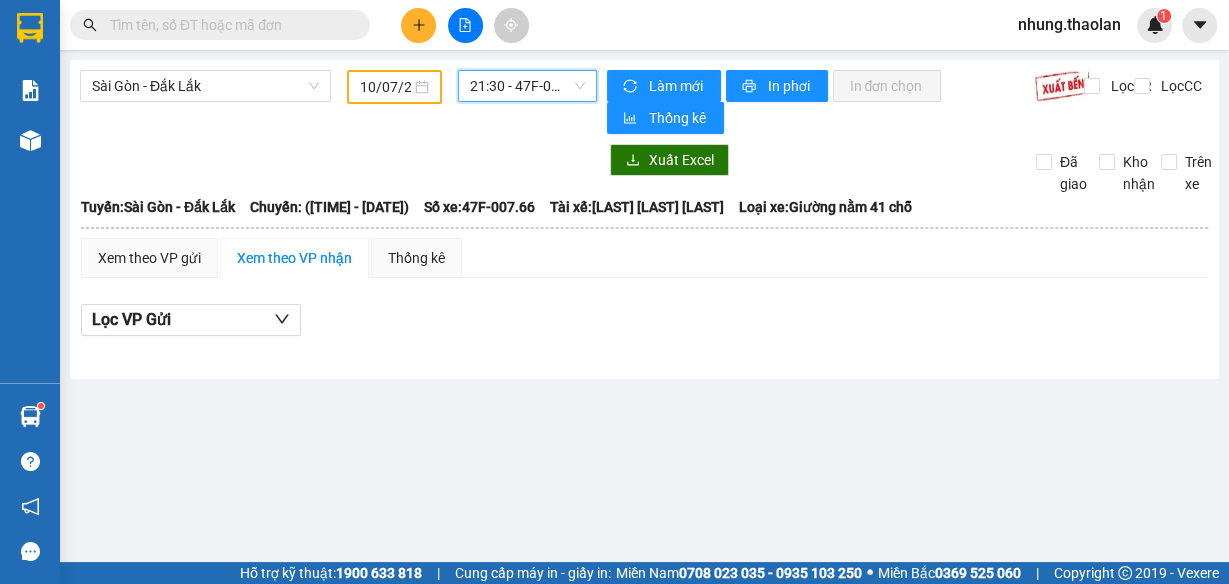 click on "[TIME] - [ID]" at bounding box center (528, 86) 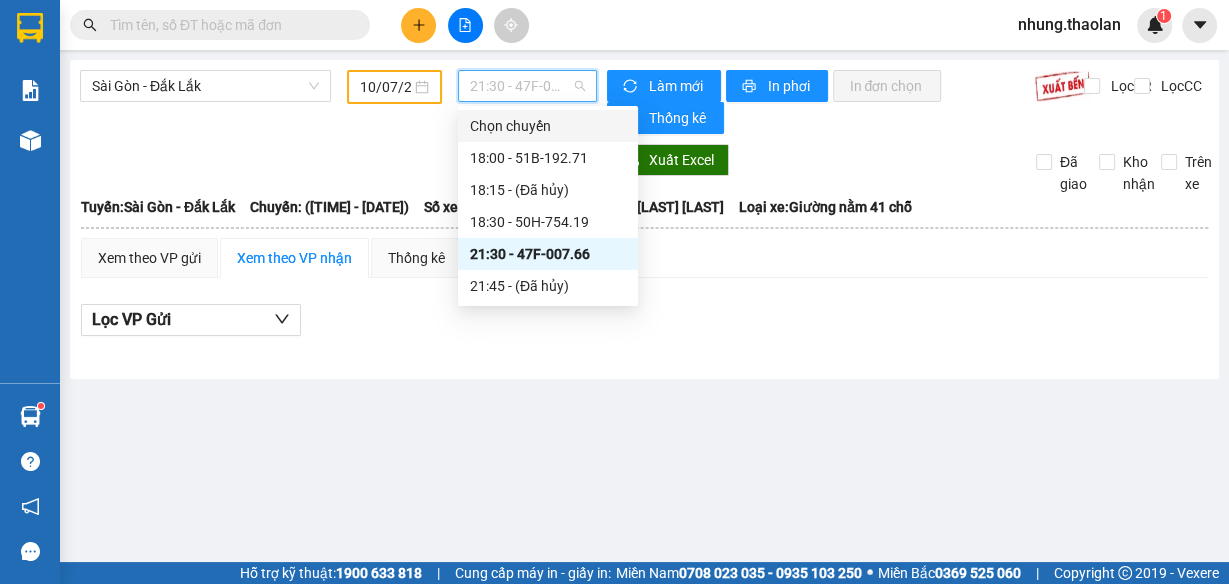 click on "18:00     - 51B-192.71" at bounding box center (548, 158) 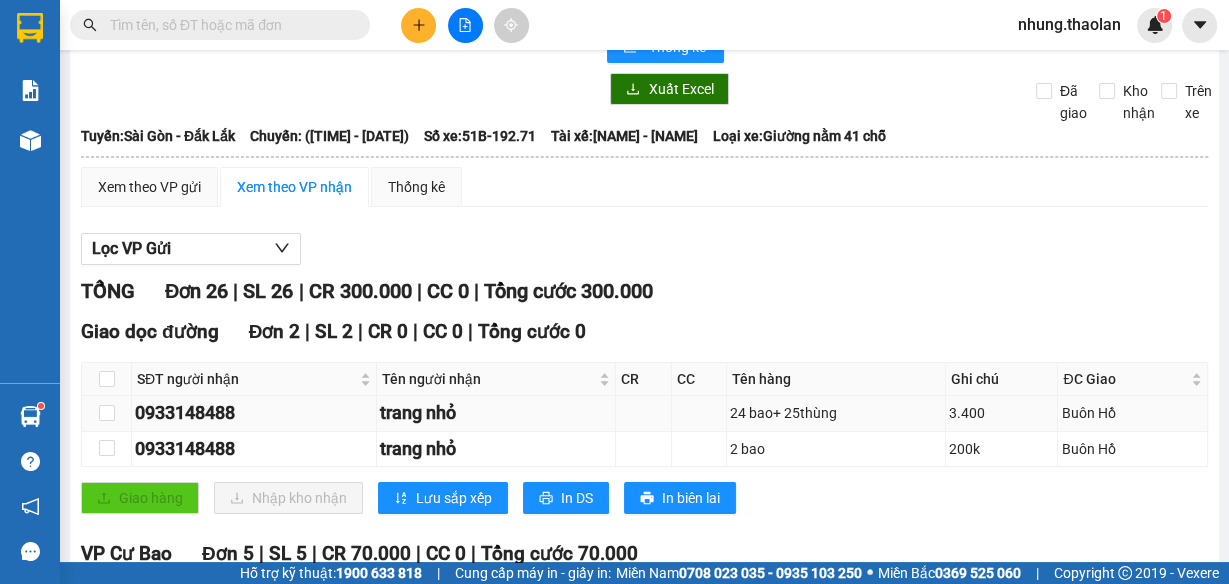 scroll, scrollTop: 0, scrollLeft: 0, axis: both 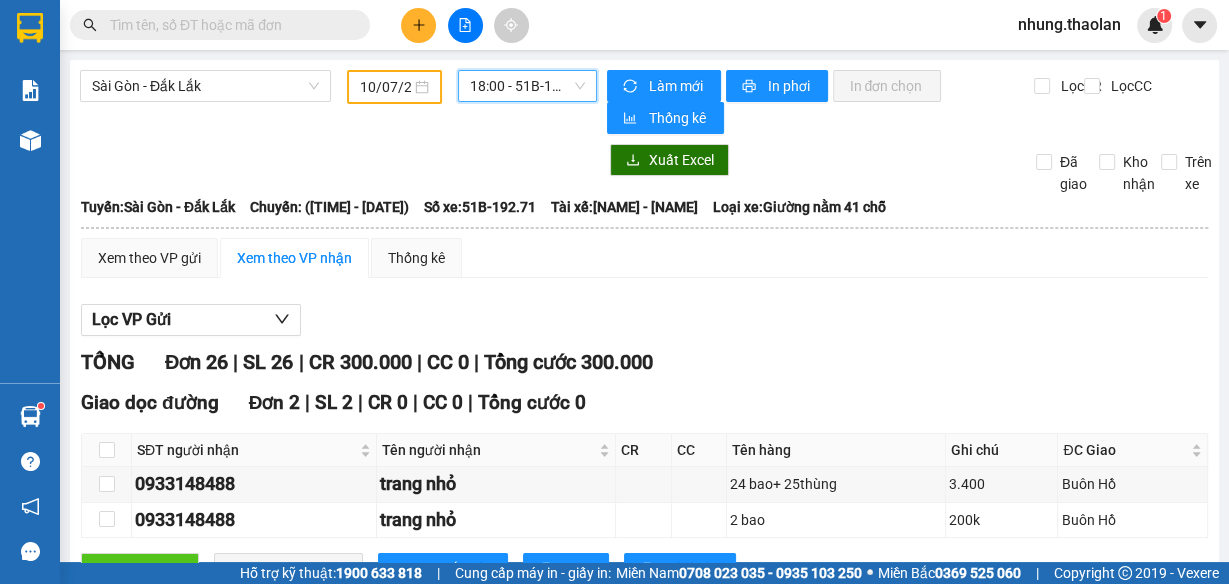 click on "10/07/2025" at bounding box center [394, 87] 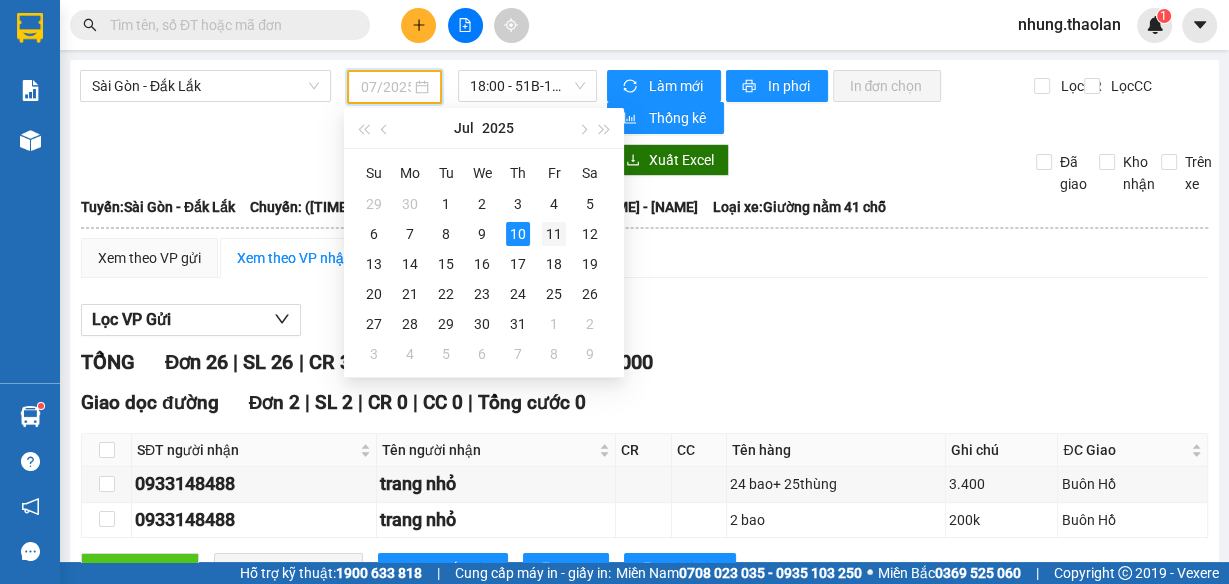 click on "11" at bounding box center [554, 234] 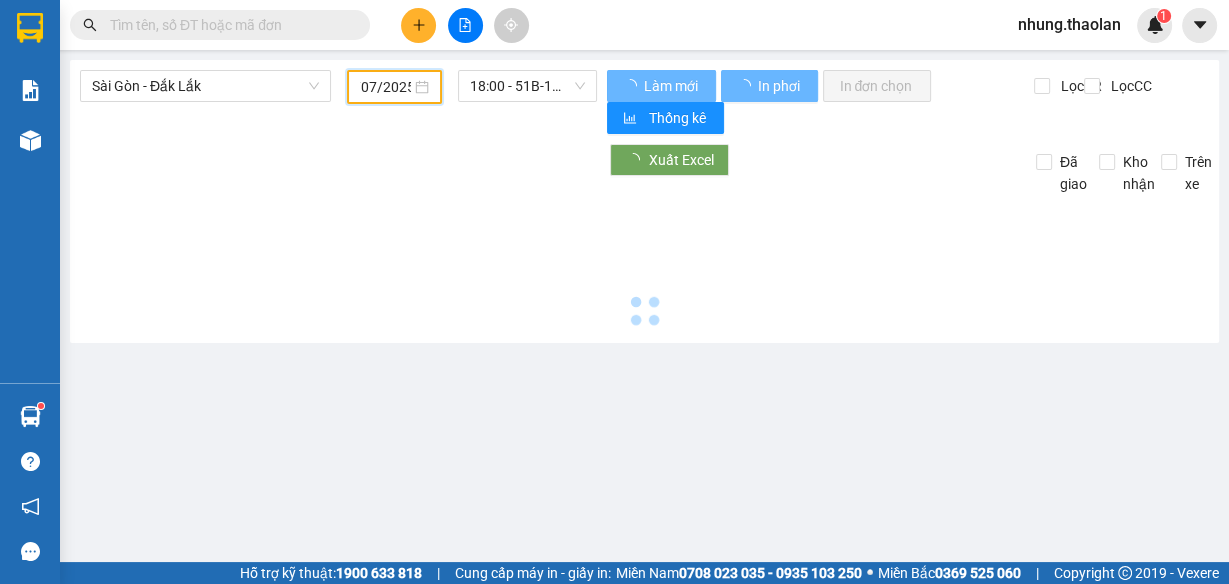 scroll, scrollTop: 0, scrollLeft: 19, axis: horizontal 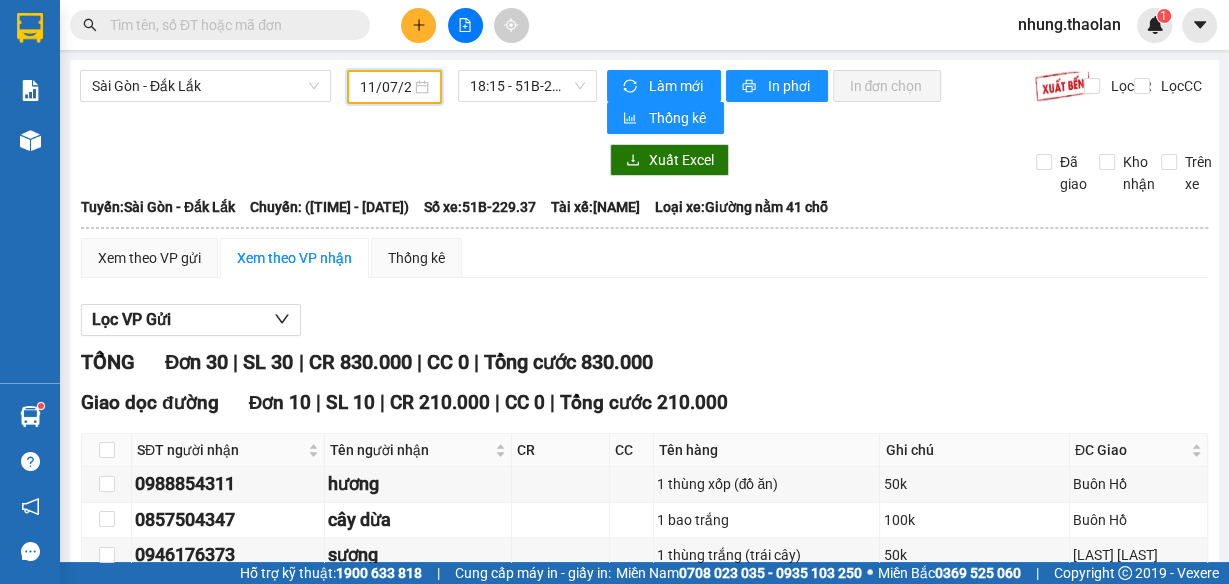 click on "11/07/2025" at bounding box center [385, 87] 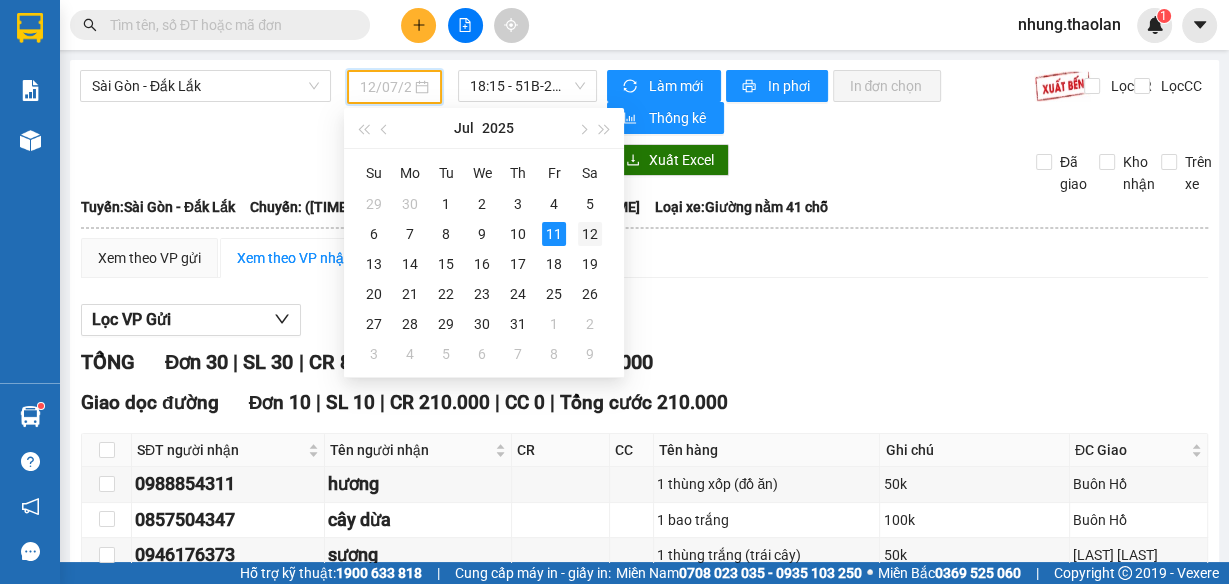 click on "12" at bounding box center (590, 234) 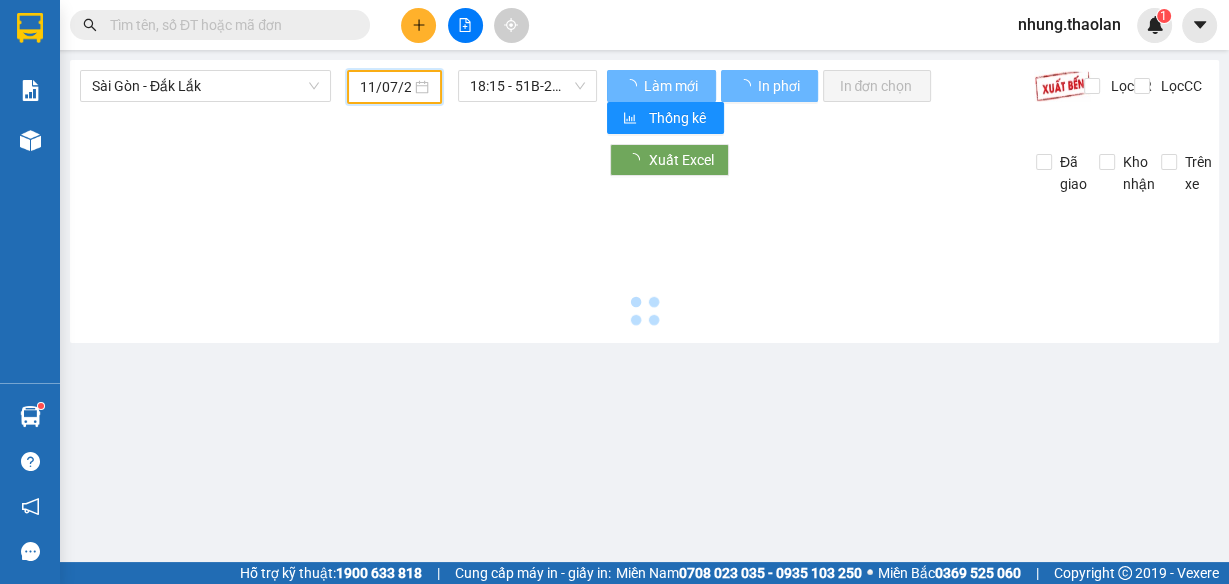type on "12/07/2025" 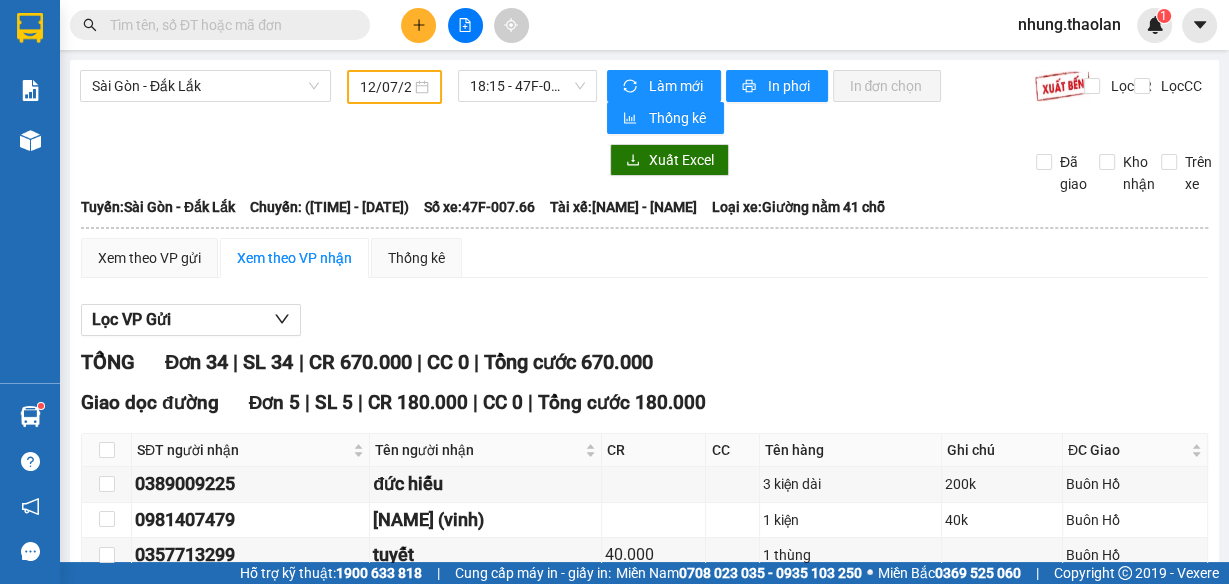 click at bounding box center (228, 25) 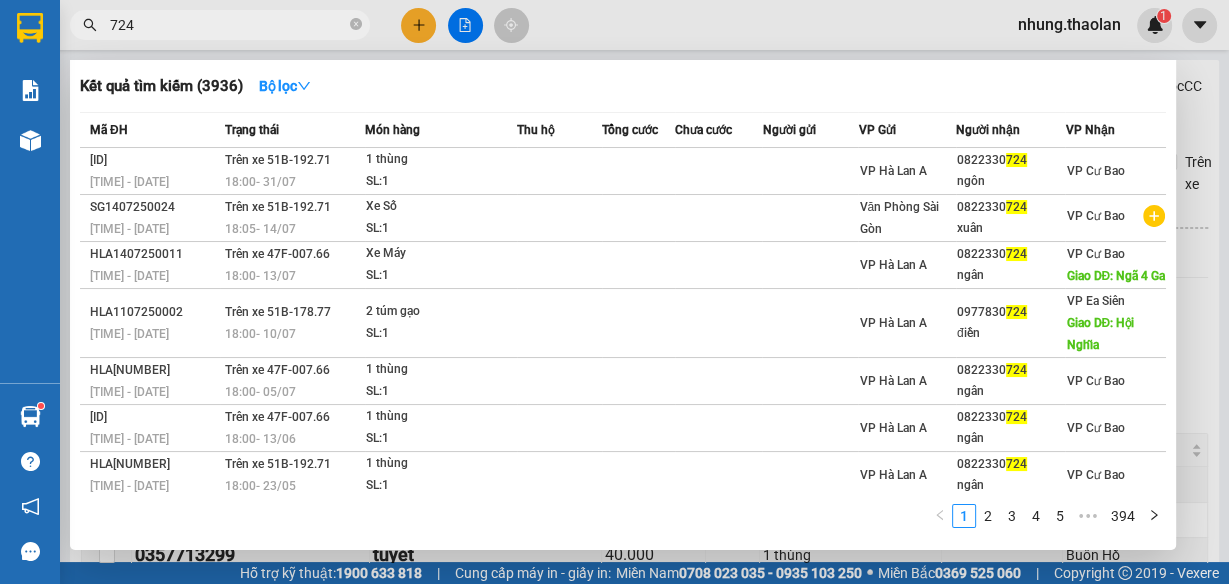 type on "724" 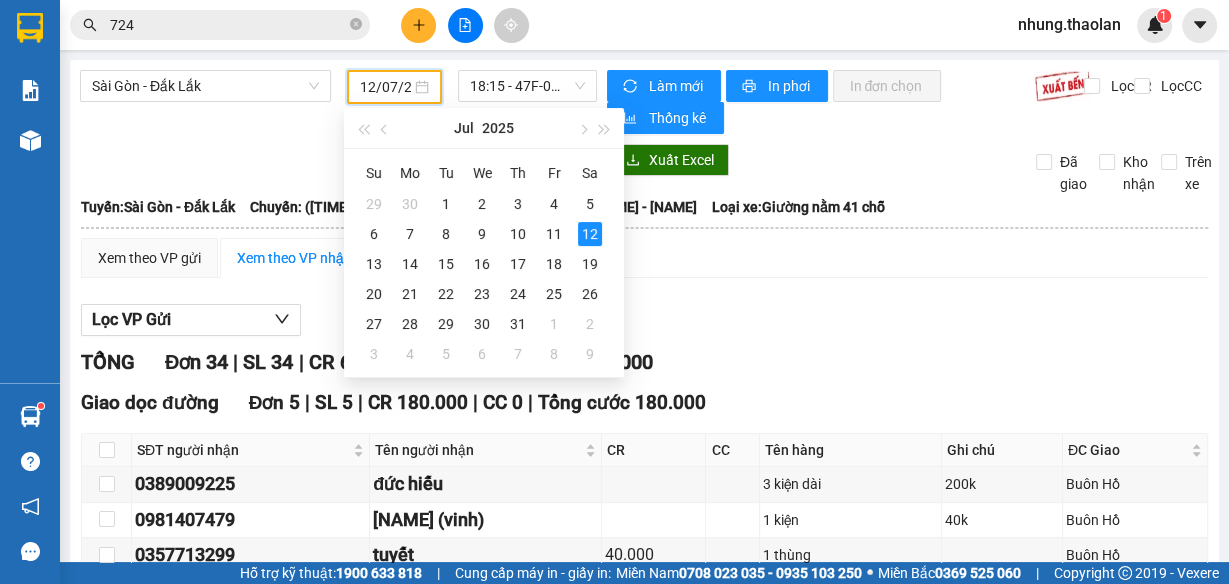 click on "12/07/2025" at bounding box center (385, 87) 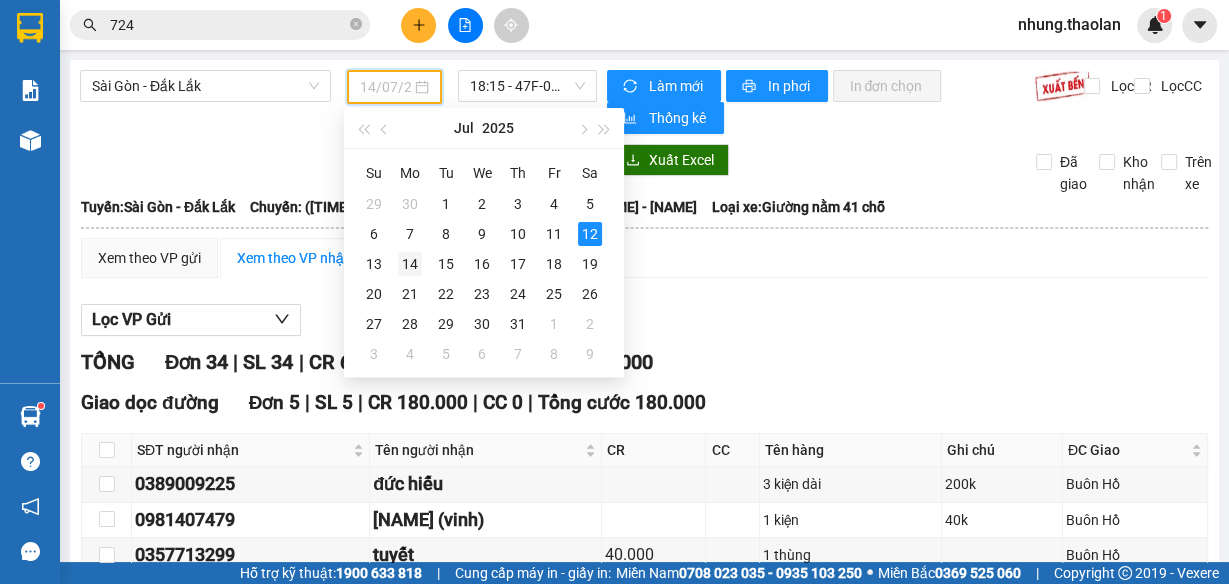 click on "14" at bounding box center (410, 264) 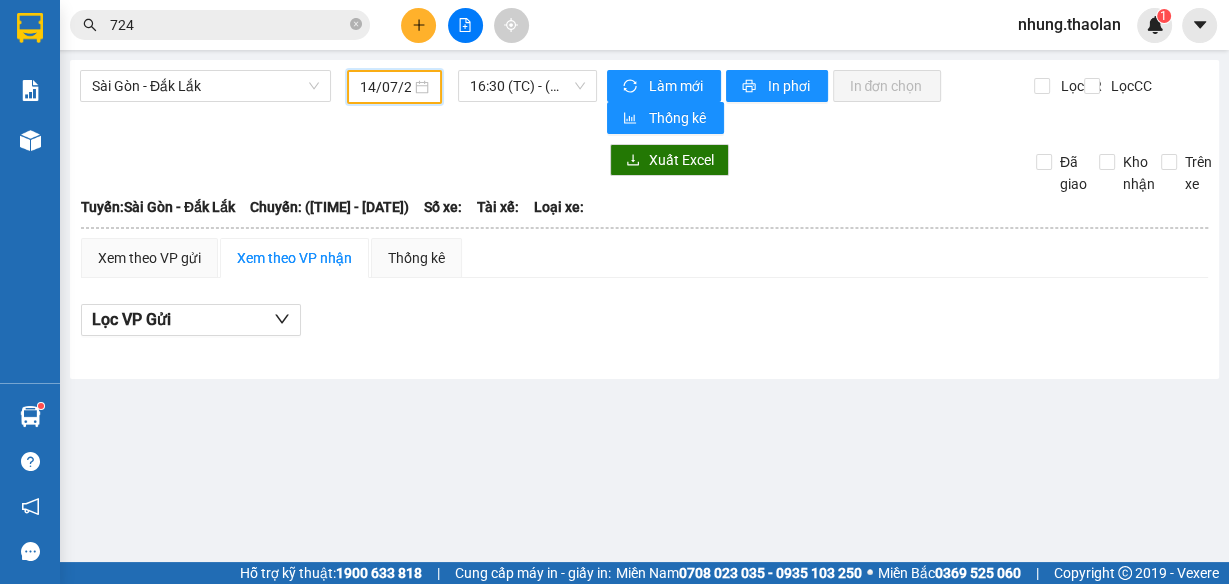 click on "14/07/2025" at bounding box center (394, 87) 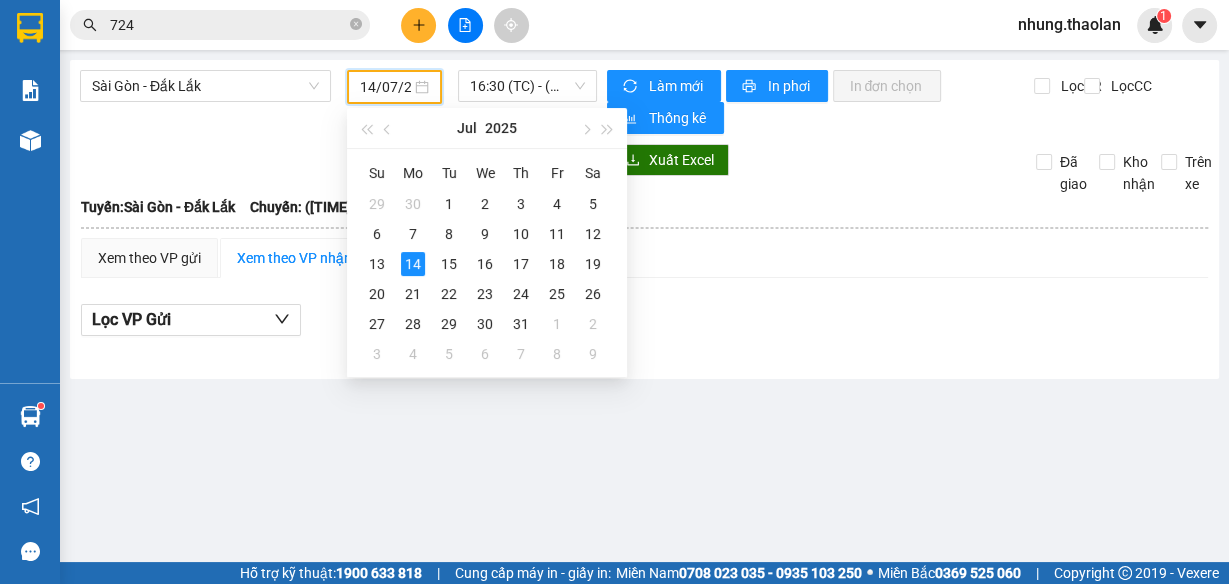 scroll, scrollTop: 0, scrollLeft: 19, axis: horizontal 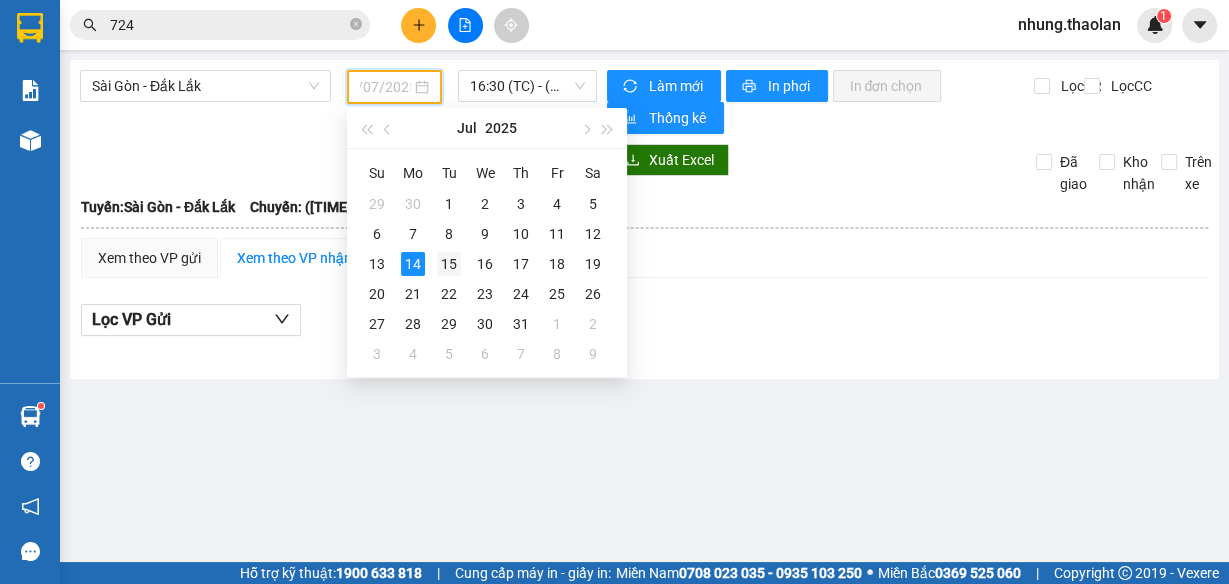 click on "15" at bounding box center (449, 264) 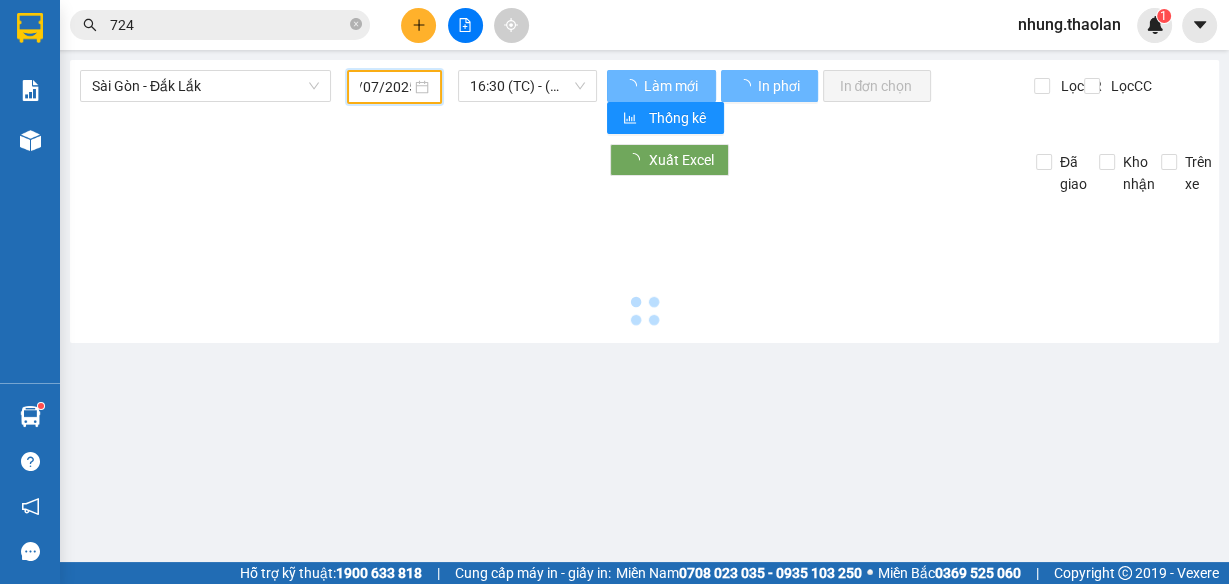 type on "15/07/2025" 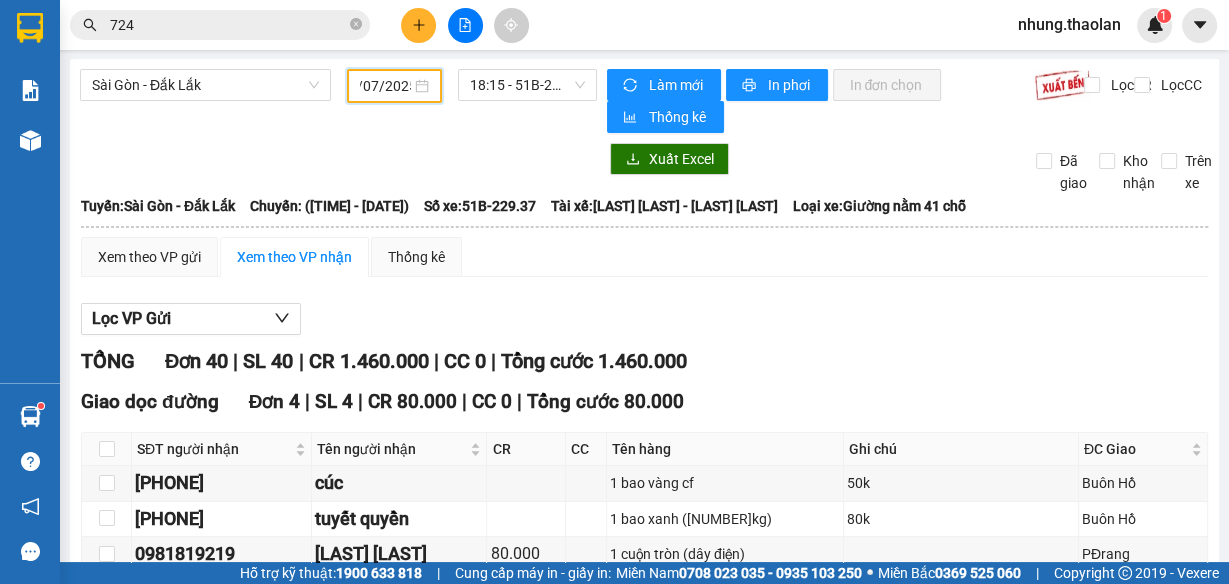 scroll, scrollTop: 0, scrollLeft: 0, axis: both 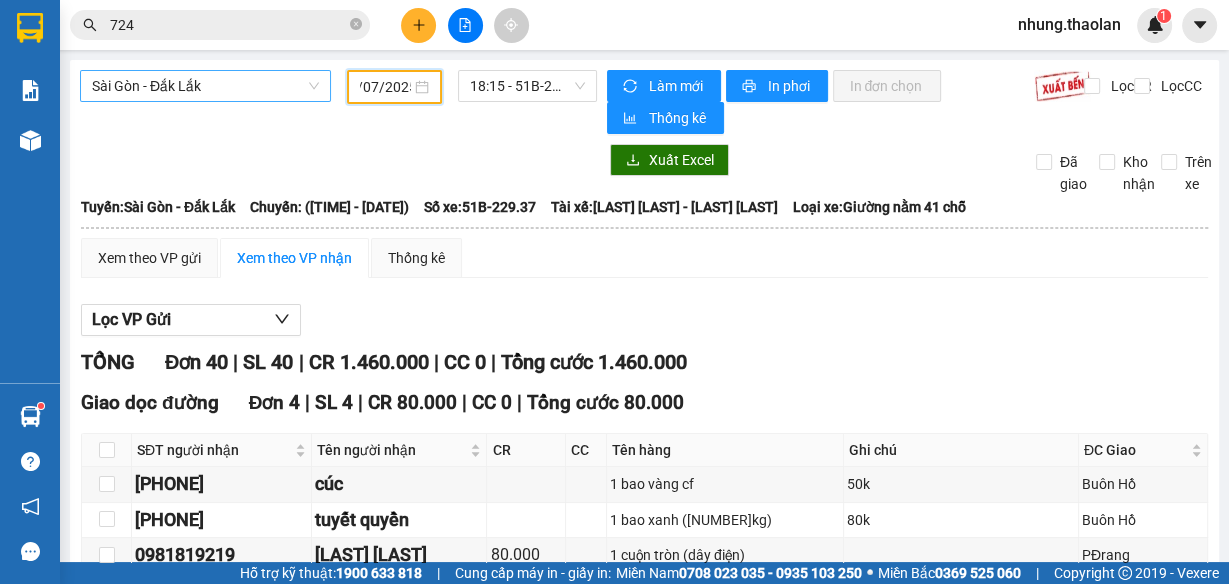click on "Sài Gòn - Đắk Lắk" at bounding box center (205, 86) 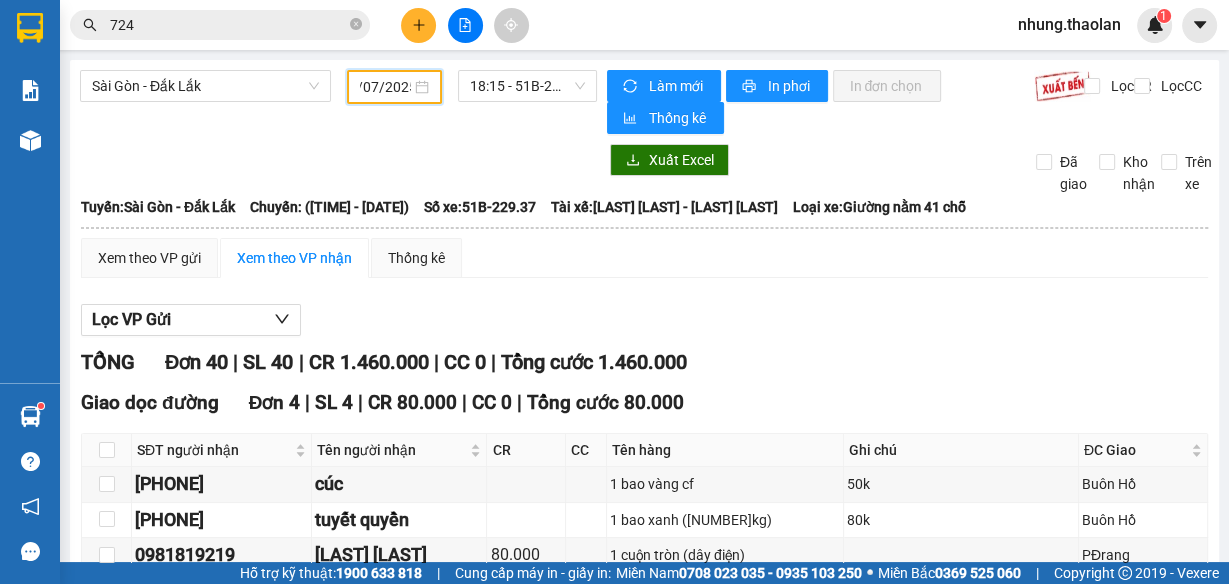 scroll, scrollTop: 0, scrollLeft: 0, axis: both 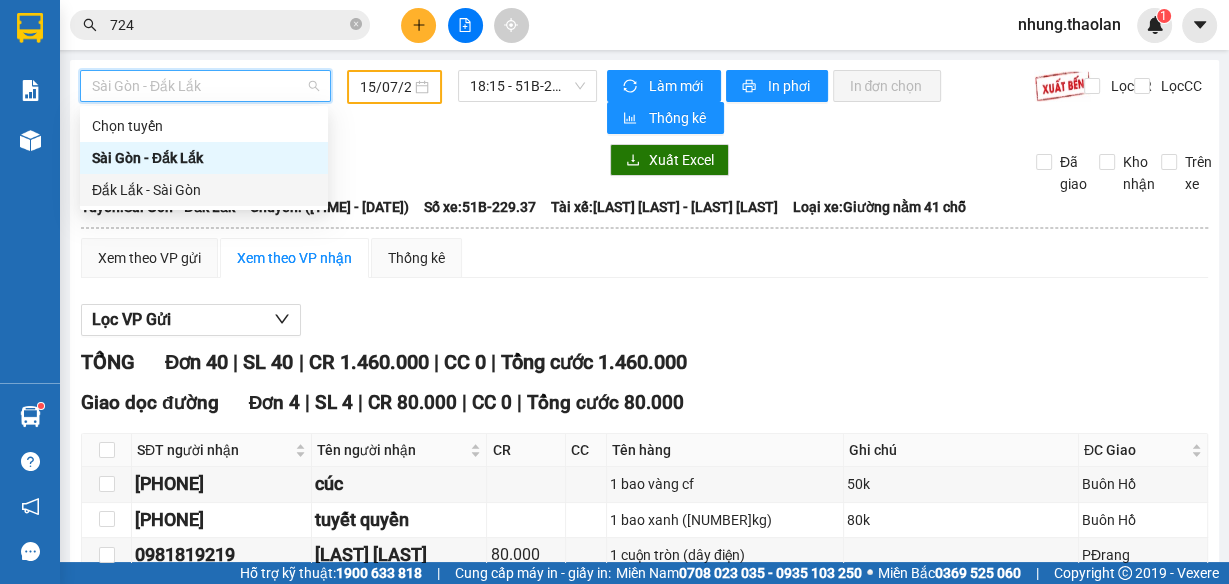 click on "Đắk Lắk - Sài Gòn" at bounding box center (204, 190) 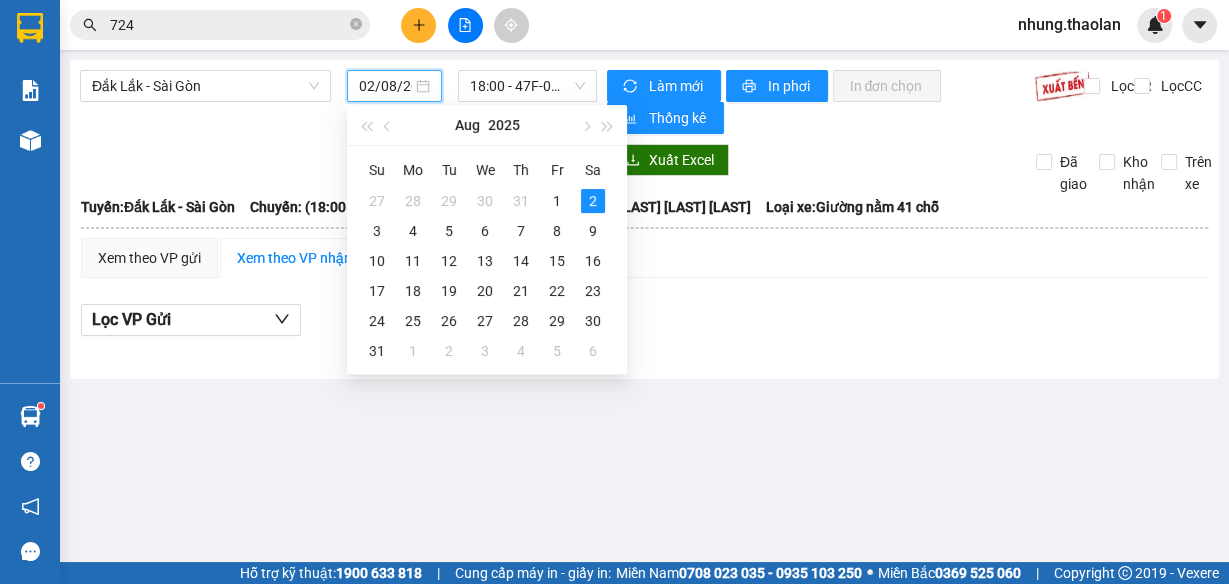 click on "02/08/2025" at bounding box center (385, 86) 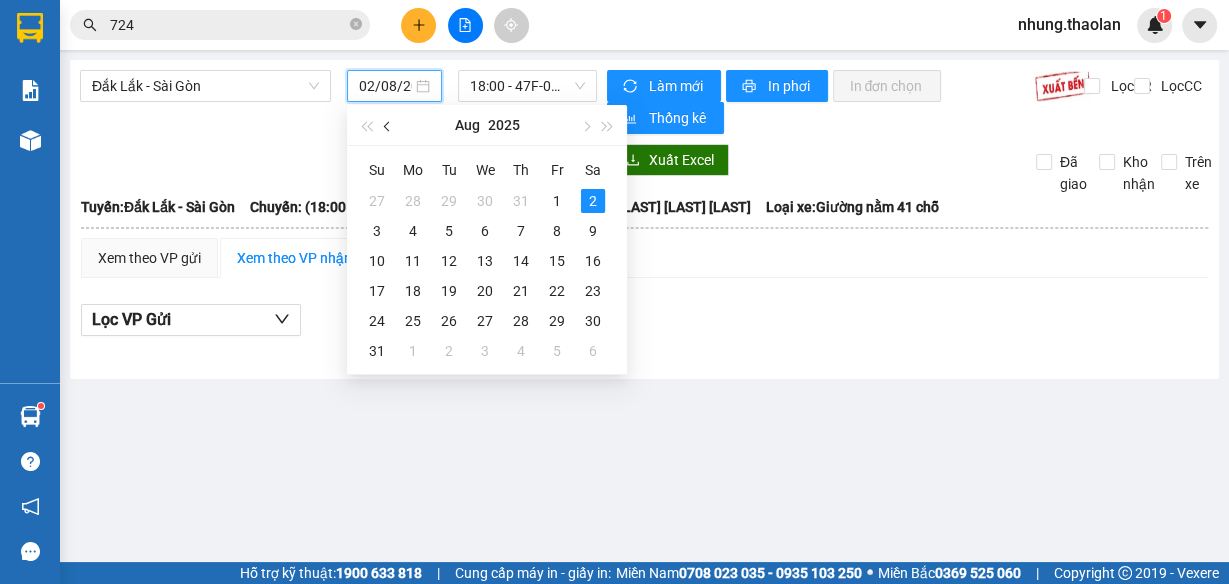 click at bounding box center (388, 125) 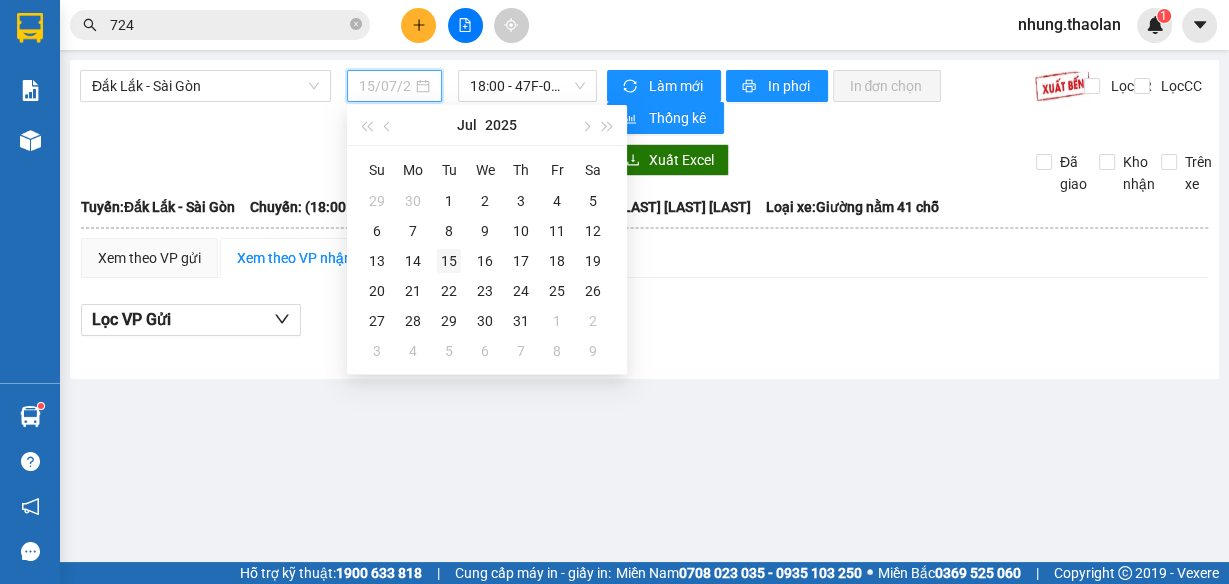 click on "15" at bounding box center (449, 261) 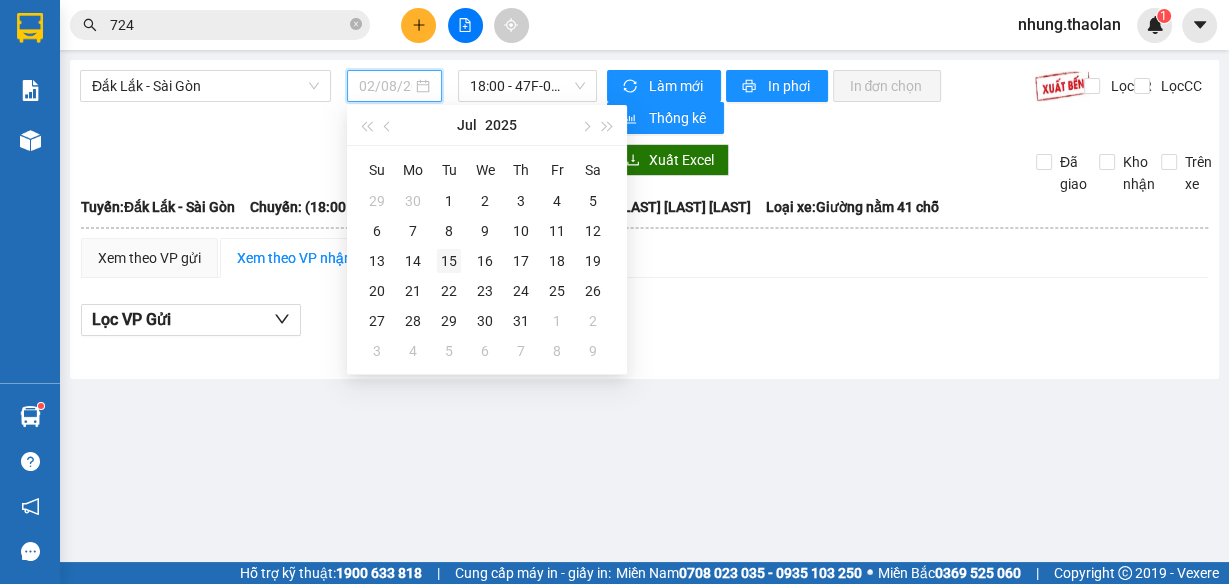 type on "15/07/2025" 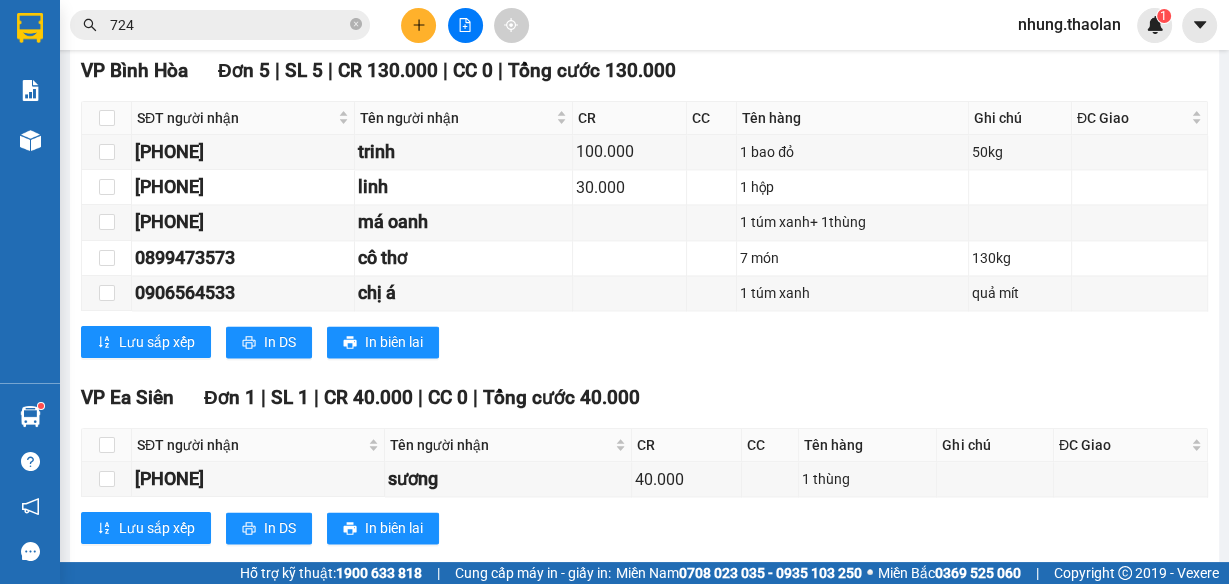 scroll, scrollTop: 2422, scrollLeft: 0, axis: vertical 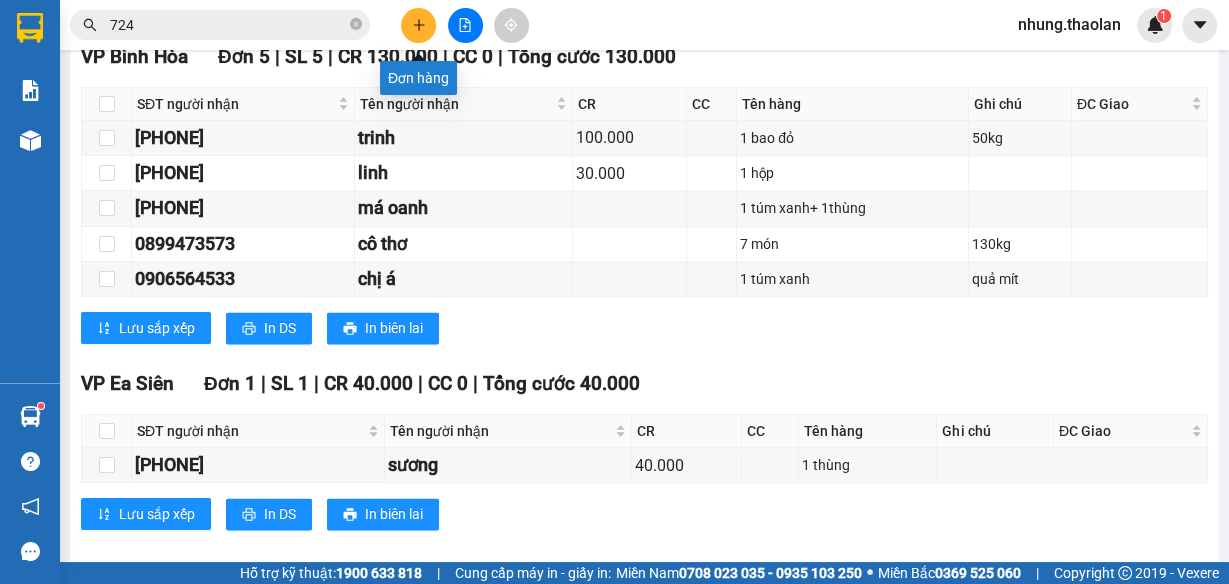 click 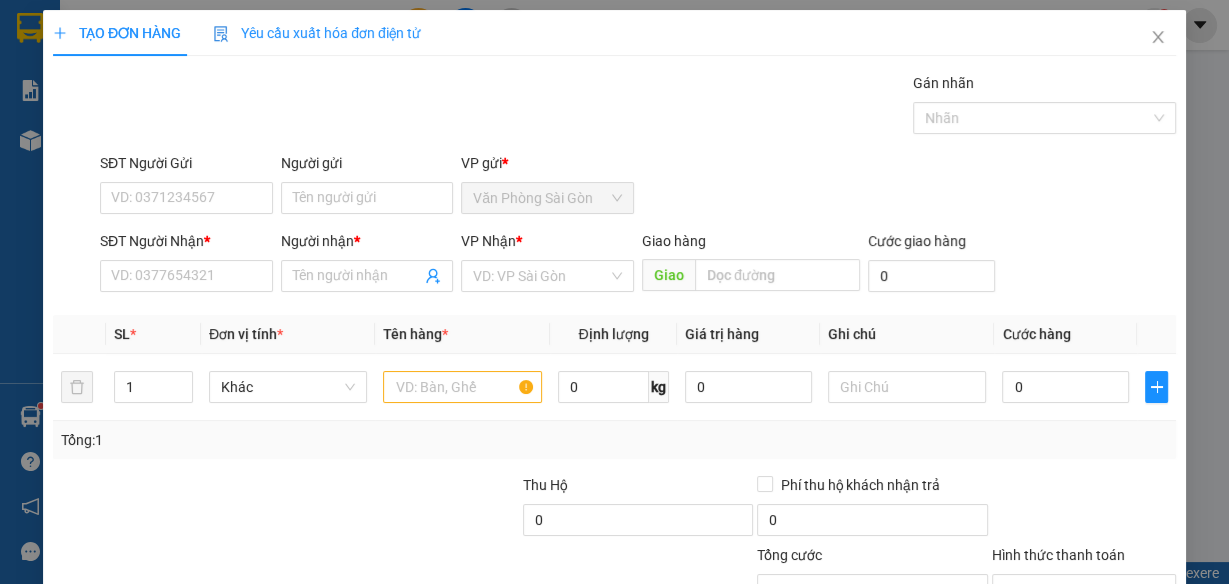 scroll, scrollTop: 0, scrollLeft: 0, axis: both 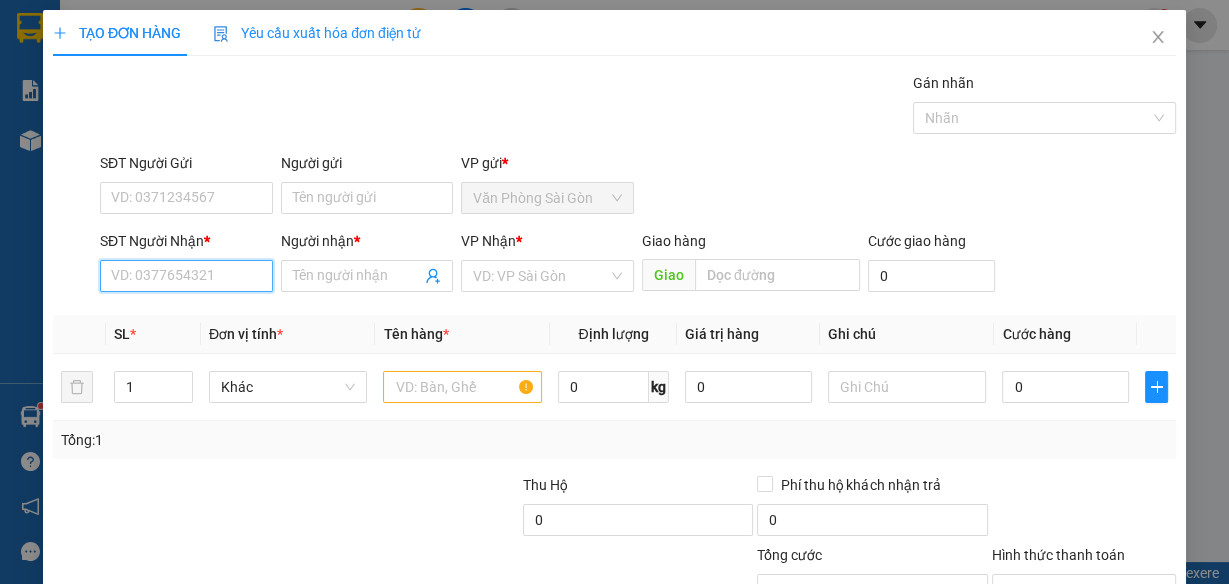 click on "SĐT Người Nhận  *" at bounding box center [186, 276] 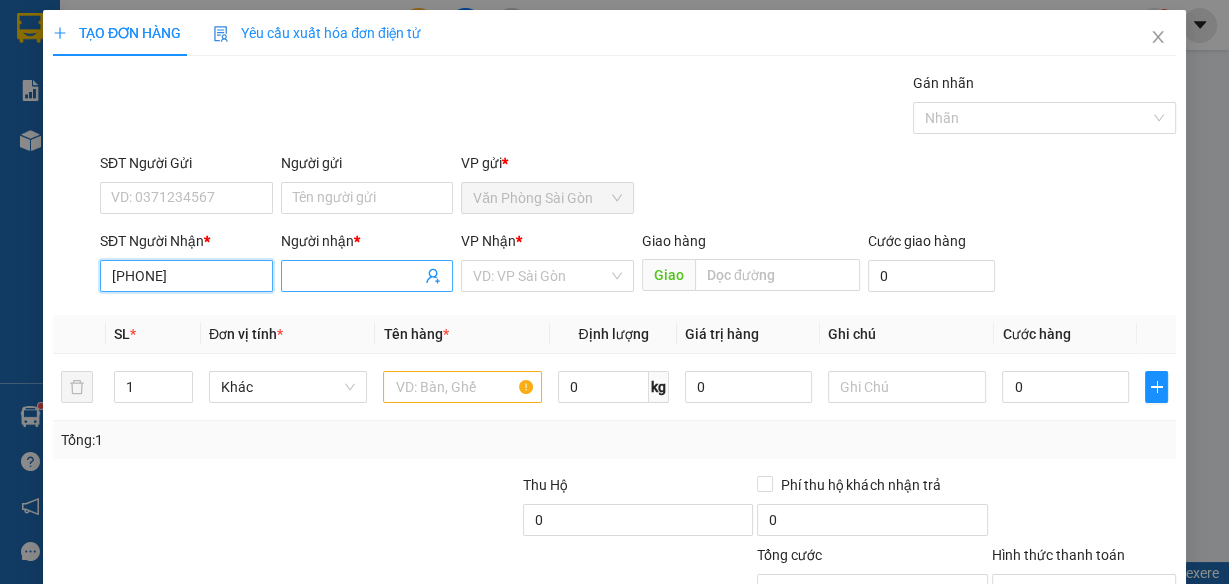 type on "[PHONE]" 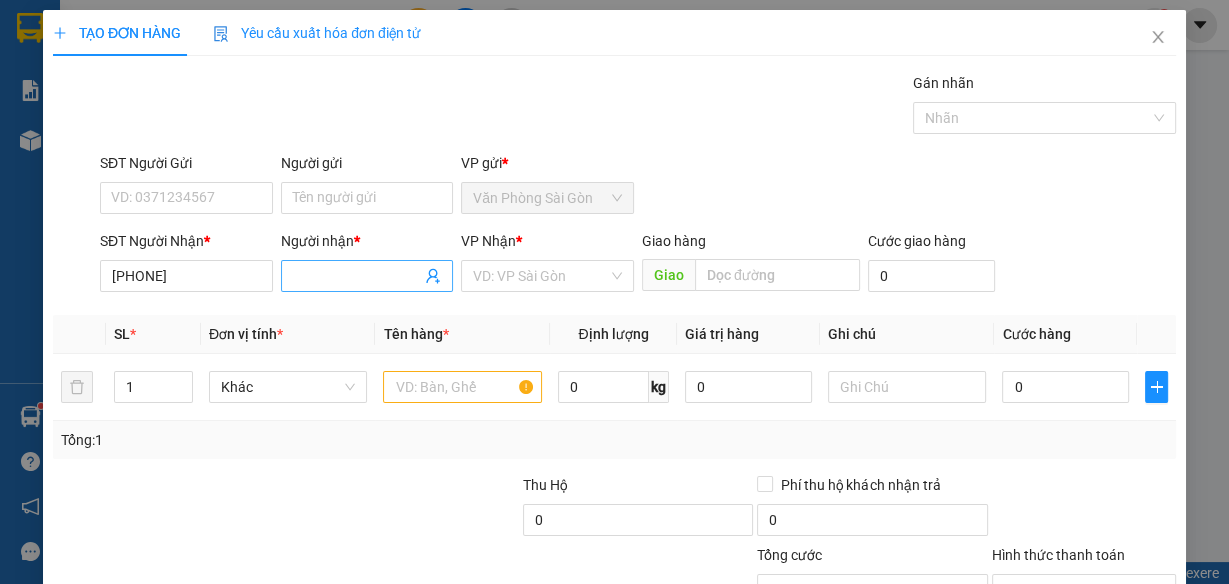 click on "Người nhận  *" at bounding box center [357, 276] 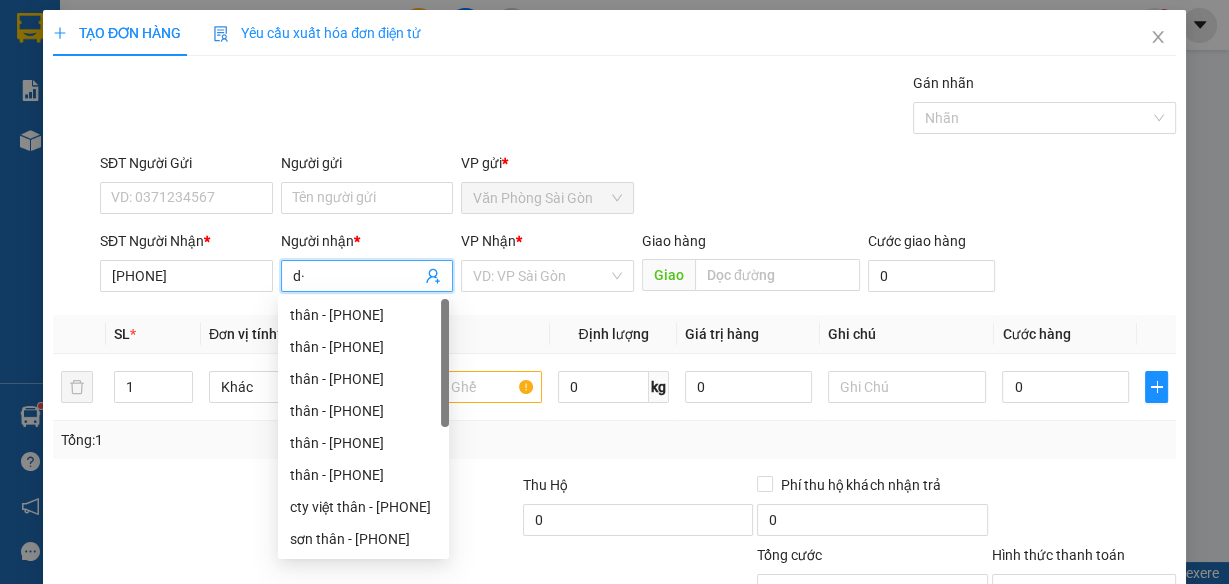 type on "d" 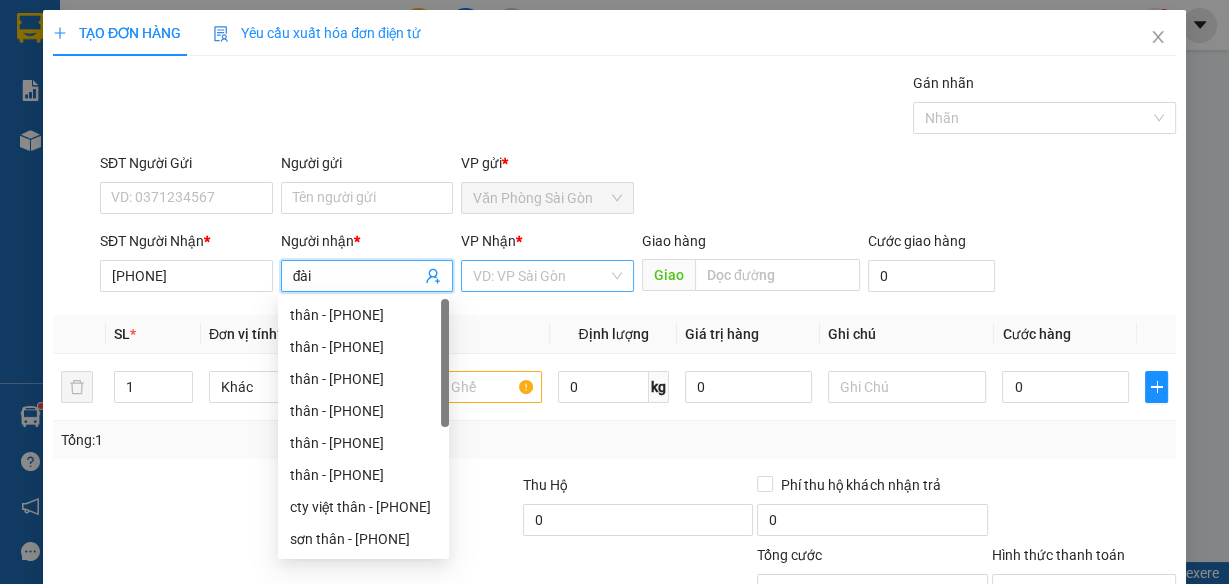 type on "đài" 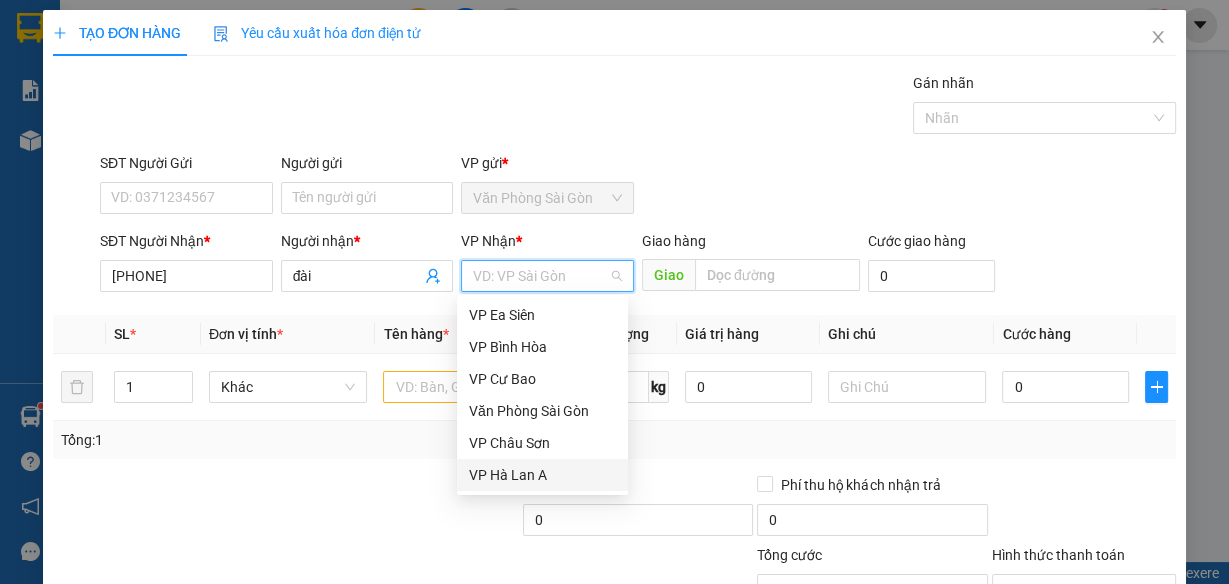 click on "VP Hà Lan A" at bounding box center (542, 475) 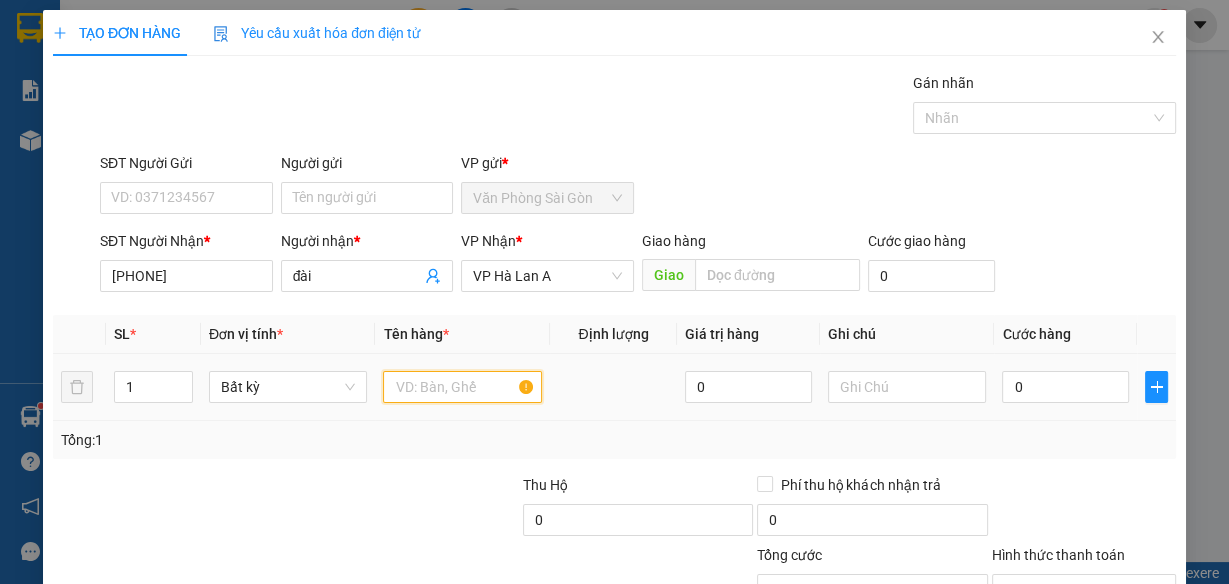 click at bounding box center (462, 387) 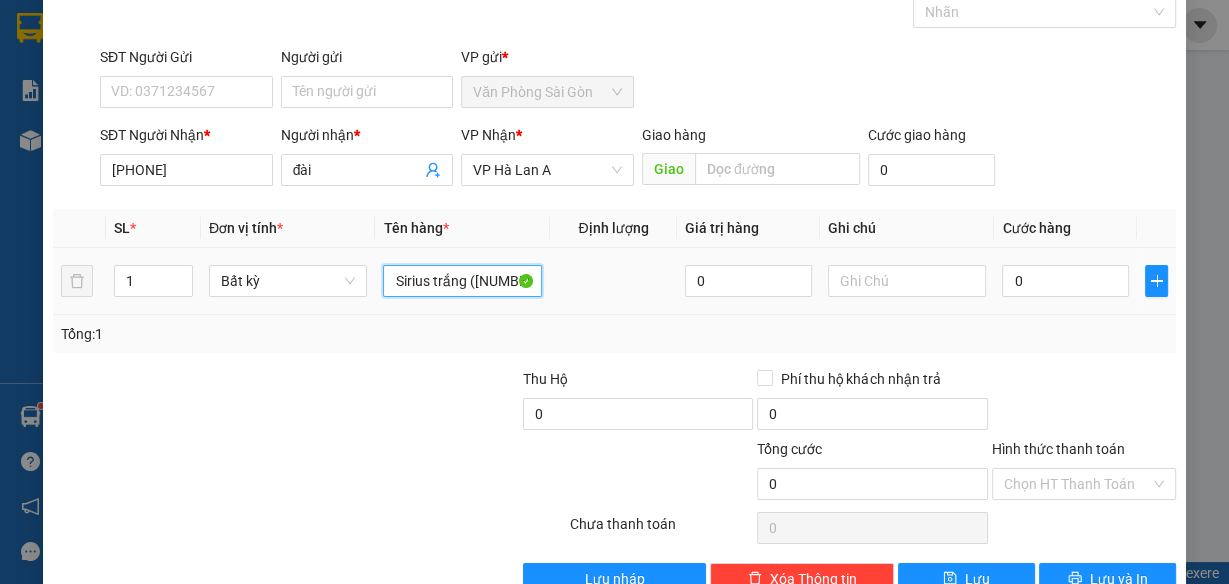 scroll, scrollTop: 153, scrollLeft: 0, axis: vertical 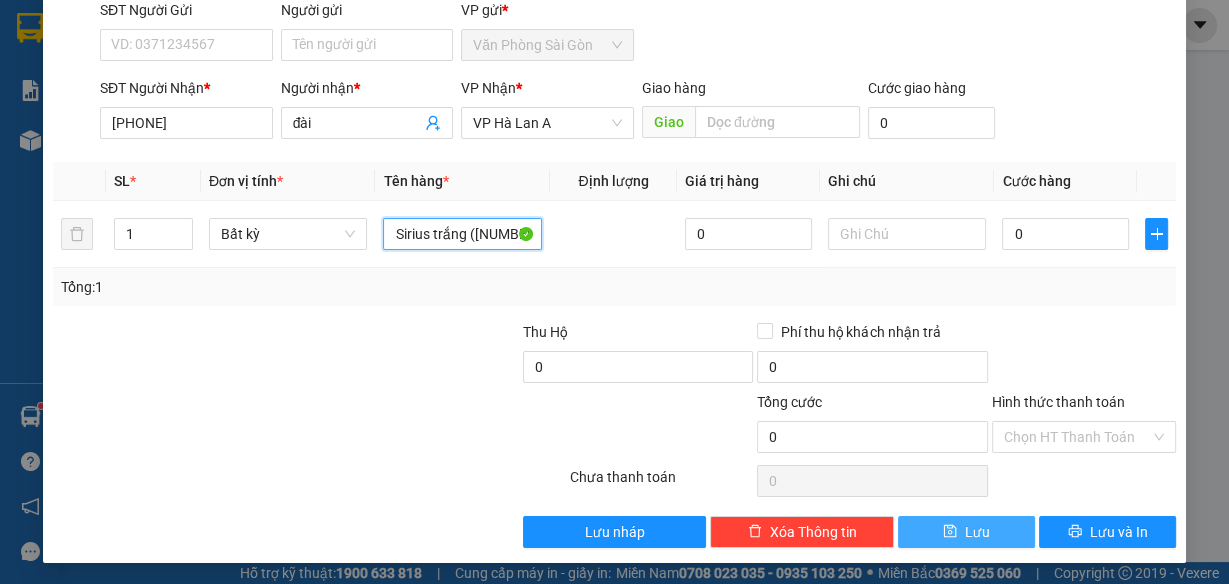 type on "Sirius trắng ([NUMBER]" 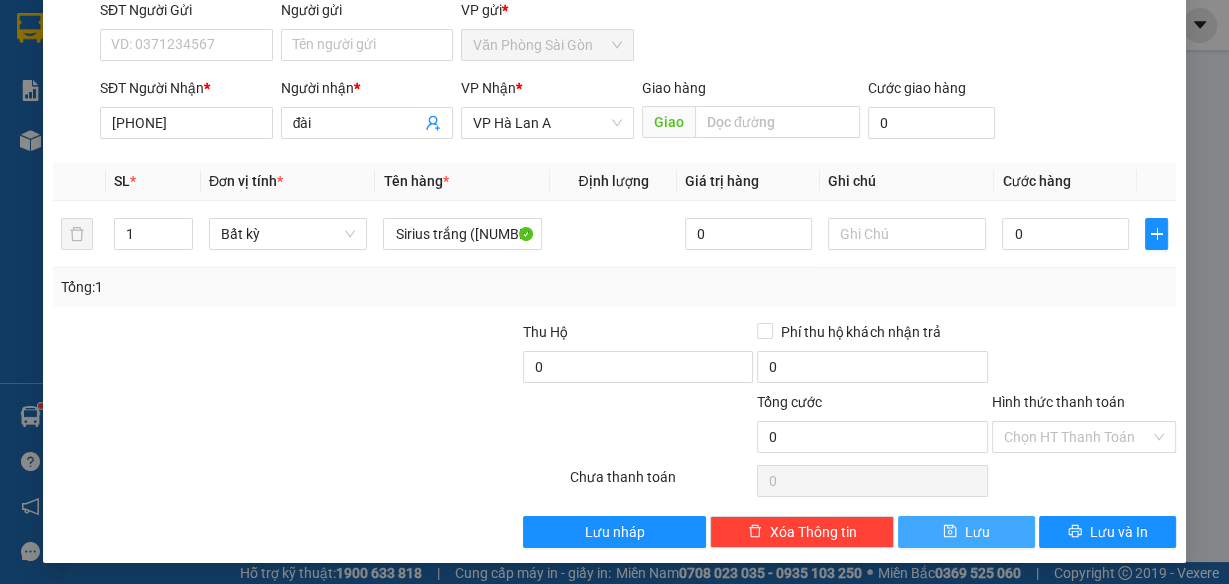 click on "Lưu" at bounding box center [966, 532] 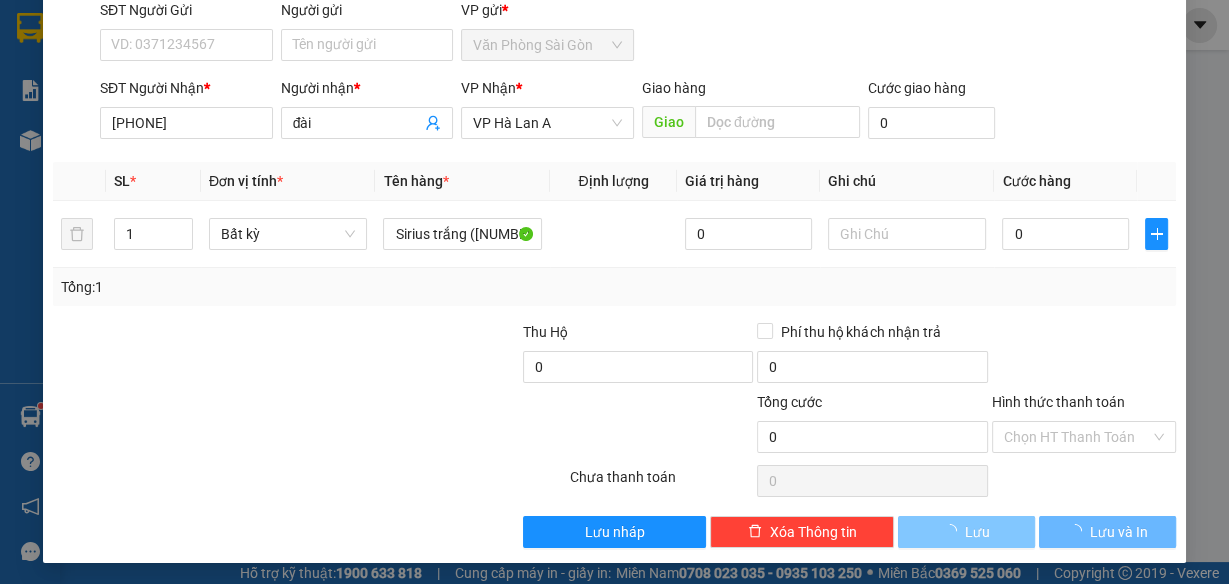 type 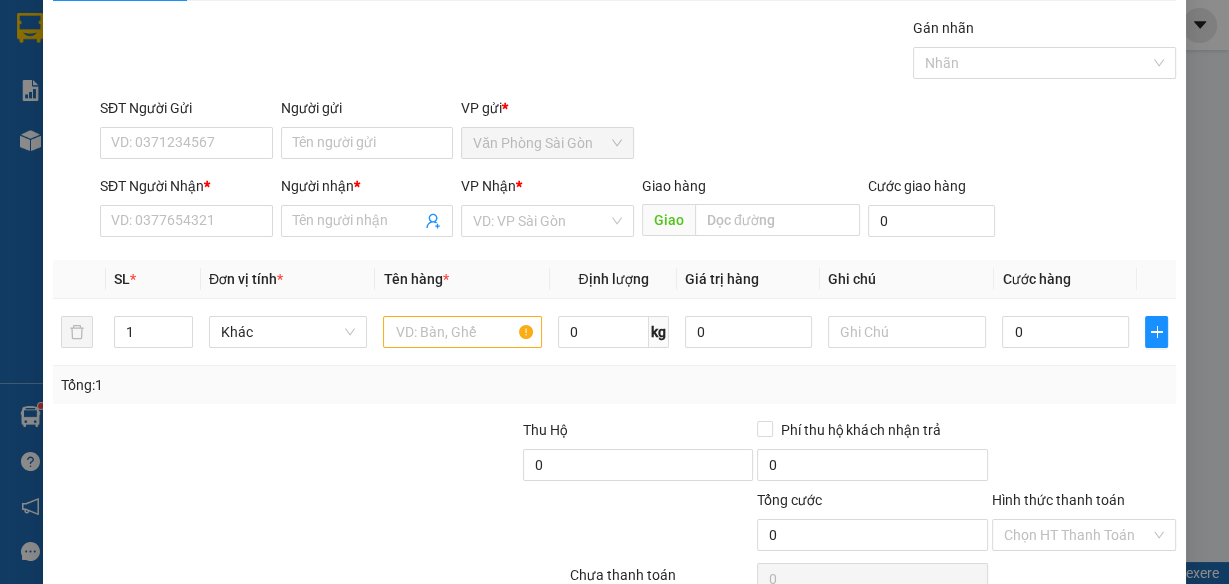 scroll, scrollTop: 0, scrollLeft: 0, axis: both 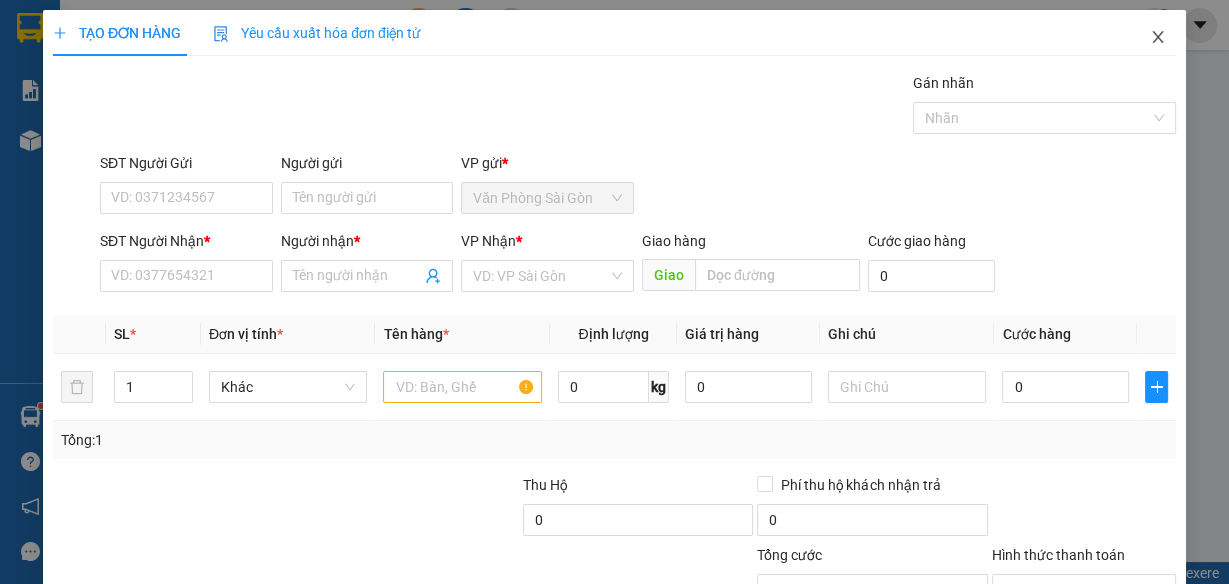 click at bounding box center (1158, 38) 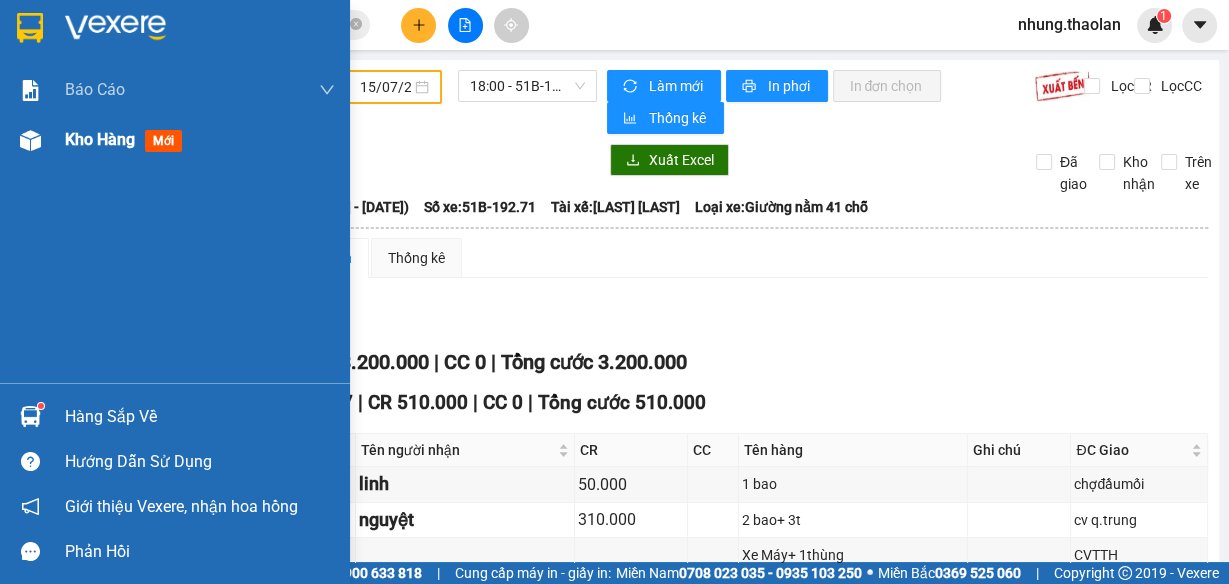 click on "Kho hàng" at bounding box center [100, 139] 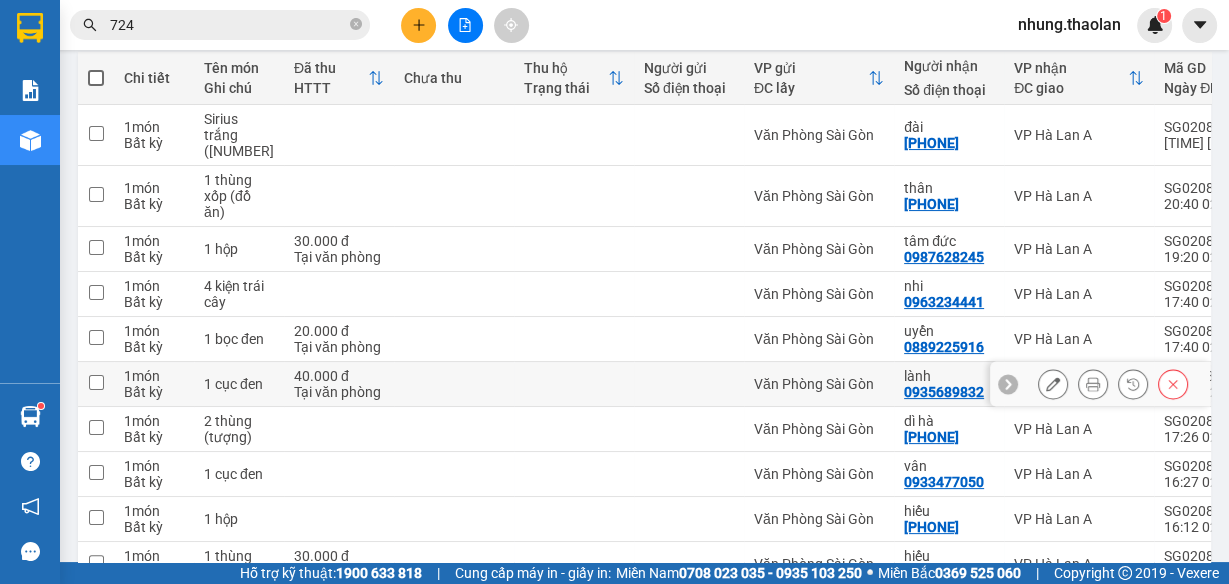 scroll, scrollTop: 0, scrollLeft: 0, axis: both 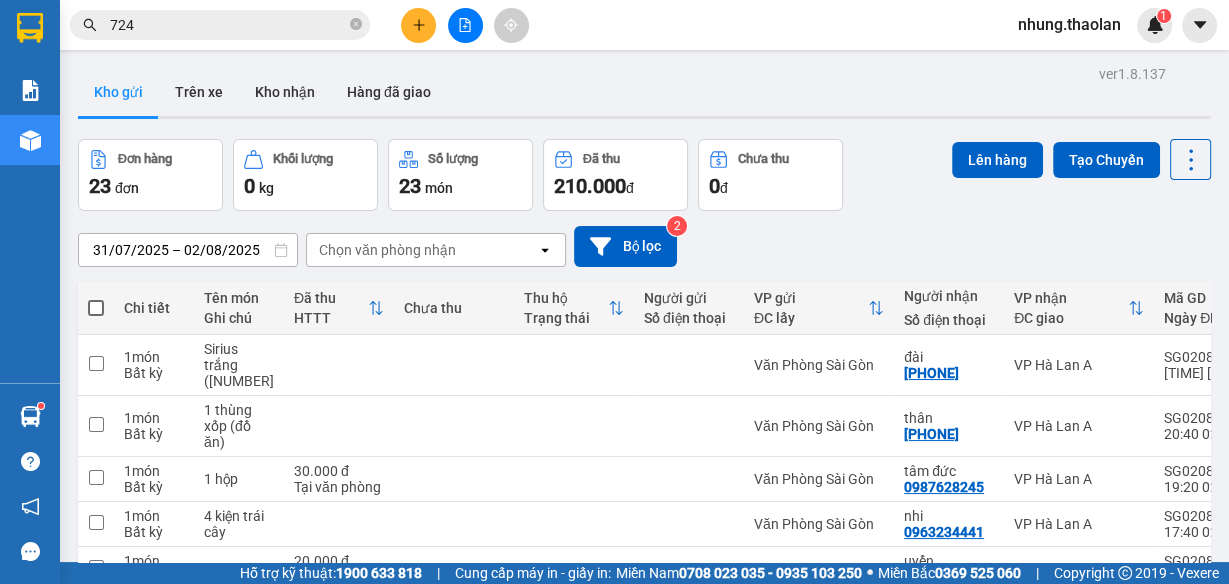click on "ver 1.8.137 Kho gửi Trên xe Kho nhận Hàng đã giao Đơn hàng 23 đơn Khối lượng 0 kg Số lượng 23 món Đã thu 210.000  đ Chưa thu 0  đ Lên hàng Tạo Chuyến [DATE] – [DATE] Press the down arrow key to interact with the calendar and select a date. Press the escape button to close the calendar. Selected date range is from [DATE] to [DATE]. Chọn văn phòng nhận open Bộ lọc 2 Chi tiết Tên món Ghi chú Đã thu HTTT Chưa thu Thu hộ Trạng thái Người gửi Số điện thoại VP gửi ĐC lấy Người nhận Số điện thoại VP nhận ĐC giao Mã GD Ngày ĐH Nhân viên 1  món Bất kỳ Sirius trắng (80460) Văn Phòng Sài Gòn [LAST] [PHONE] VP Hà Lan A [ID] [TIME] [DATE] [LAST] 1  món Bất kỳ 1 thùng xốp (đồ ăn) Văn Phòng Sài Gòn thân [PHONE] VP Hà Lan A [ID] [TIME] [DATE] [LAST] 1  món Bất kỳ 1 hộp 30.000 đ Tại văn phòng Văn Phòng Sài Gòn [LAST] [LAST] 1" at bounding box center (644, 783) 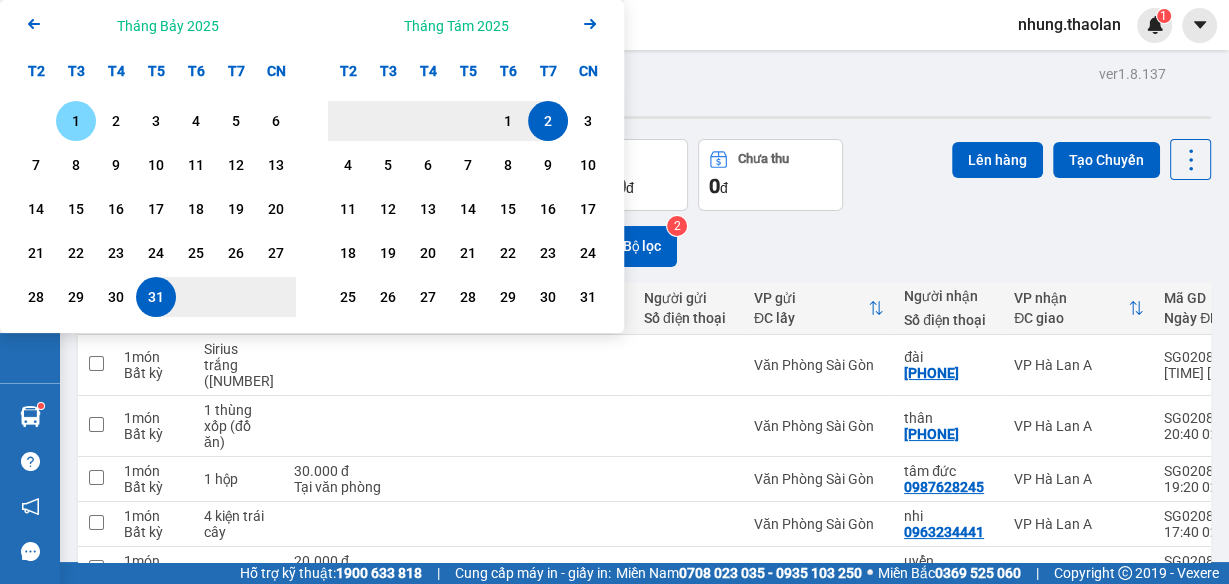 click on "1" at bounding box center (76, 121) 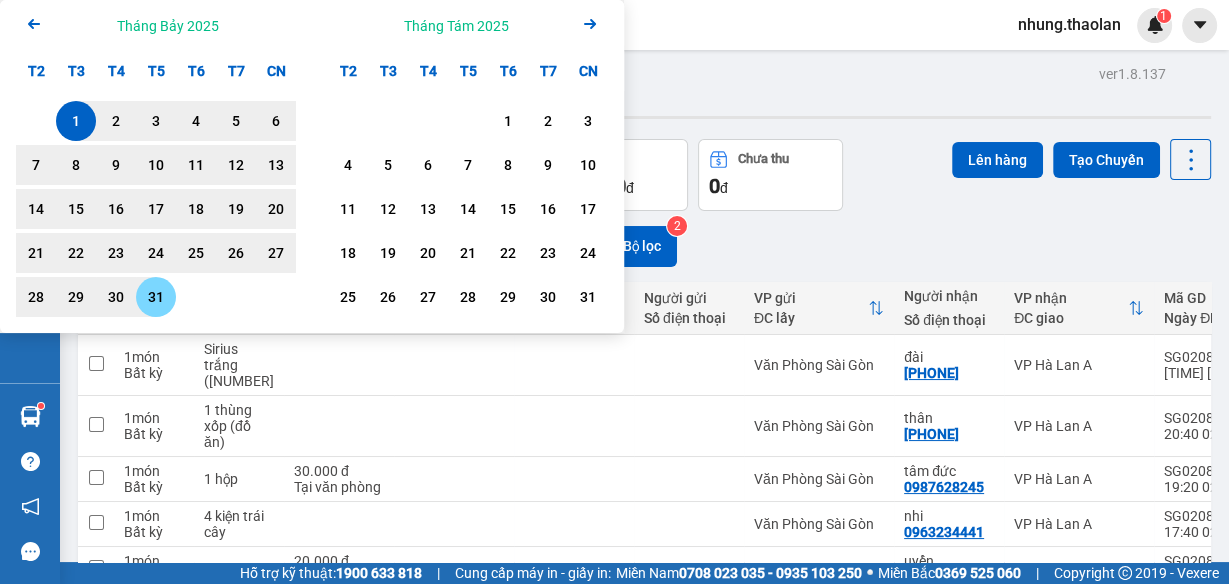 click on "31" at bounding box center (156, 297) 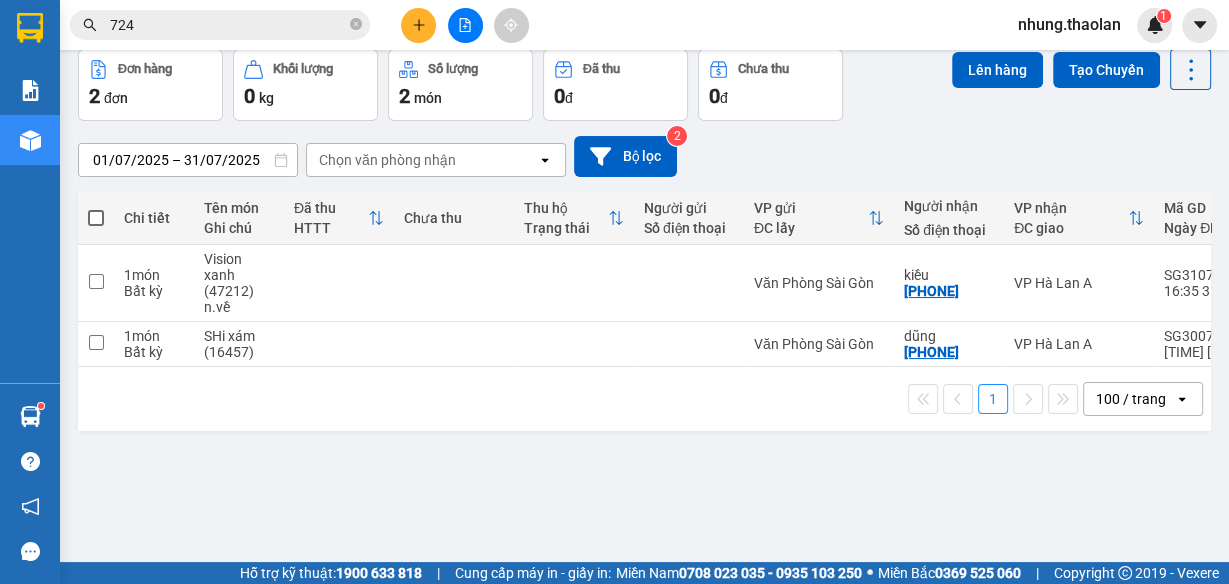 scroll, scrollTop: 91, scrollLeft: 0, axis: vertical 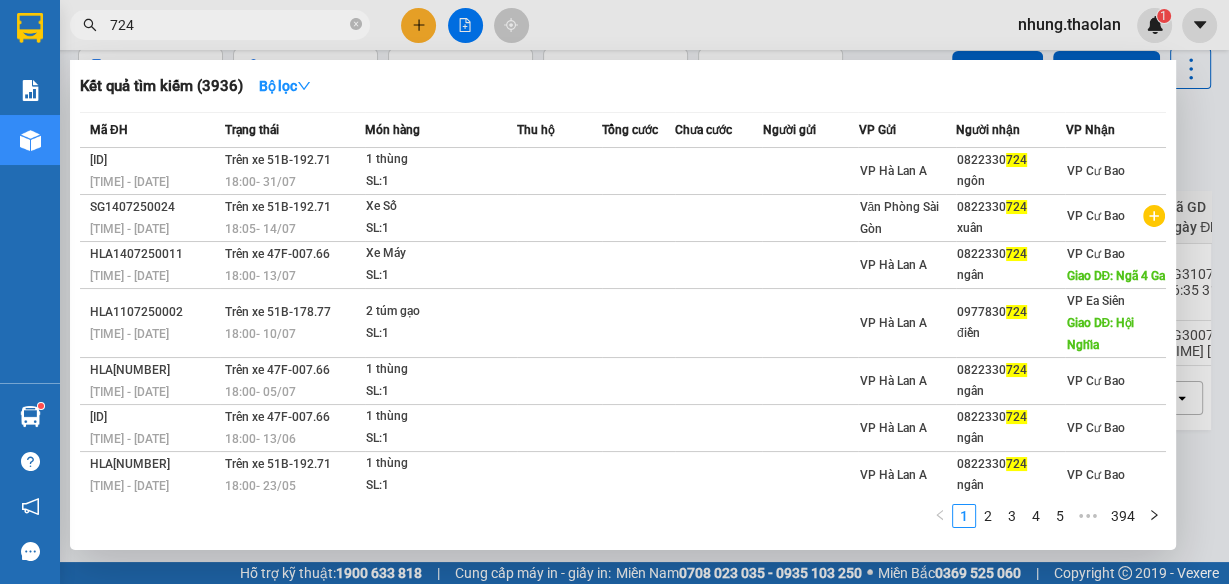 click on "724" at bounding box center [228, 25] 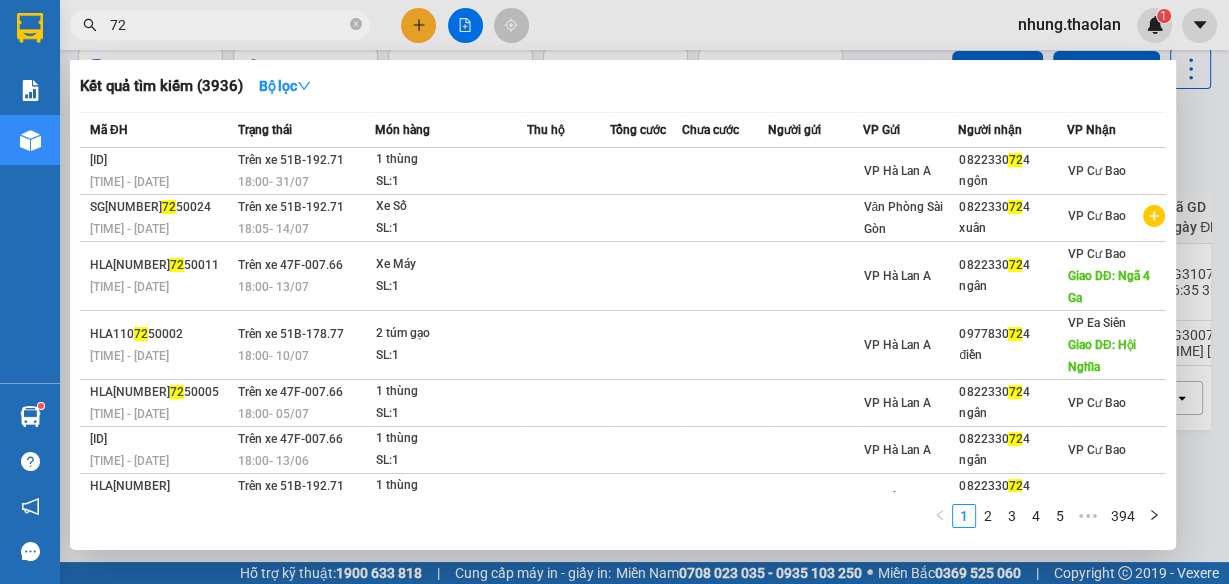 type on "7" 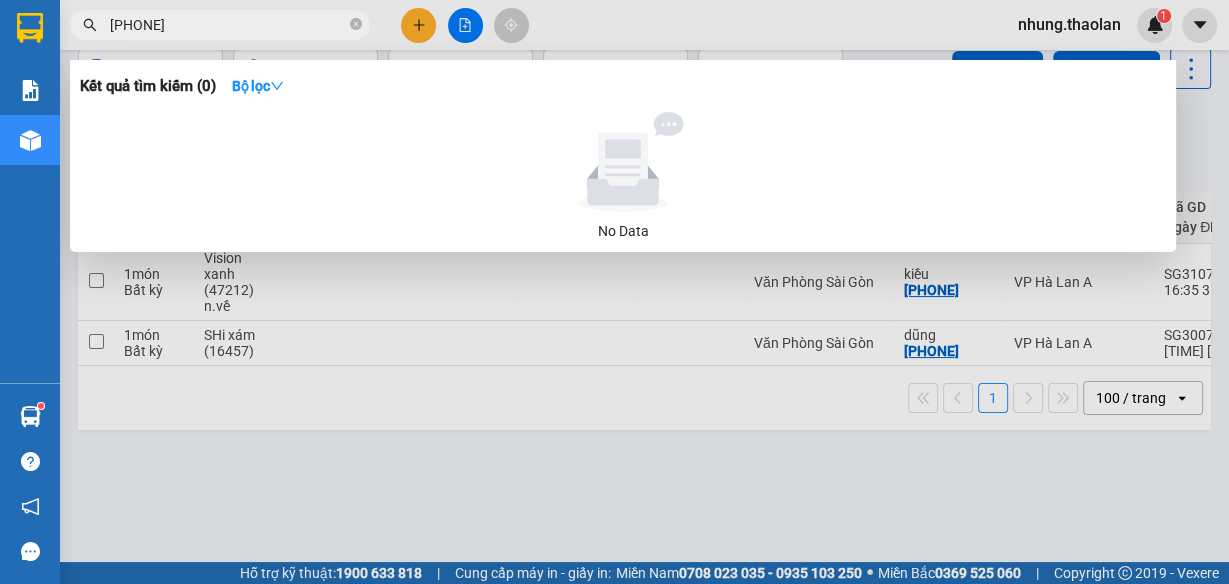 drag, startPoint x: 231, startPoint y: 34, endPoint x: 90, endPoint y: 30, distance: 141.05673 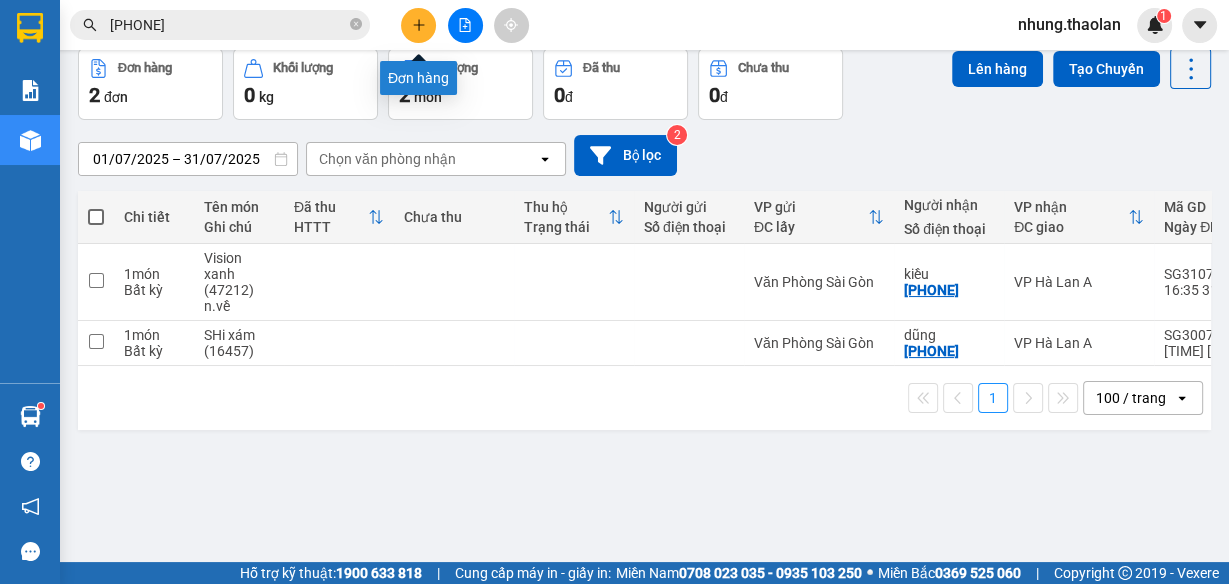 click 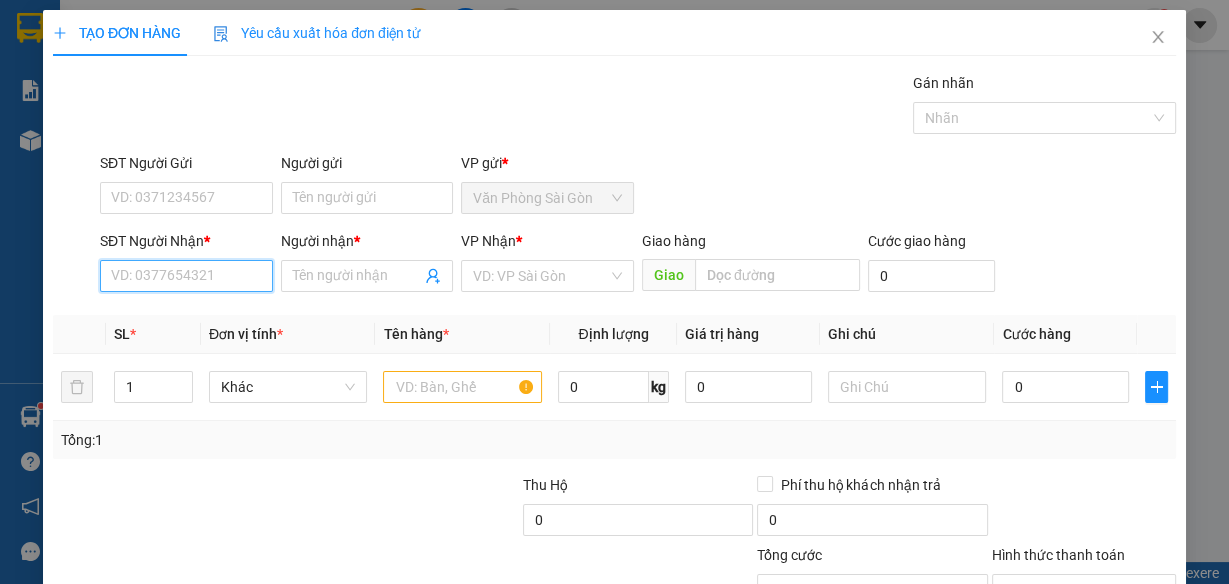 click on "SĐT Người Nhận  *" at bounding box center (186, 276) 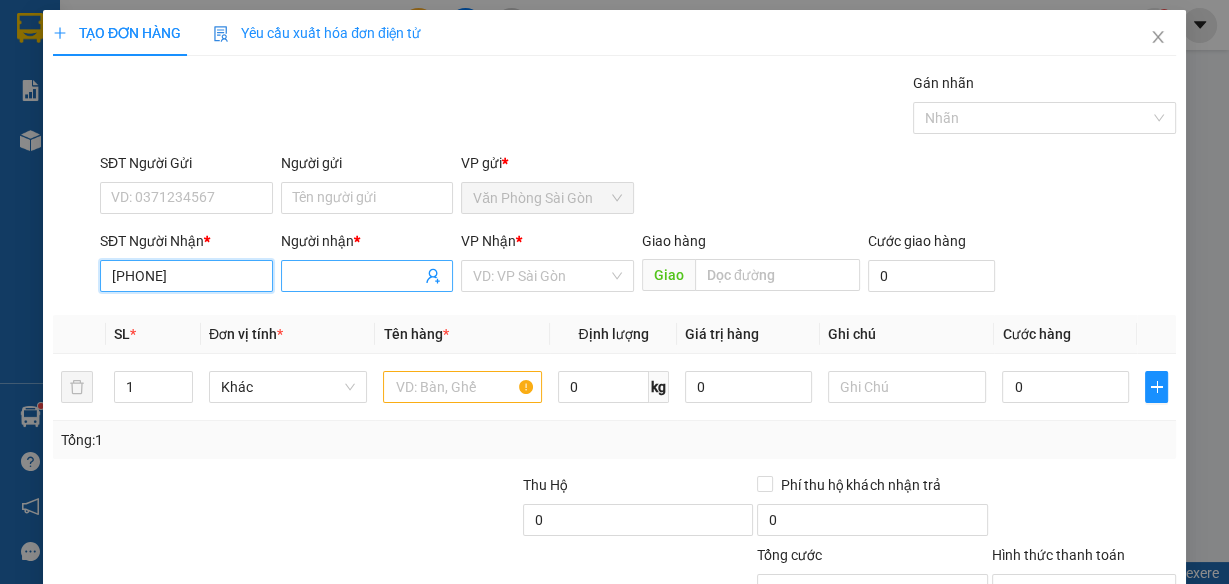 type on "[PHONE]" 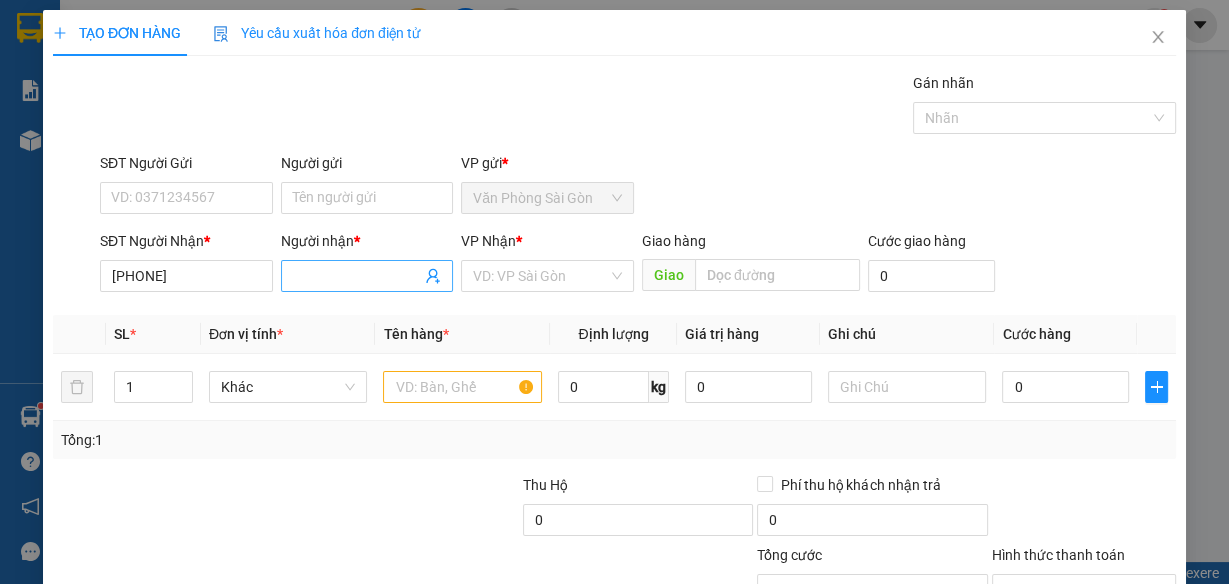 click on "Người nhận  *" at bounding box center [357, 276] 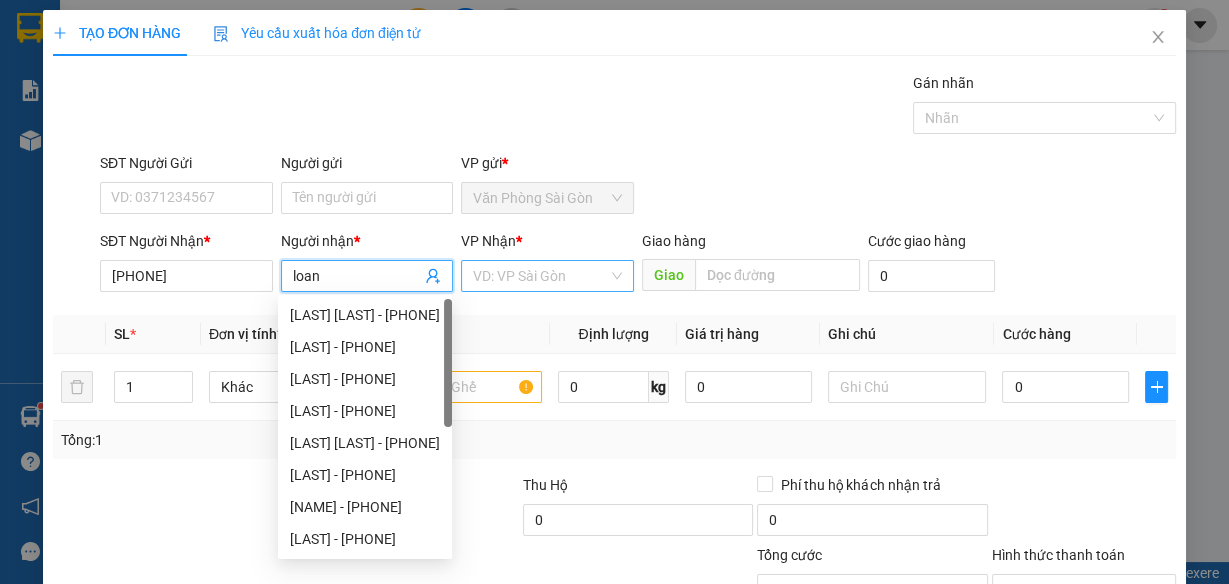 type on "loan" 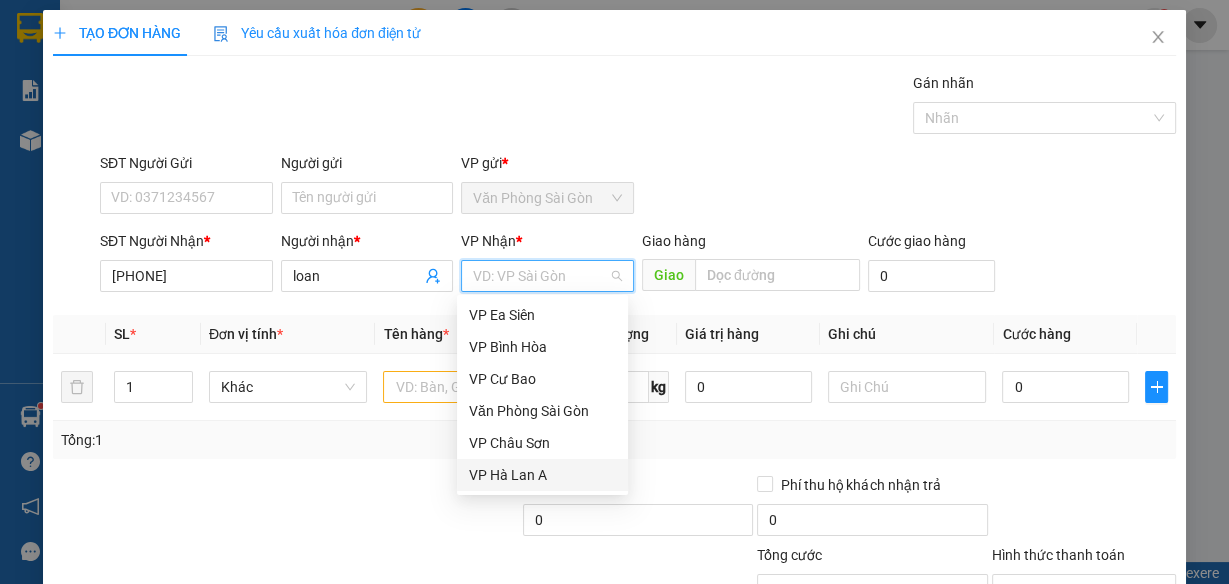 drag, startPoint x: 537, startPoint y: 476, endPoint x: 561, endPoint y: 474, distance: 24.083189 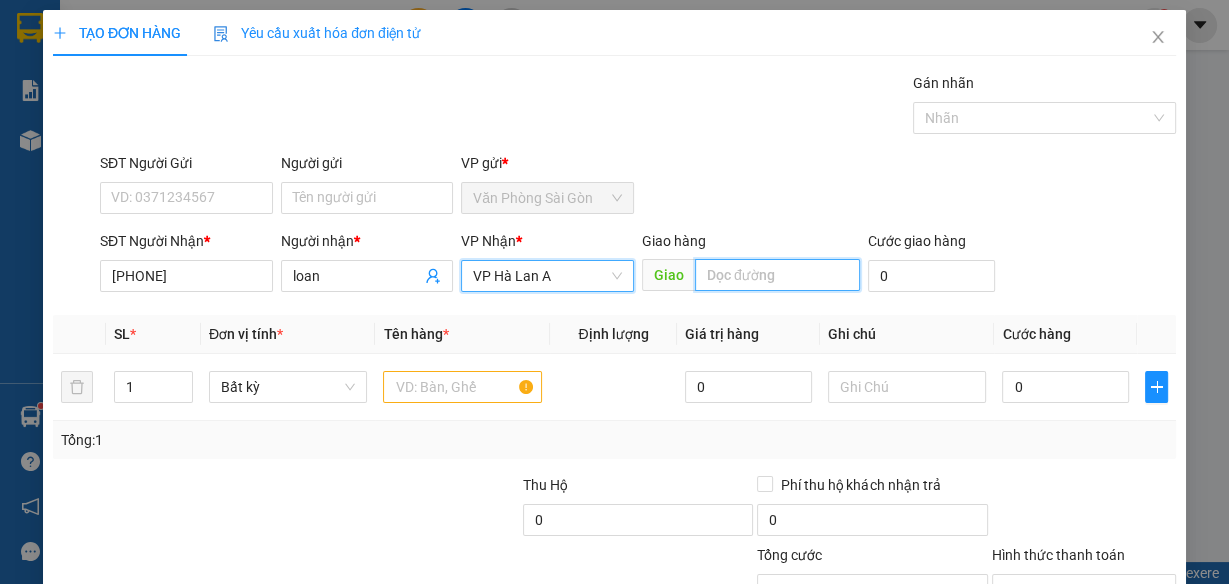 click at bounding box center (777, 275) 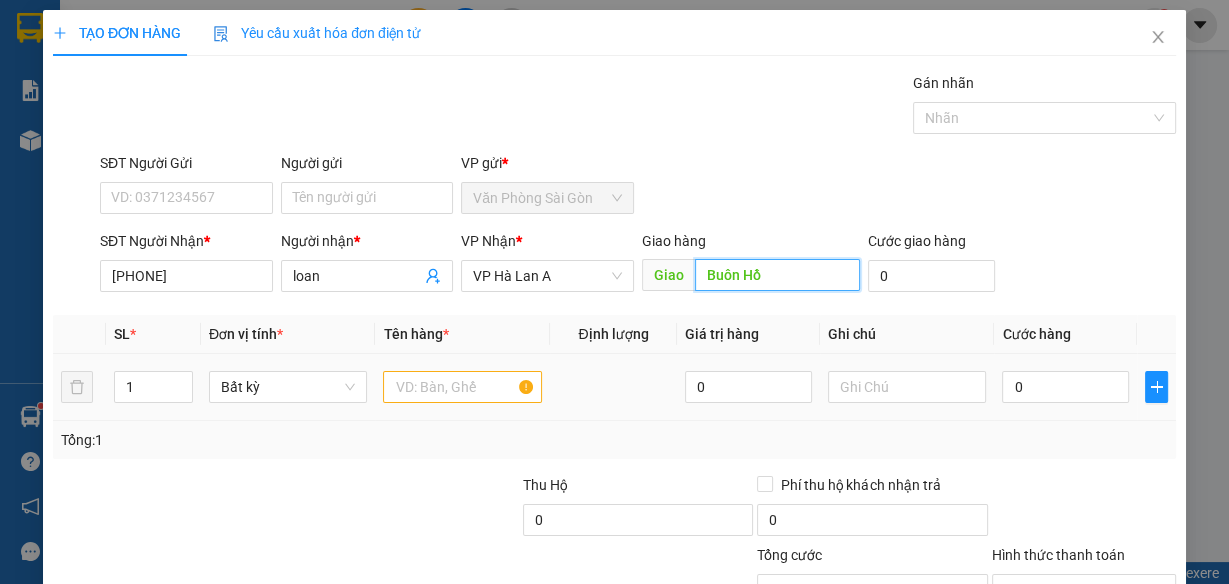 type on "Buôn Hồ" 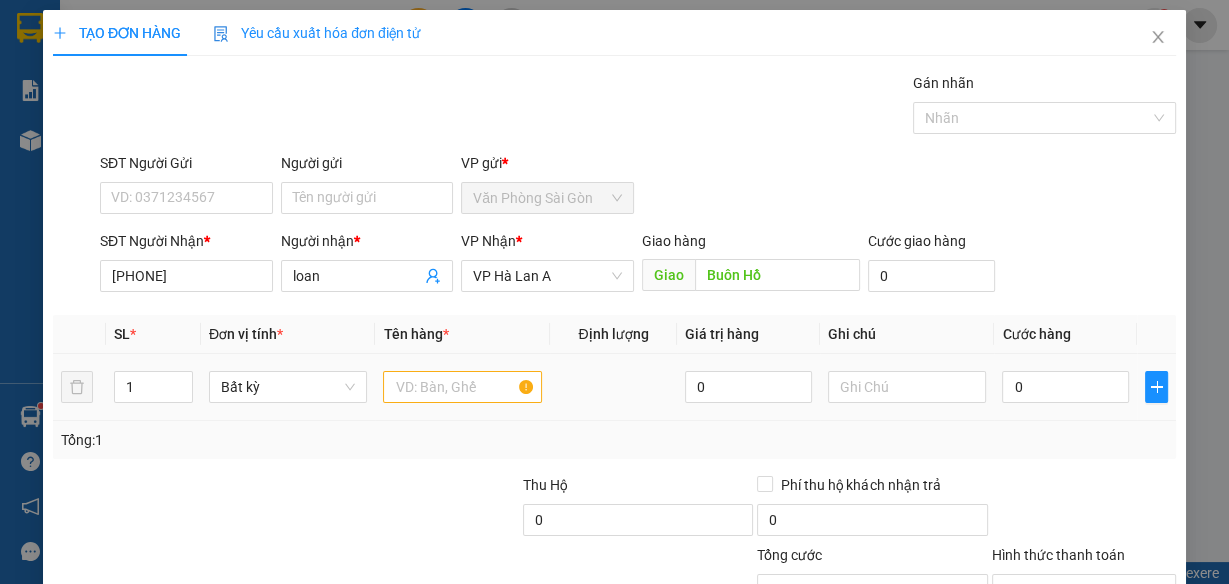 click at bounding box center (462, 387) 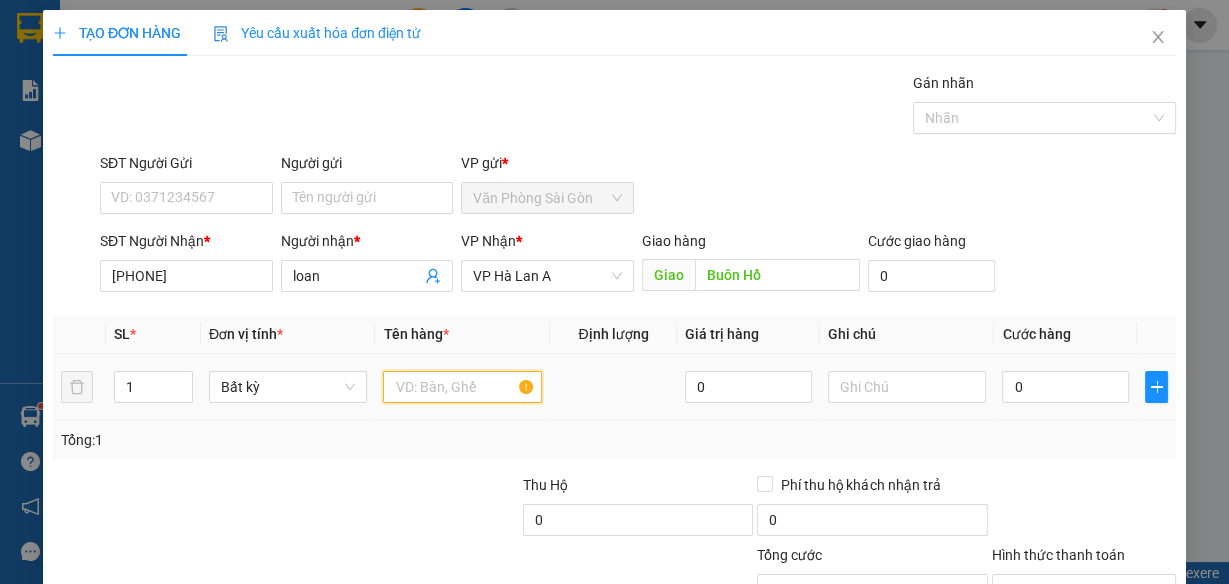 click at bounding box center (462, 387) 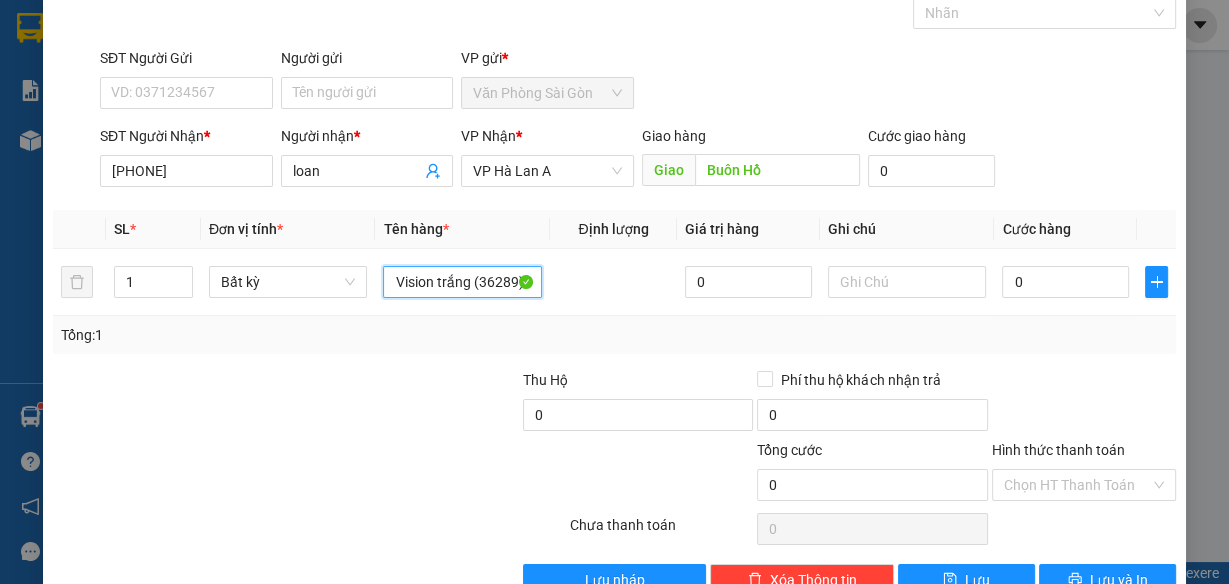 scroll, scrollTop: 153, scrollLeft: 0, axis: vertical 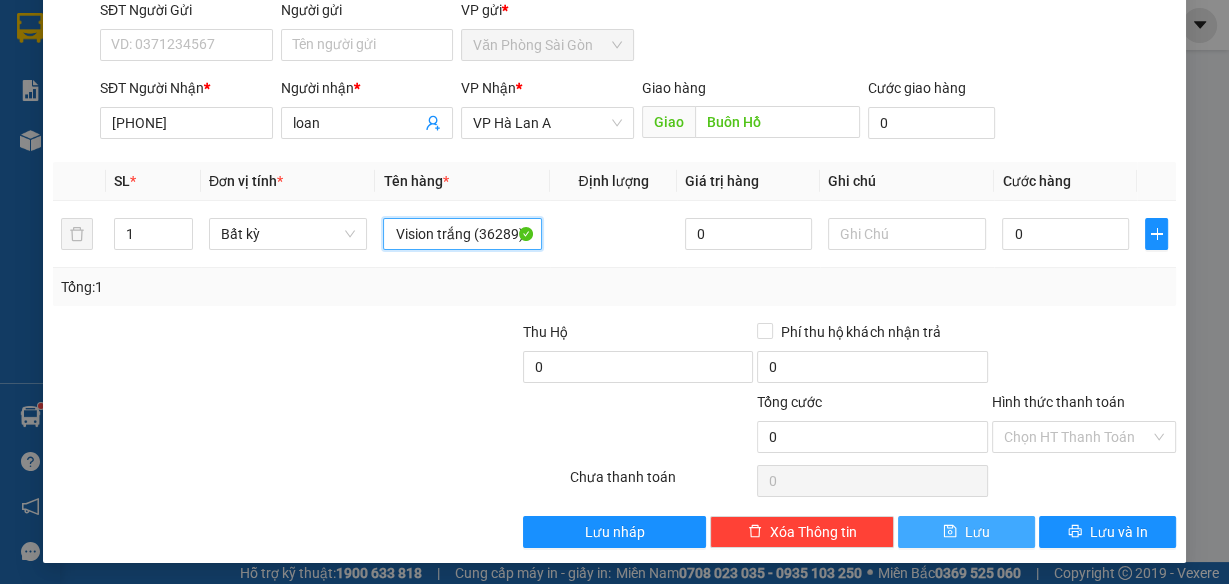 type on "Vision trắng (36289)" 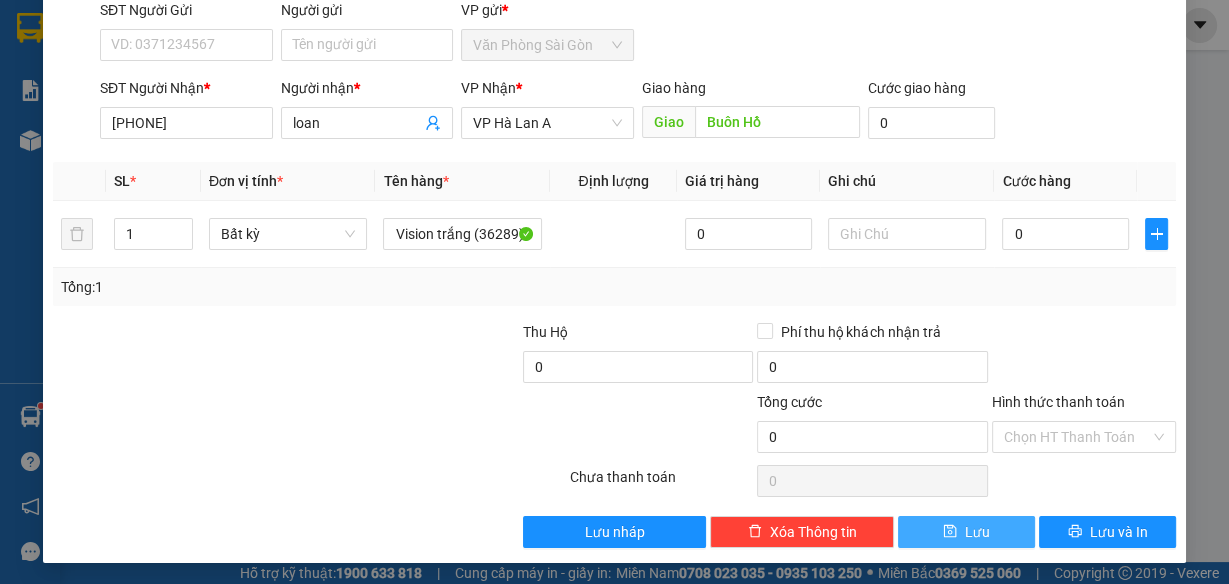 click on "Lưu" at bounding box center (966, 532) 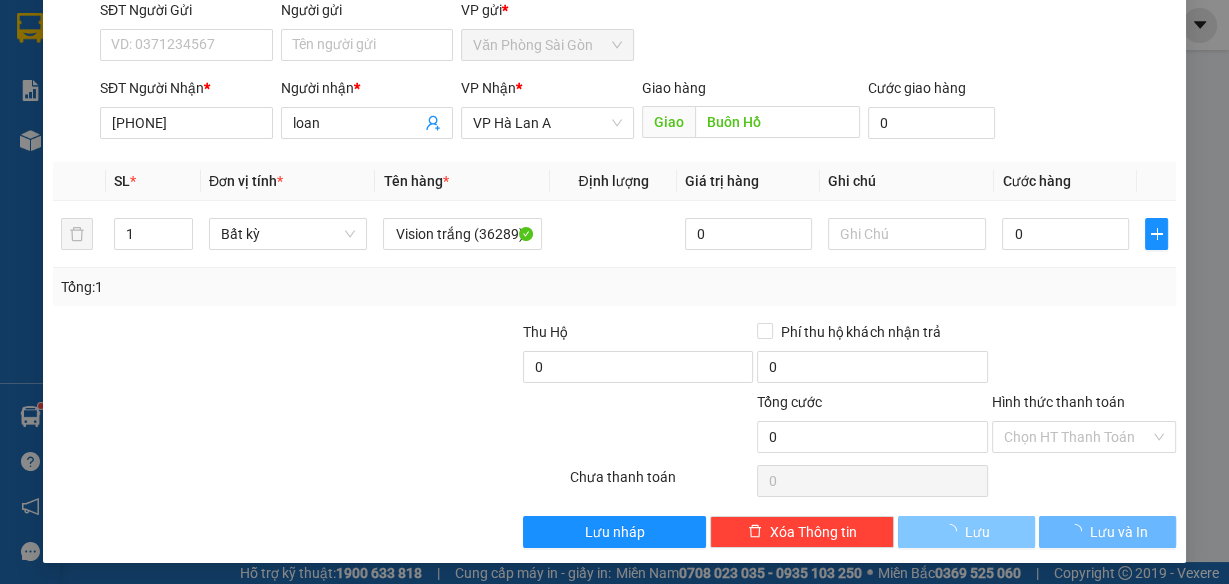 type 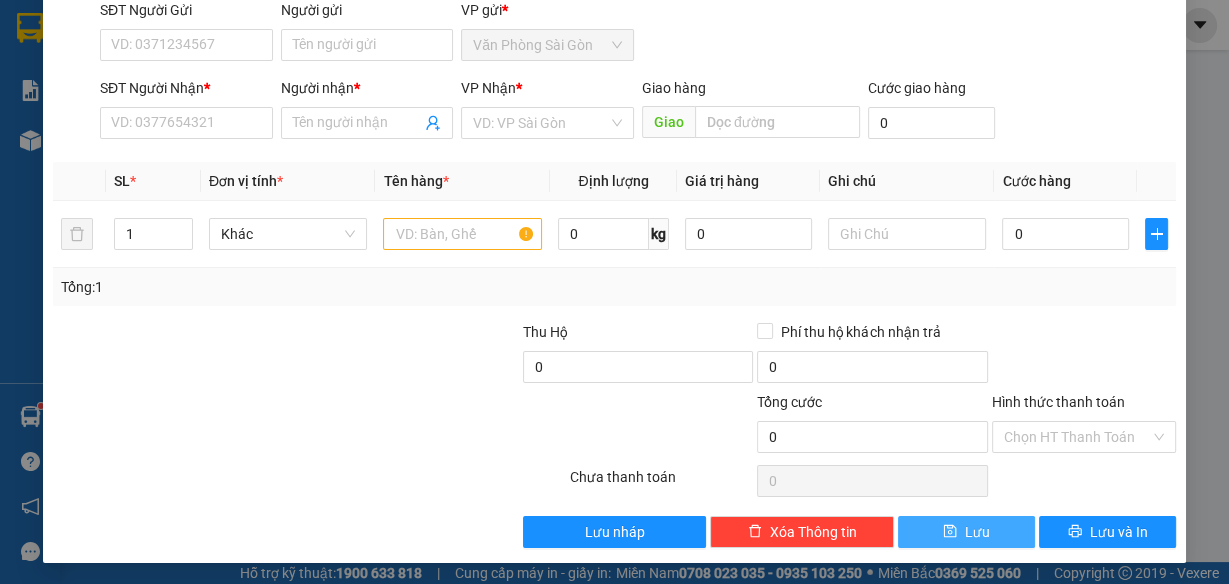 scroll, scrollTop: 0, scrollLeft: 0, axis: both 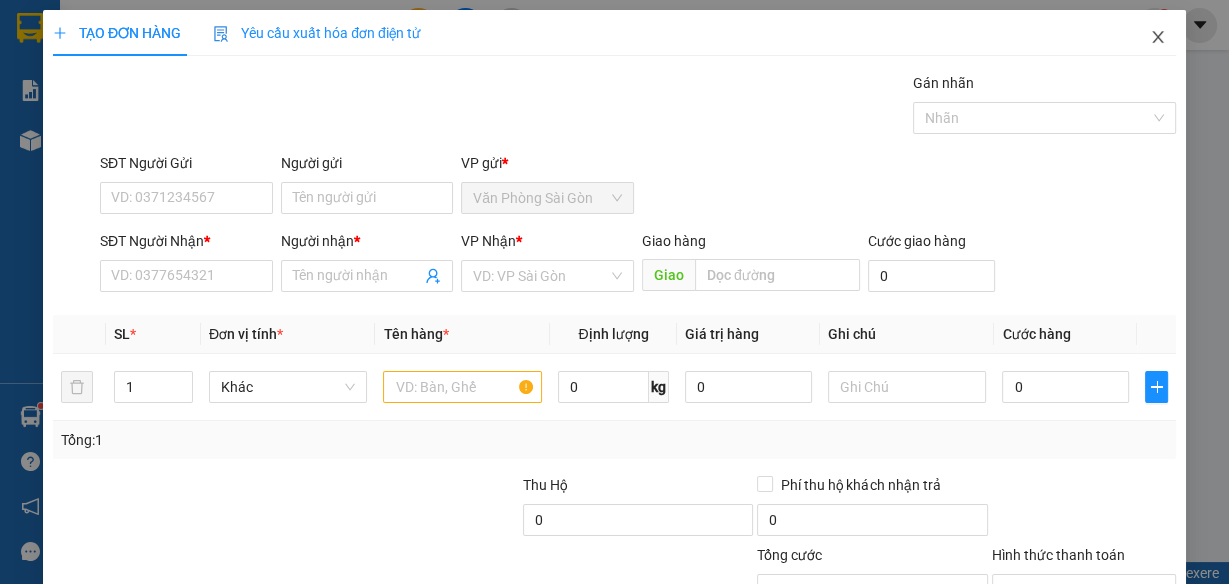 click at bounding box center (1158, 38) 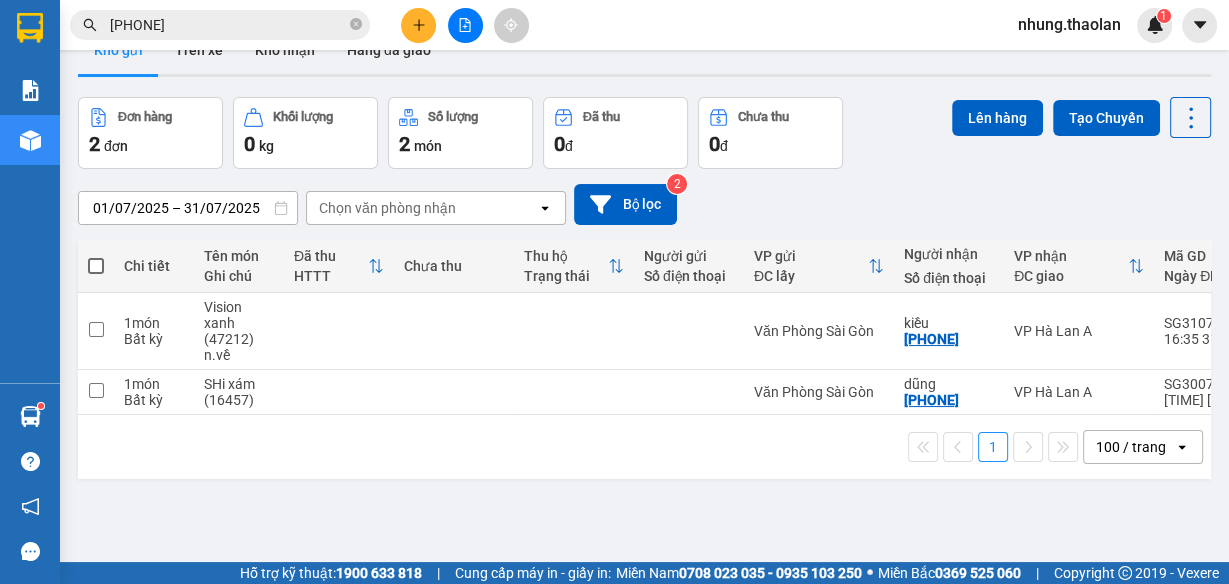 scroll, scrollTop: 0, scrollLeft: 0, axis: both 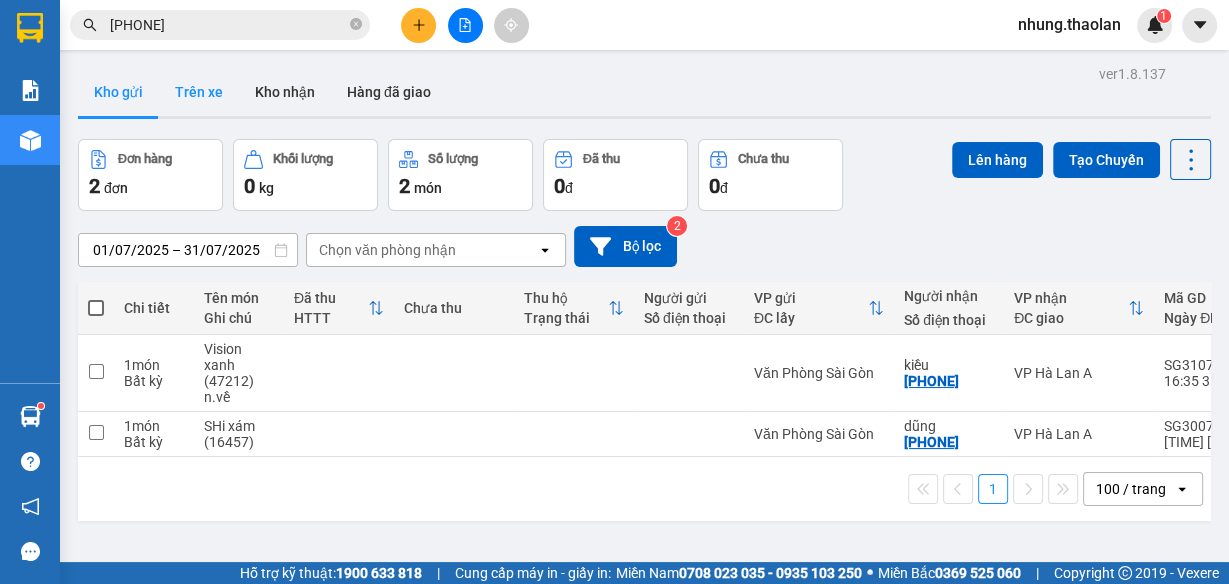 click on "Trên xe" at bounding box center (199, 92) 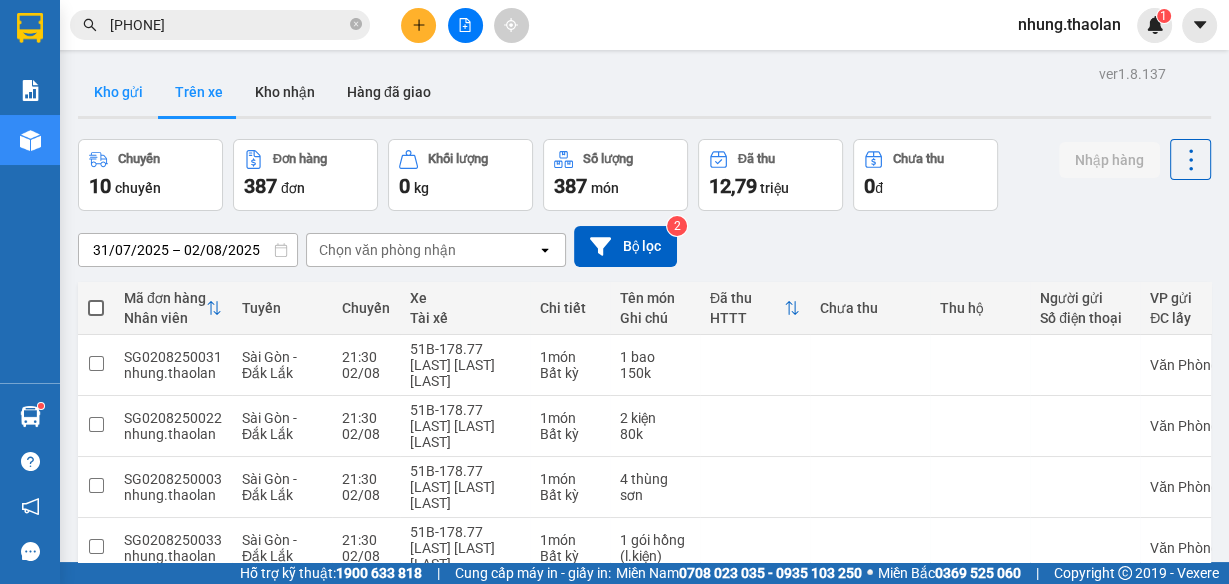 click on "Kho gửi" at bounding box center (118, 92) 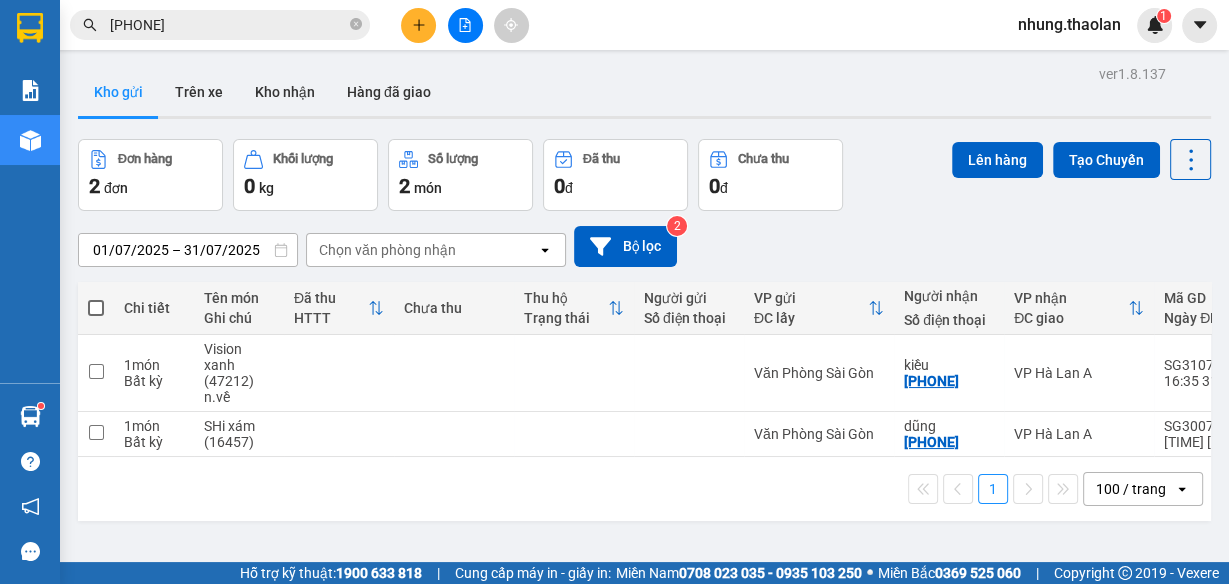 click on "ver 1.8.137 Kho gửi Trên xe Kho nhận Hàng đã giao Đơn hàng 2 đơn Khối lượng 0 kg Số lượng 2 món Đã thu 0 đ chưa thu 0 đ Lên hàng Tạo Chuyến [DATE] – [DATE] Press the down arrow key to interact with the calendar and select a date. Press the escape button to close the calendar. Selected date range is from [DATE] to [DATE]. Chọn văn phòng nhận open Bộ lọc 2 Chi tiết Tên món Ghi chú Đã thu HTTT Chưa thu Thu hộ Trạng thái Người gửi Số điện thoại VP gửi ĐC lấy Người nhận Số điện thoại VP nhận ĐC giao Mã GD Ngày ĐH Nhân viên 1 món Bất kỳ Vision xanh ([NUMBER]) n.về Văn Phòng Sài Gòn [NAME] [PHONE] VP Hà Lan A SG[DATE][NUMBER] [TIME] [DATE] [NAME] 1 món Bất kỳ SHi xám ([NUMBER]) Văn Phòng Sài Gòn [NAME] [PHONE] VP Hà Lan A SG[DATE][NUMBER] [TIME] [DATE] [NAME] 1 100 / trang open Đang tải dữ liệu" at bounding box center [644, 352] 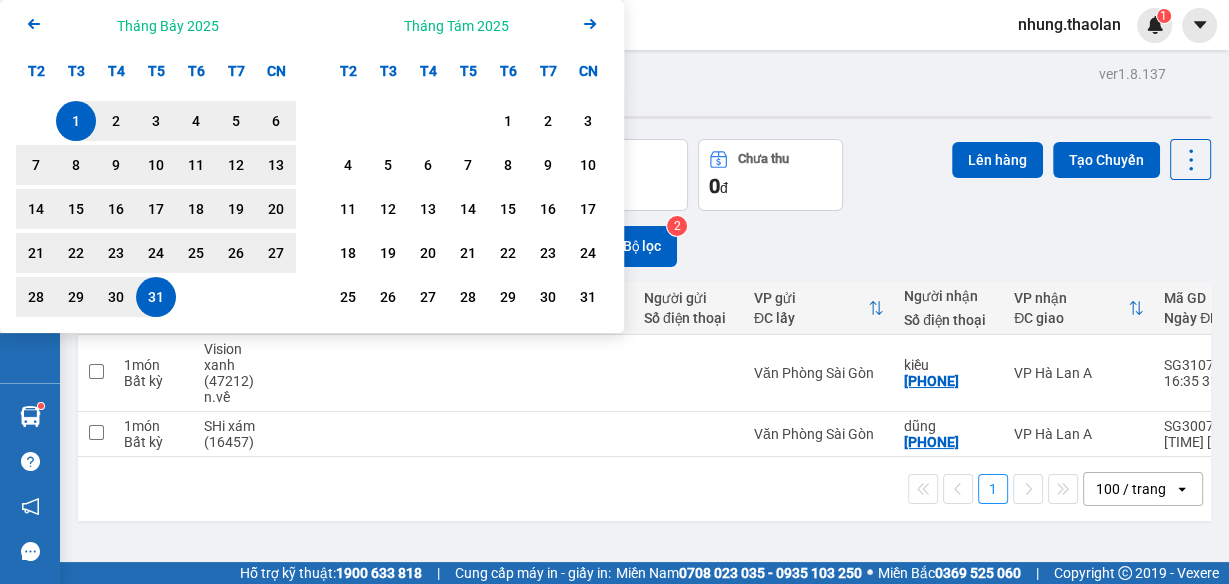 click on "Arrow Left" 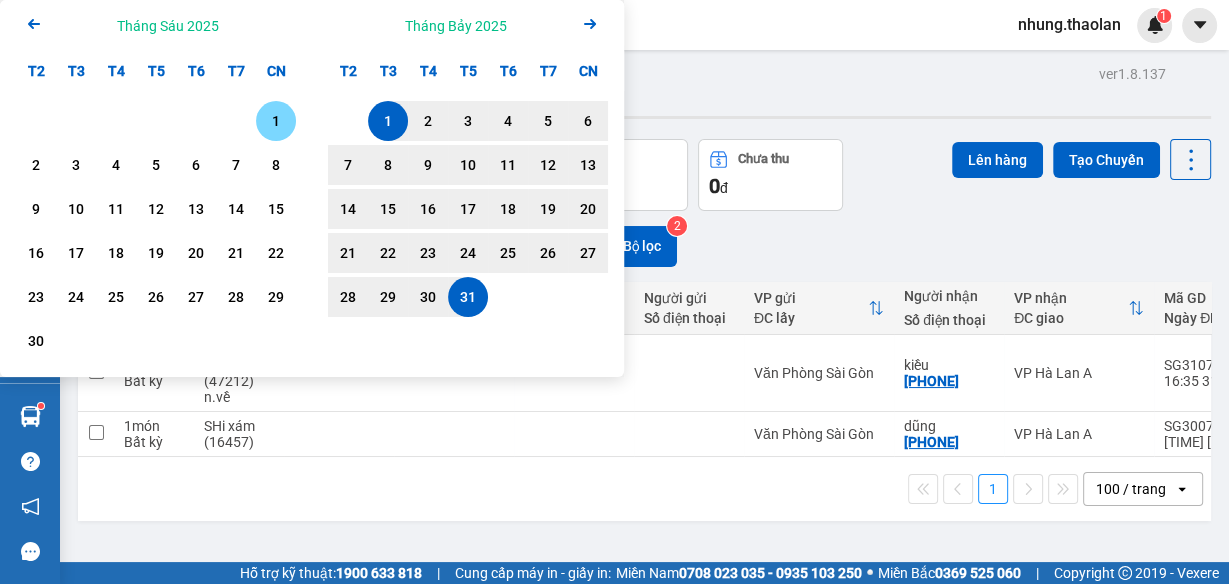 click on "1" at bounding box center [276, 121] 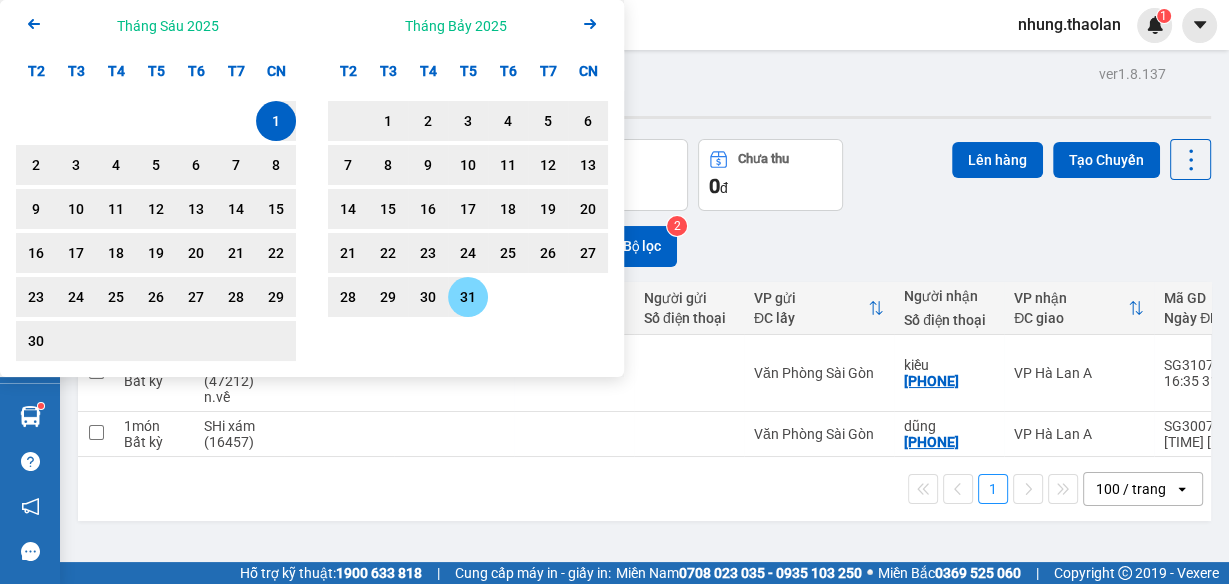 click on "31" at bounding box center [468, 297] 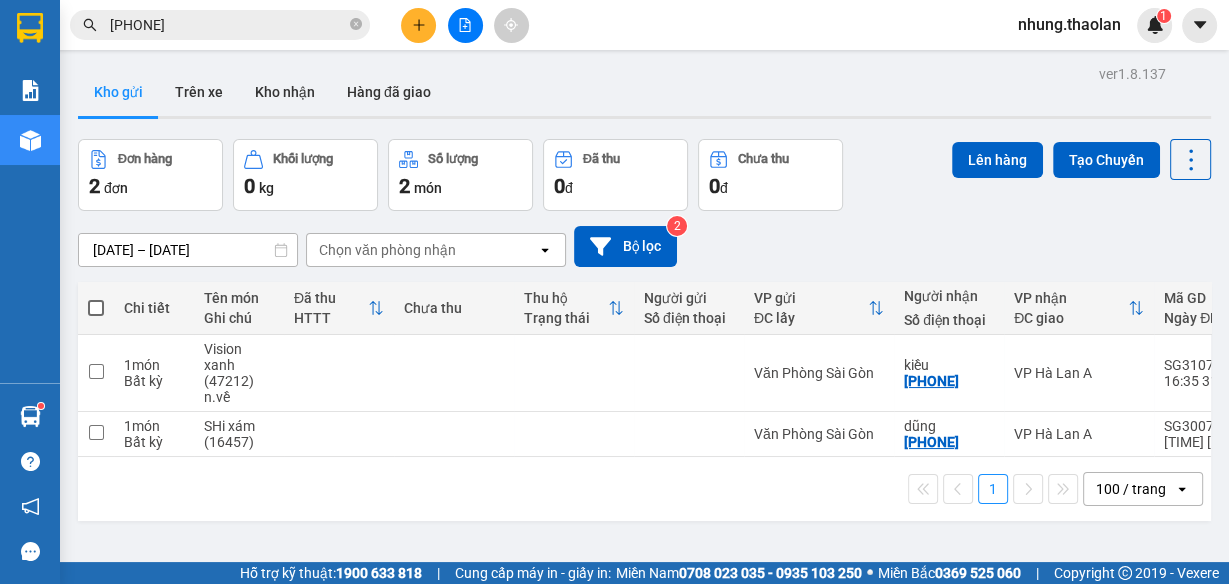 click on "ver 1.8.137 Kho gửi Trên xe Kho nhận Hàng đã giao Đơn hàng 2 đơn Khối lượng 0 kg Số lượng 2 món Đã thu 0 đ chưa thu 0 đ Lên hàng Tạo Chuyến [DATE] – [DATE] Press the down arrow key to interact with the calendar and select a date. Press the escape button to close the calendar. Selected date range is from [DATE] to [DATE]. Chọn văn phòng nhận open Bộ lọc 2 Chi tiết Tên món Ghi chú Đã thu HTTT Chưa thu Thu hộ Trạng thái Người gửi Số điện thoại VP gửi ĐC lấy Người nhận Số điện thoại VP nhận ĐC giao Mã GD Ngày ĐH Nhân viên 1 món Bất kỳ Vision xanh ([NUMBER]) n.về Văn Phòng Sài Gòn [NAME] [PHONE] VP Hà Lan A SG[DATE][NUMBER] [TIME] [DATE] [NAME] 1 món Bất kỳ SHi xám ([NUMBER]) Văn Phòng Sài Gòn [NAME] [PHONE] VP Hà Lan A SG[DATE][NUMBER] [TIME] [DATE] [NAME] 1 100 / trang open Đang tải dữ liệu" at bounding box center (644, 352) 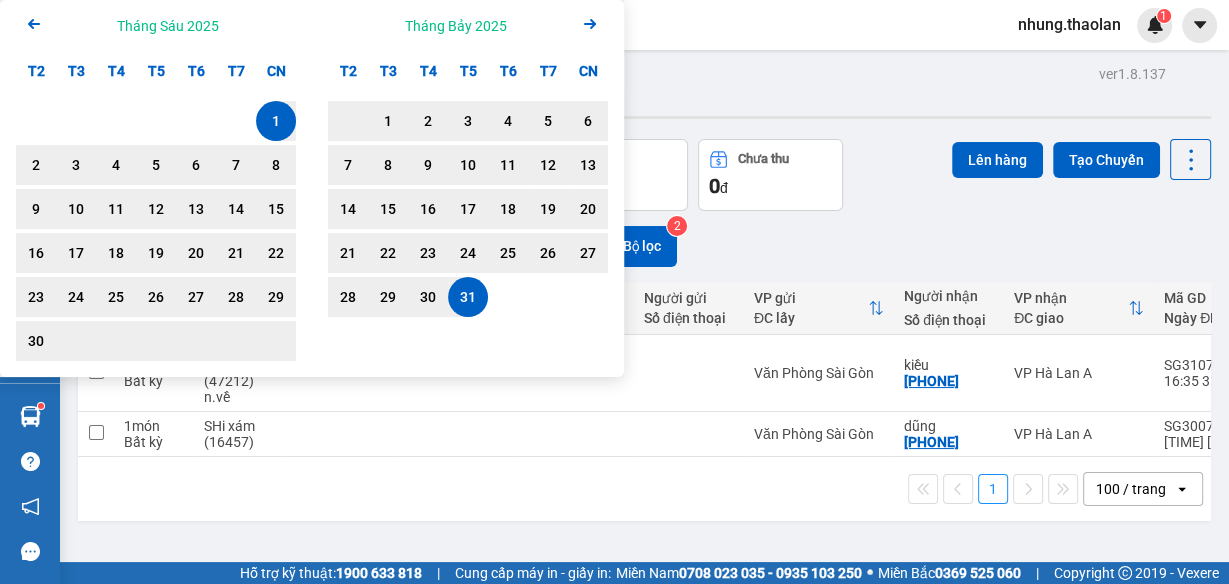 click on "Arrow Right" 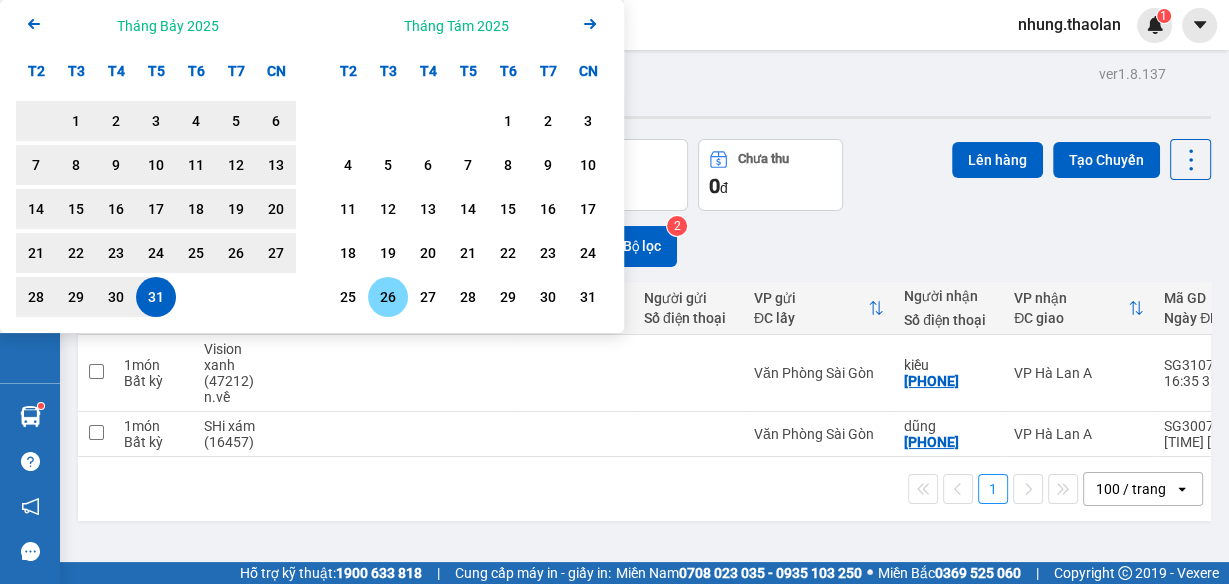 click on "26" at bounding box center [388, 297] 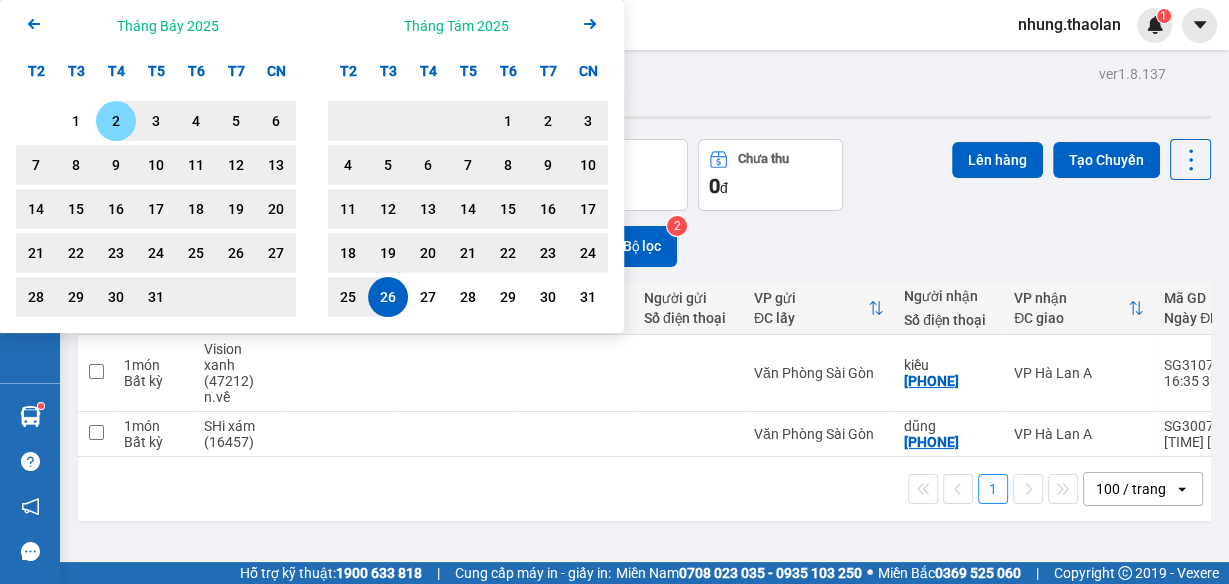 click on "2" at bounding box center (116, 121) 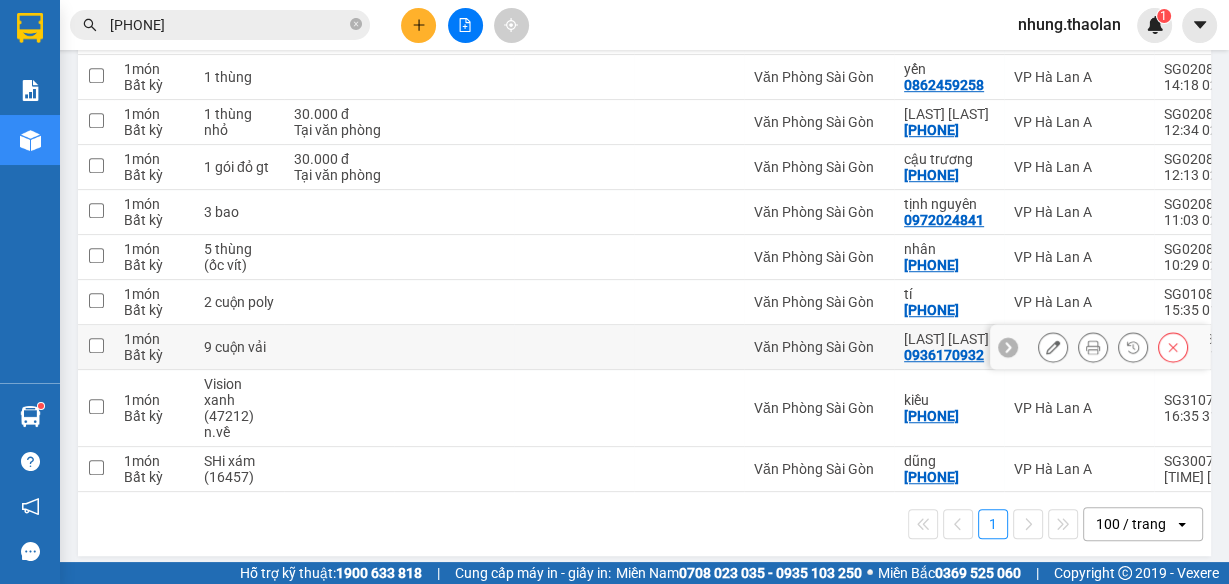 scroll, scrollTop: 1057, scrollLeft: 0, axis: vertical 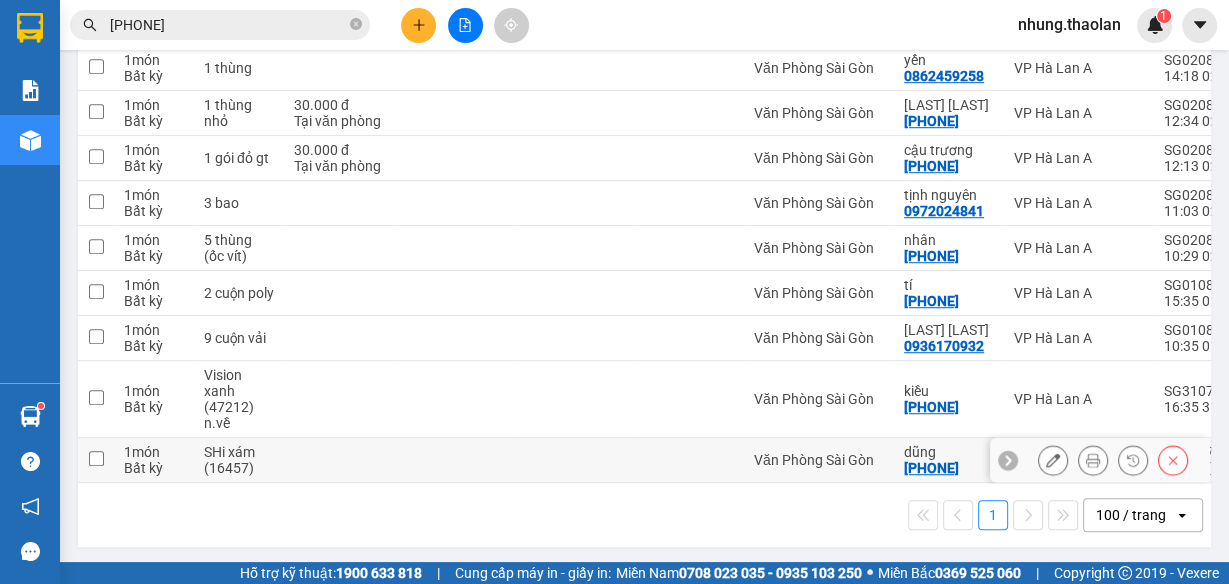 click at bounding box center [454, 460] 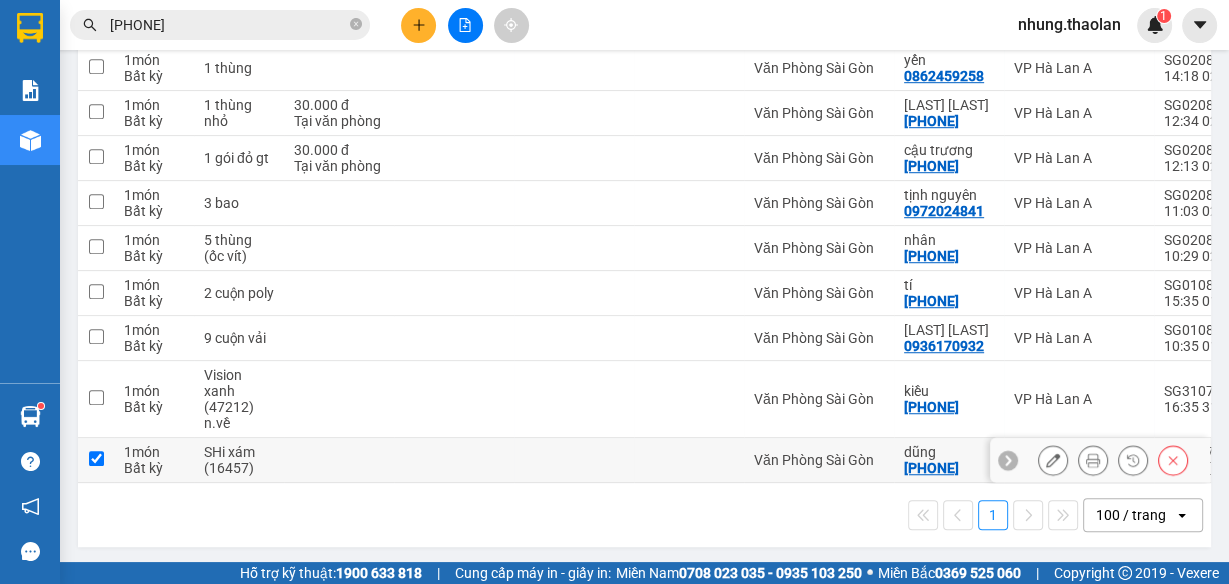 checkbox on "true" 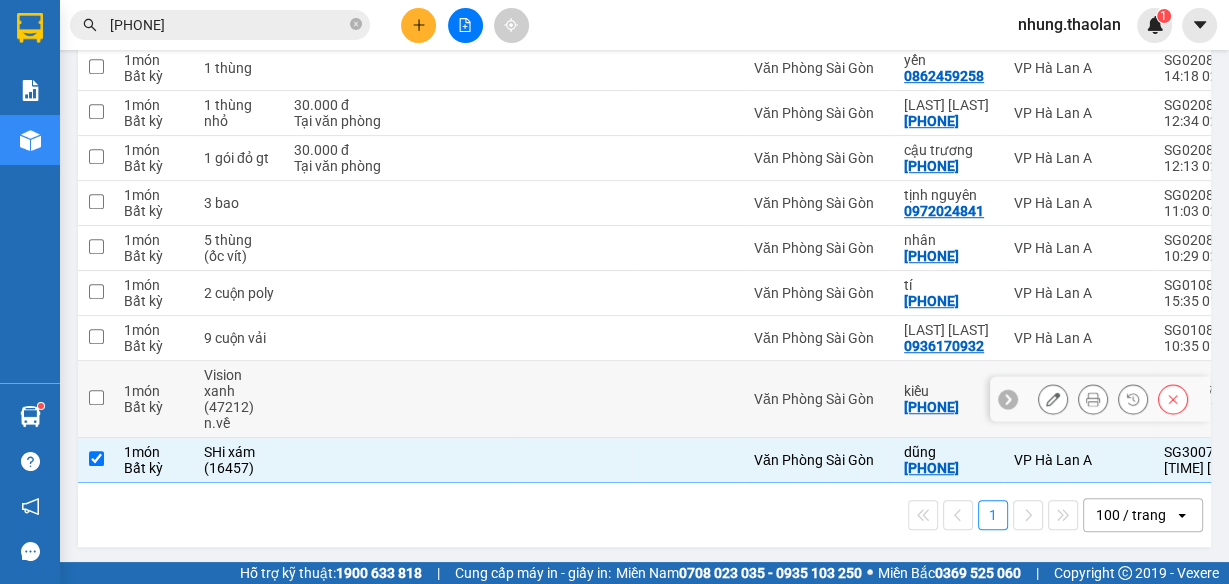 click at bounding box center (339, 399) 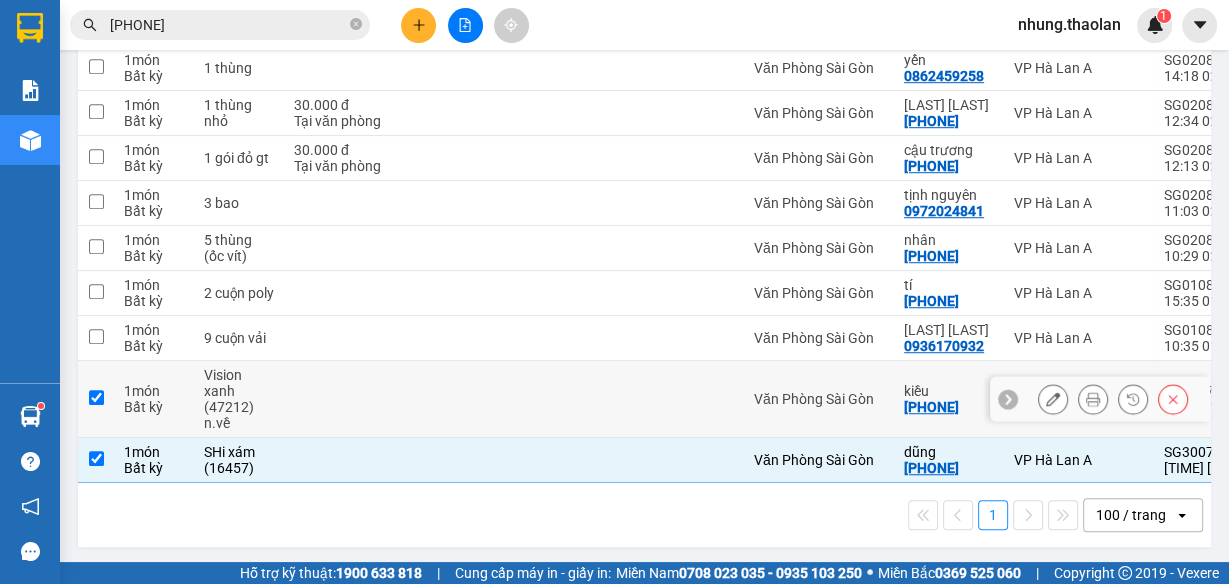 checkbox on "true" 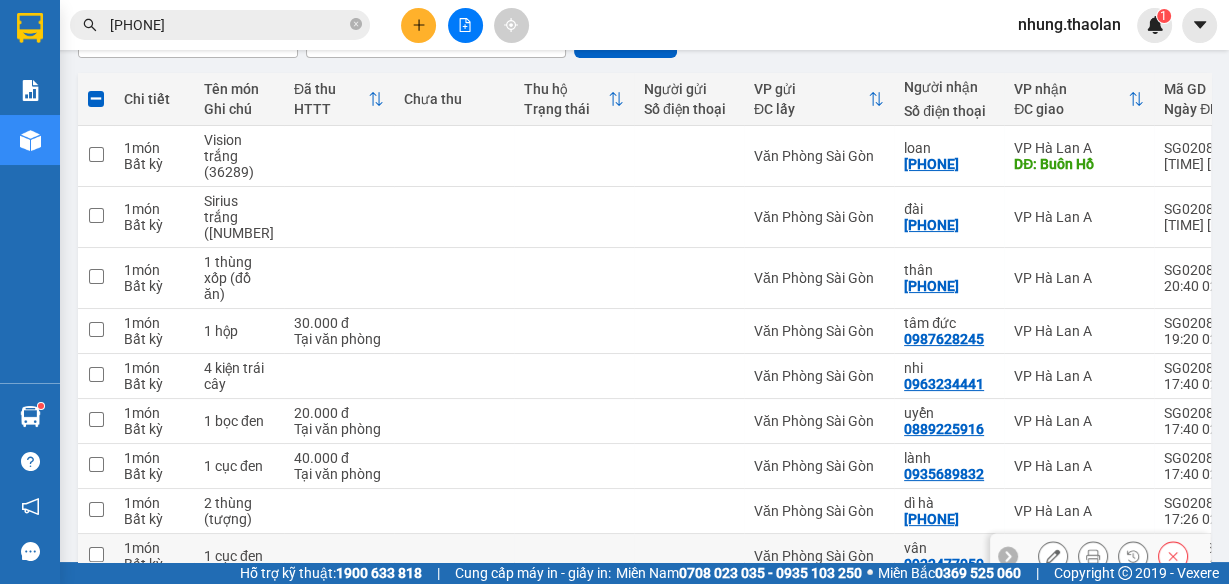 scroll, scrollTop: 177, scrollLeft: 0, axis: vertical 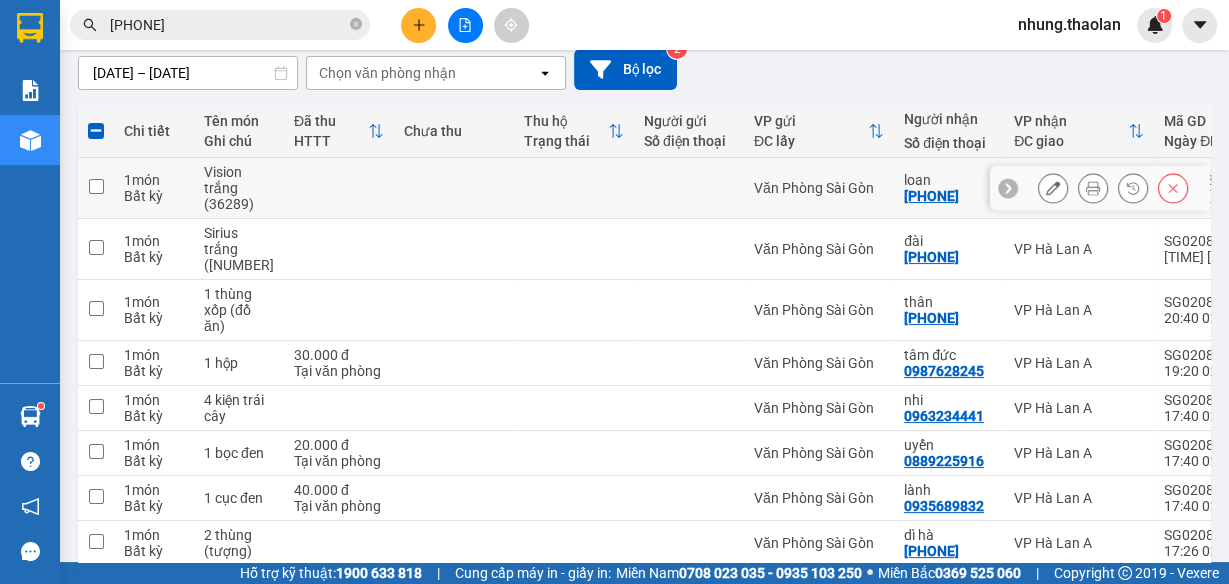 click at bounding box center [339, 188] 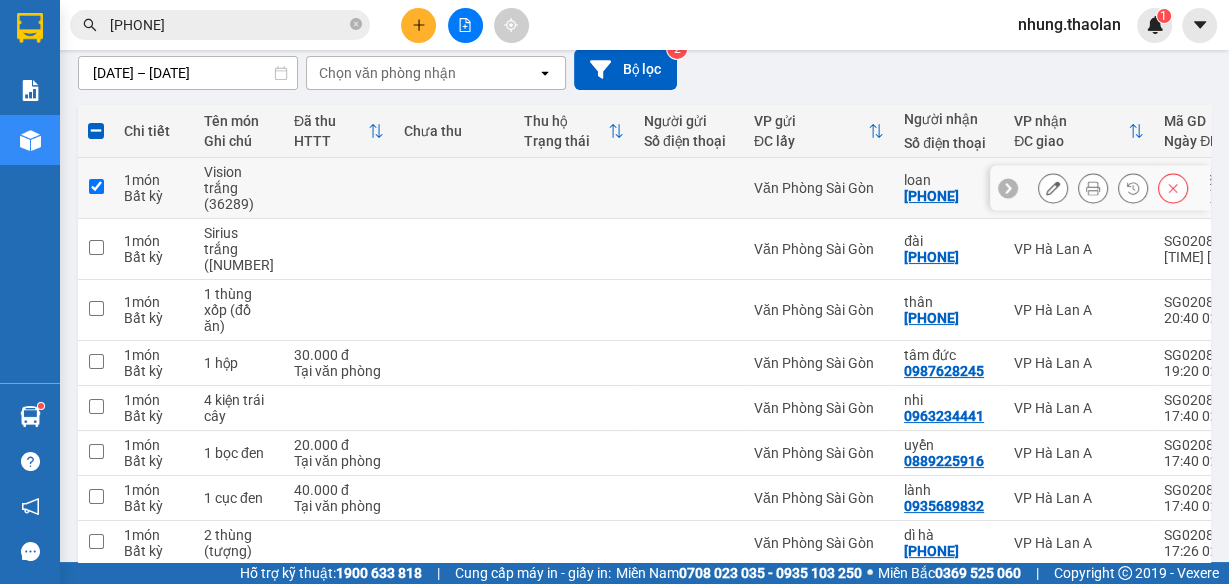 checkbox on "true" 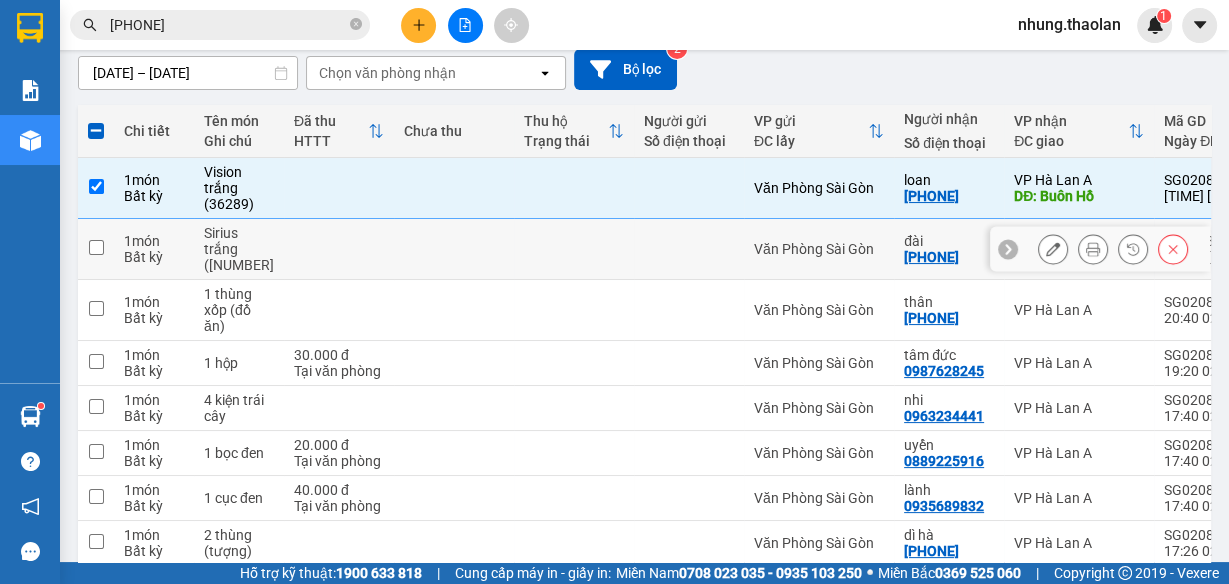 click at bounding box center [339, 249] 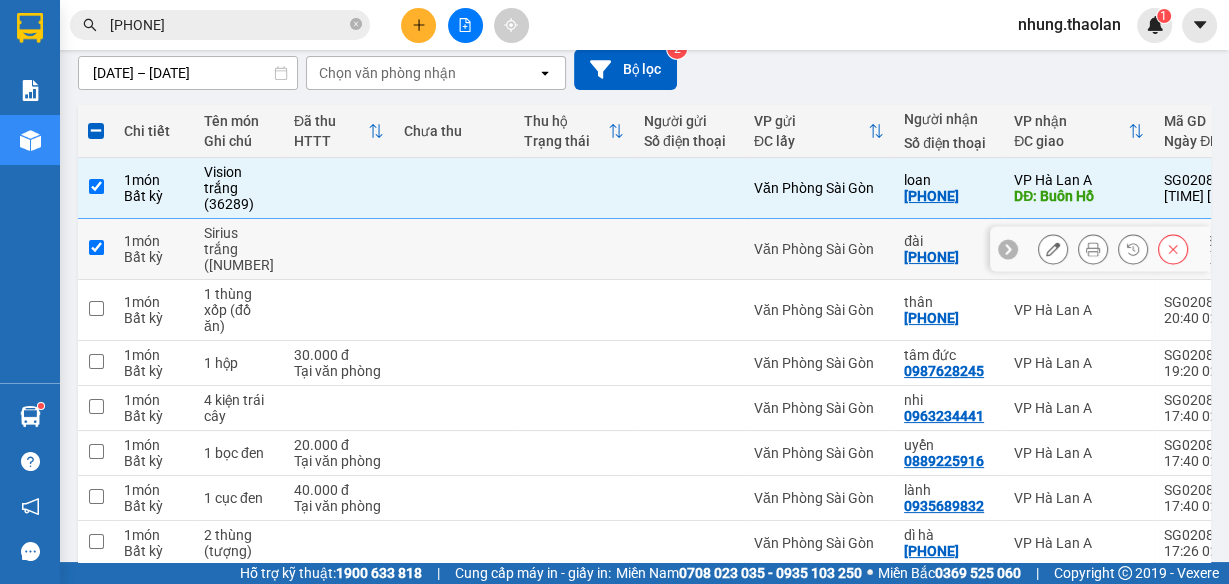 checkbox on "true" 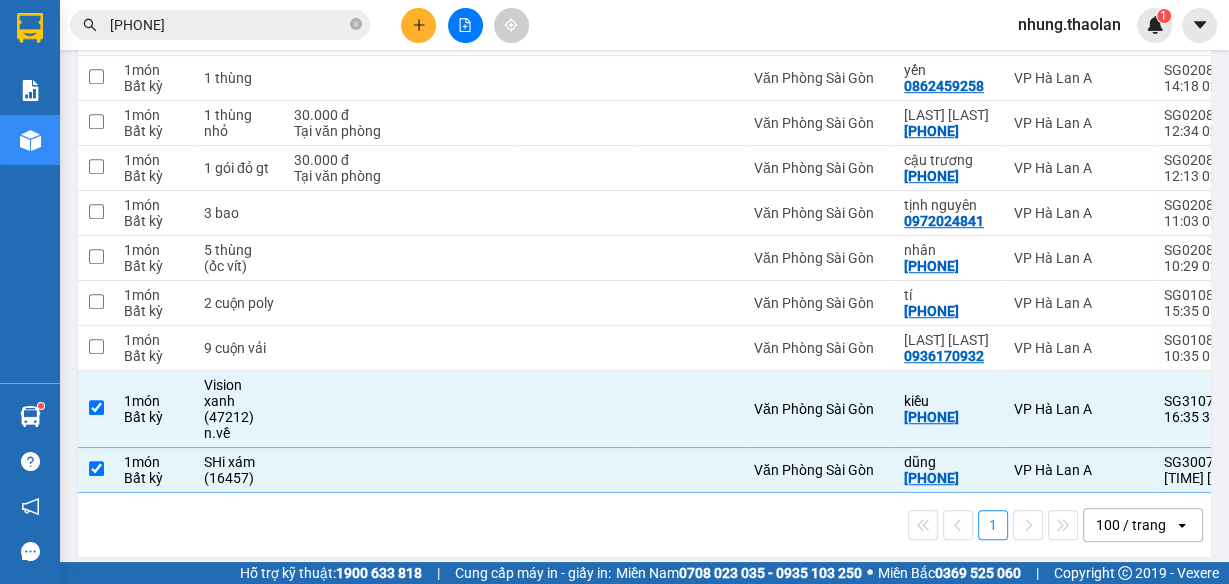 scroll, scrollTop: 1057, scrollLeft: 0, axis: vertical 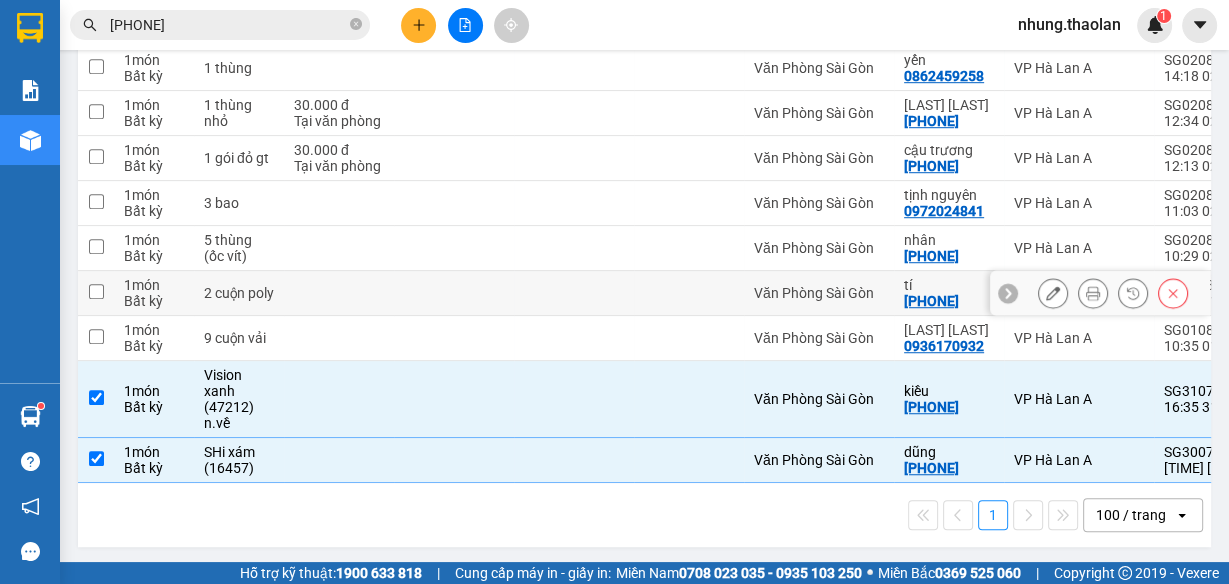 click at bounding box center (1053, 293) 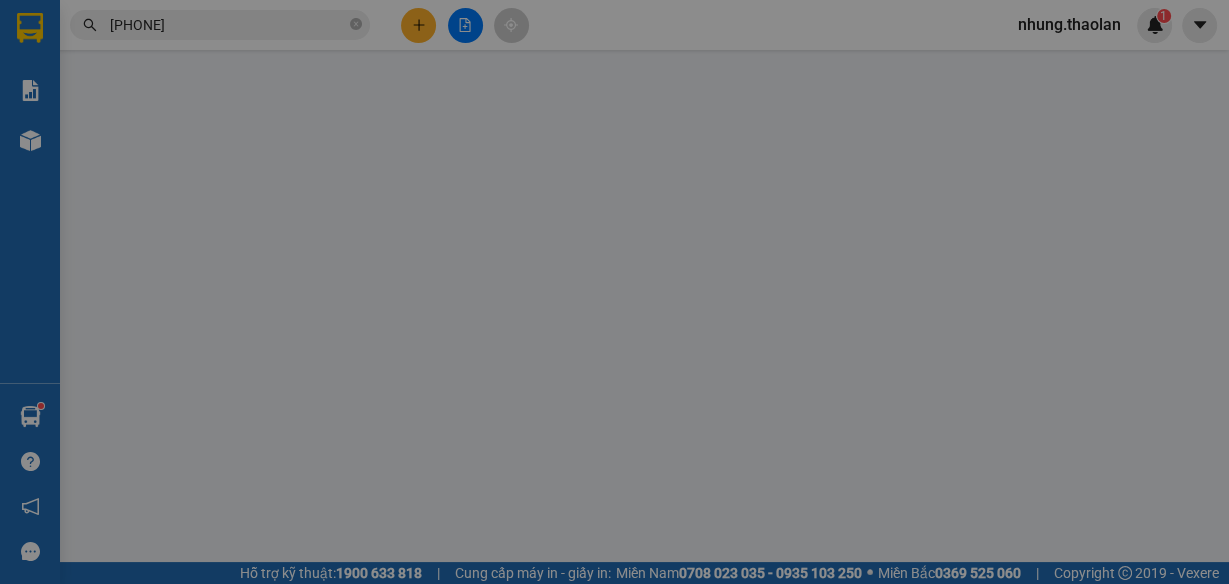 scroll, scrollTop: 0, scrollLeft: 0, axis: both 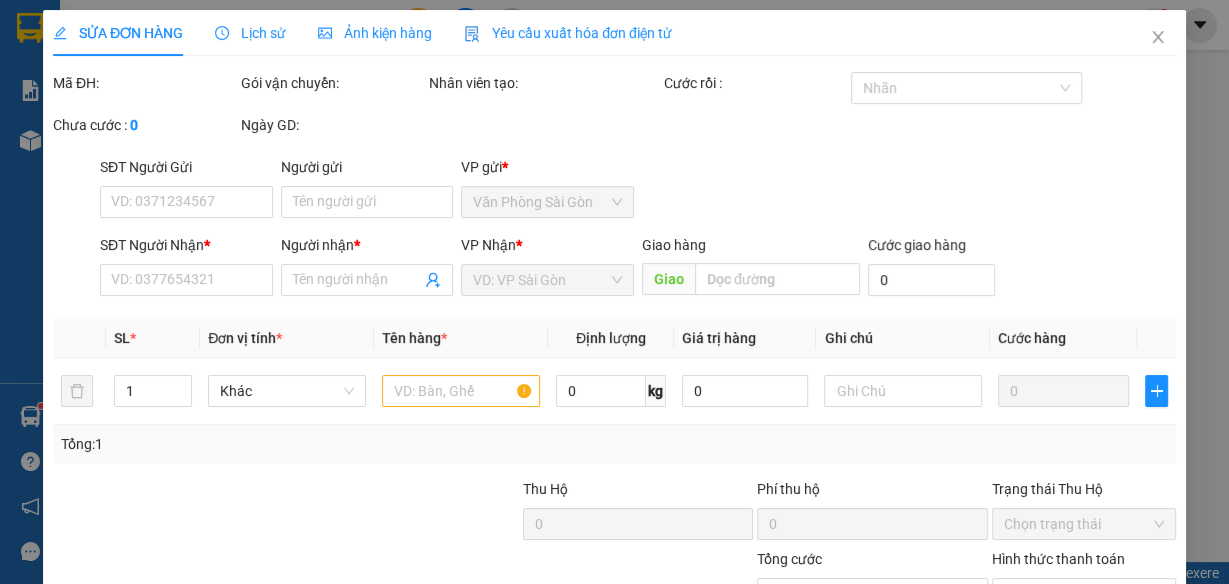 type on "[PHONE]" 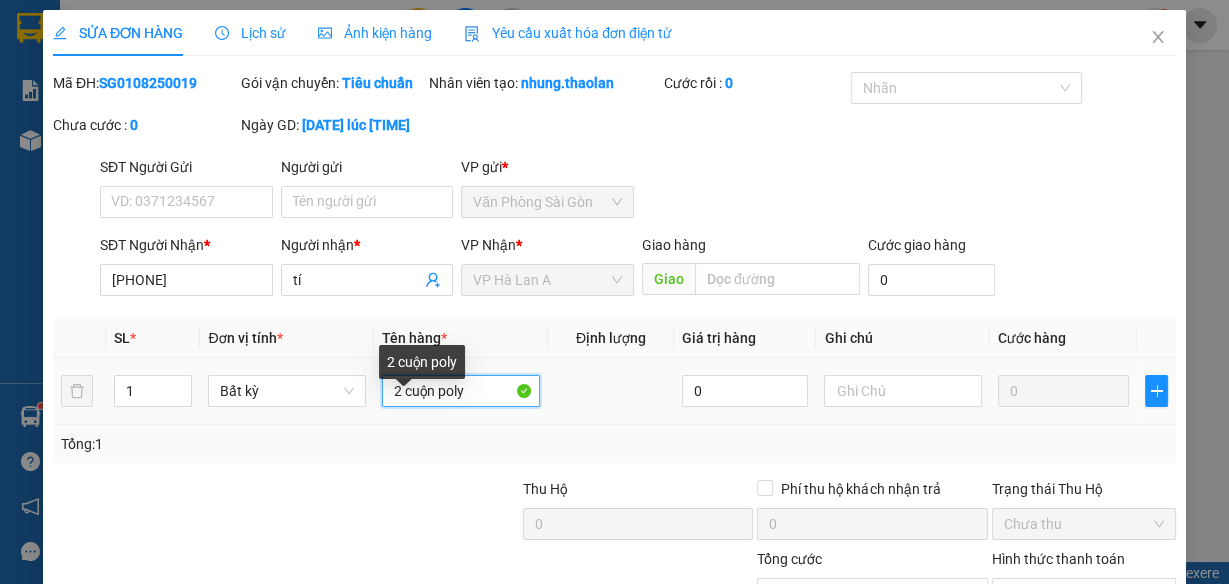 drag, startPoint x: 394, startPoint y: 417, endPoint x: 425, endPoint y: 414, distance: 31.144823 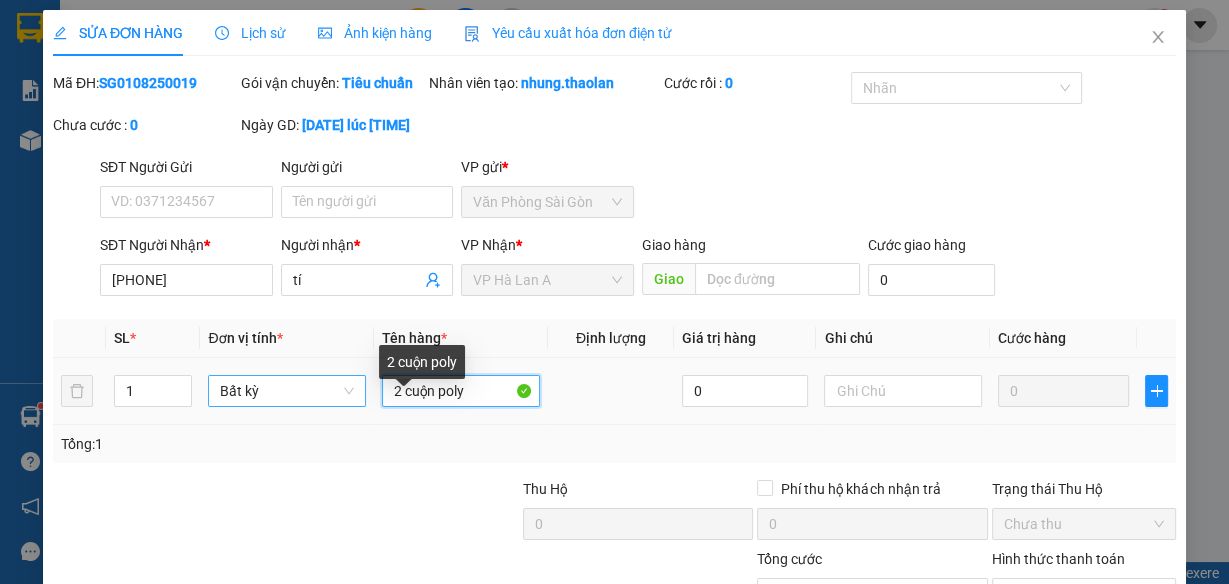 drag, startPoint x: 395, startPoint y: 414, endPoint x: 353, endPoint y: 413, distance: 42.0119 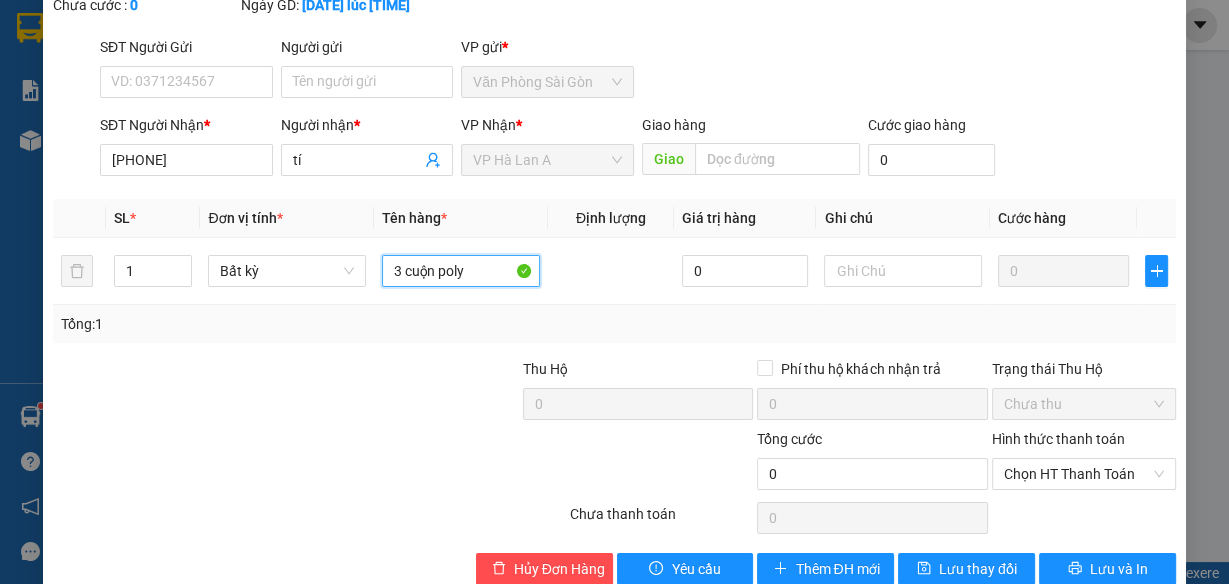 scroll, scrollTop: 181, scrollLeft: 0, axis: vertical 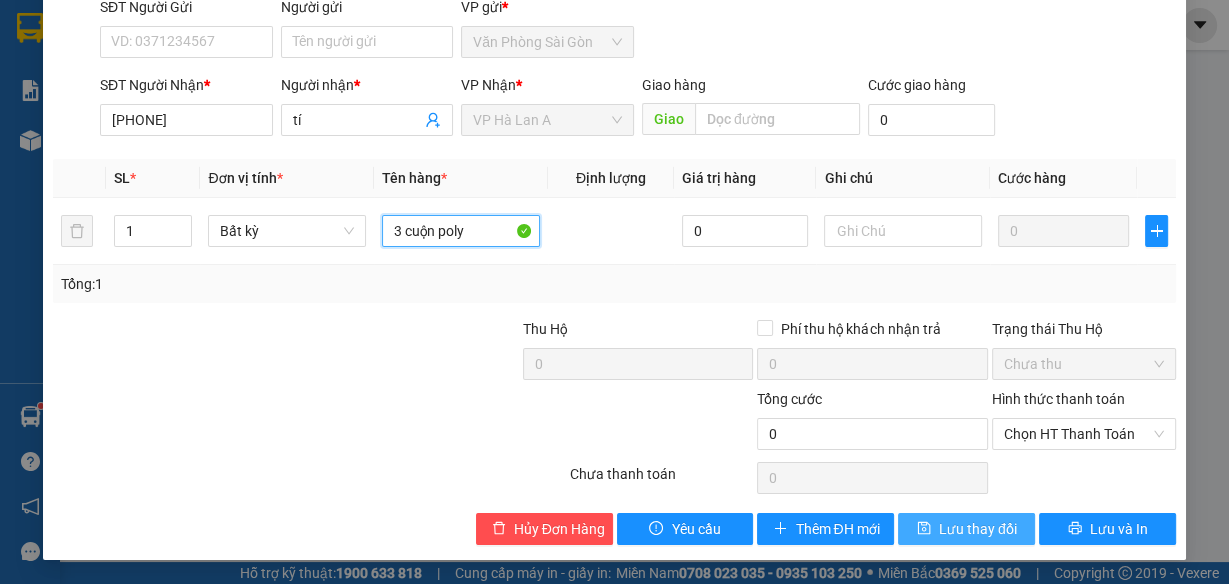 type on "3 cuộn poly" 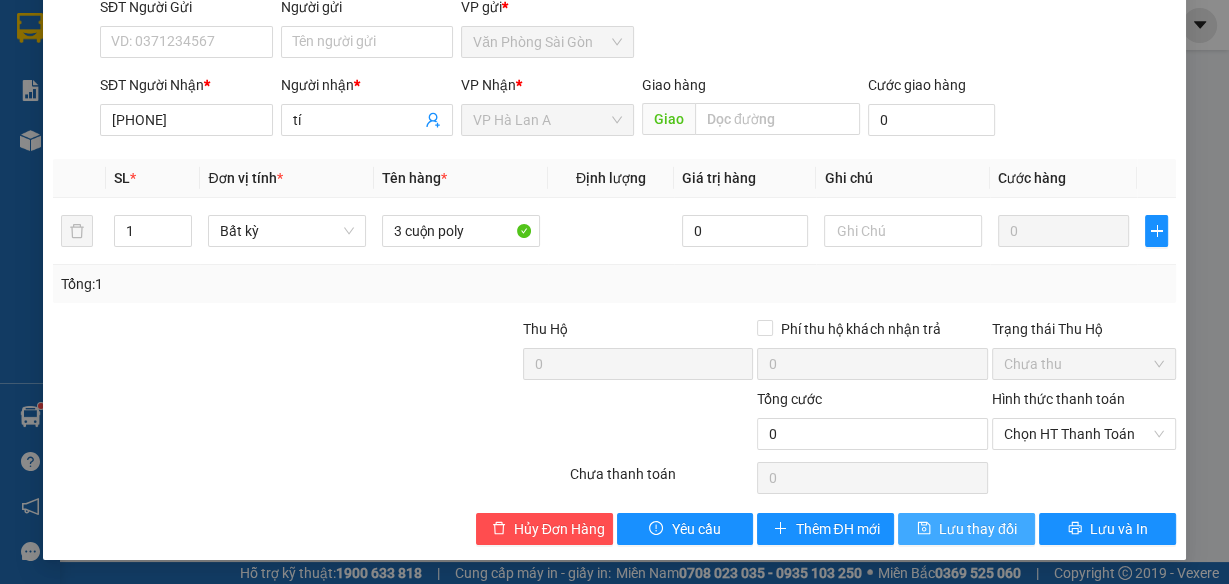 click on "Lưu thay đổi" at bounding box center (978, 529) 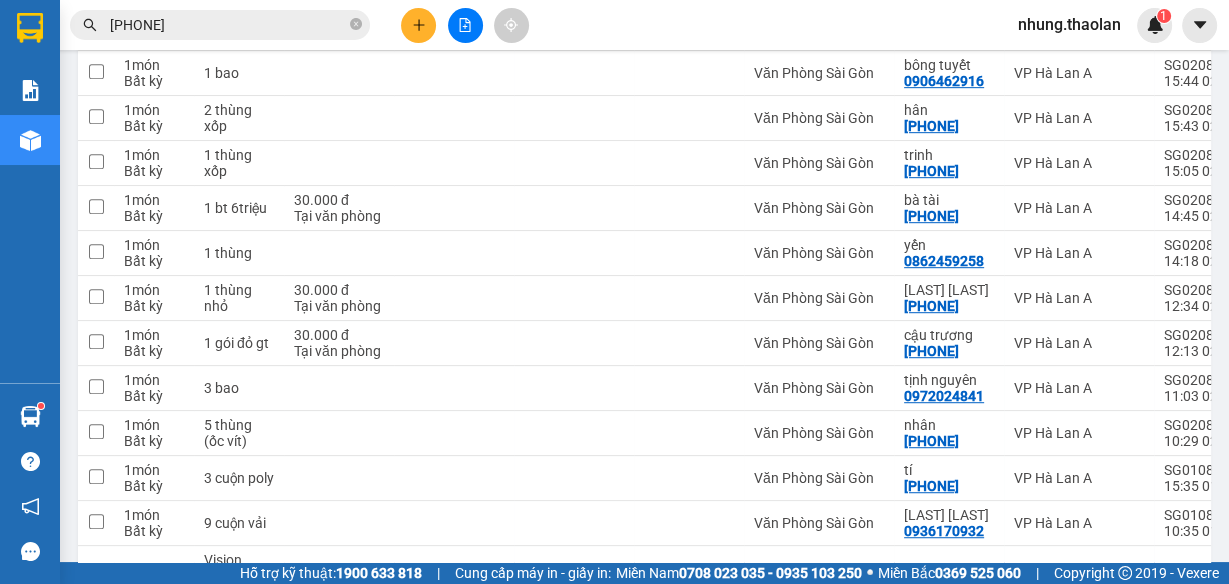 scroll, scrollTop: 657, scrollLeft: 0, axis: vertical 